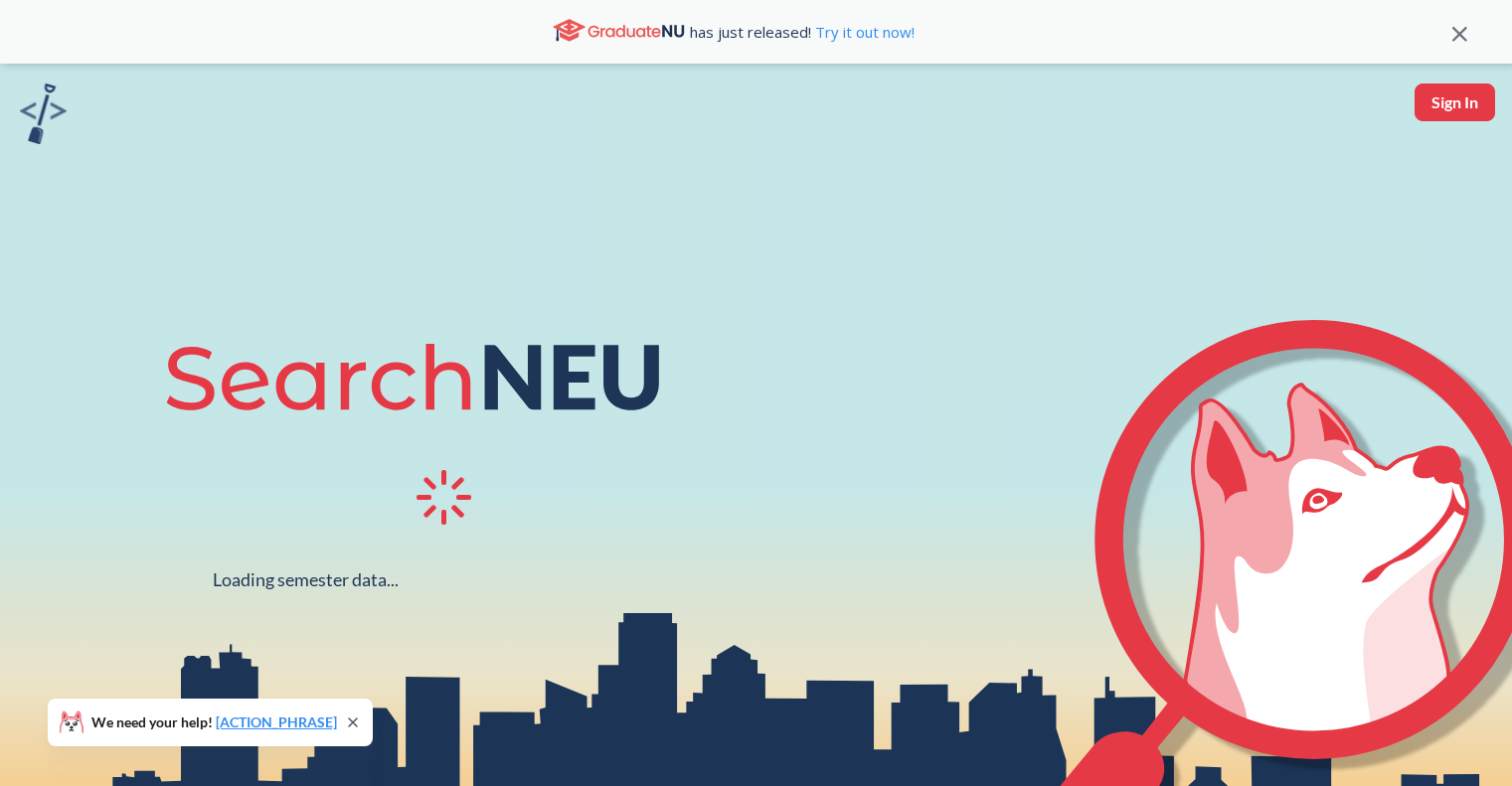 scroll, scrollTop: 0, scrollLeft: 0, axis: both 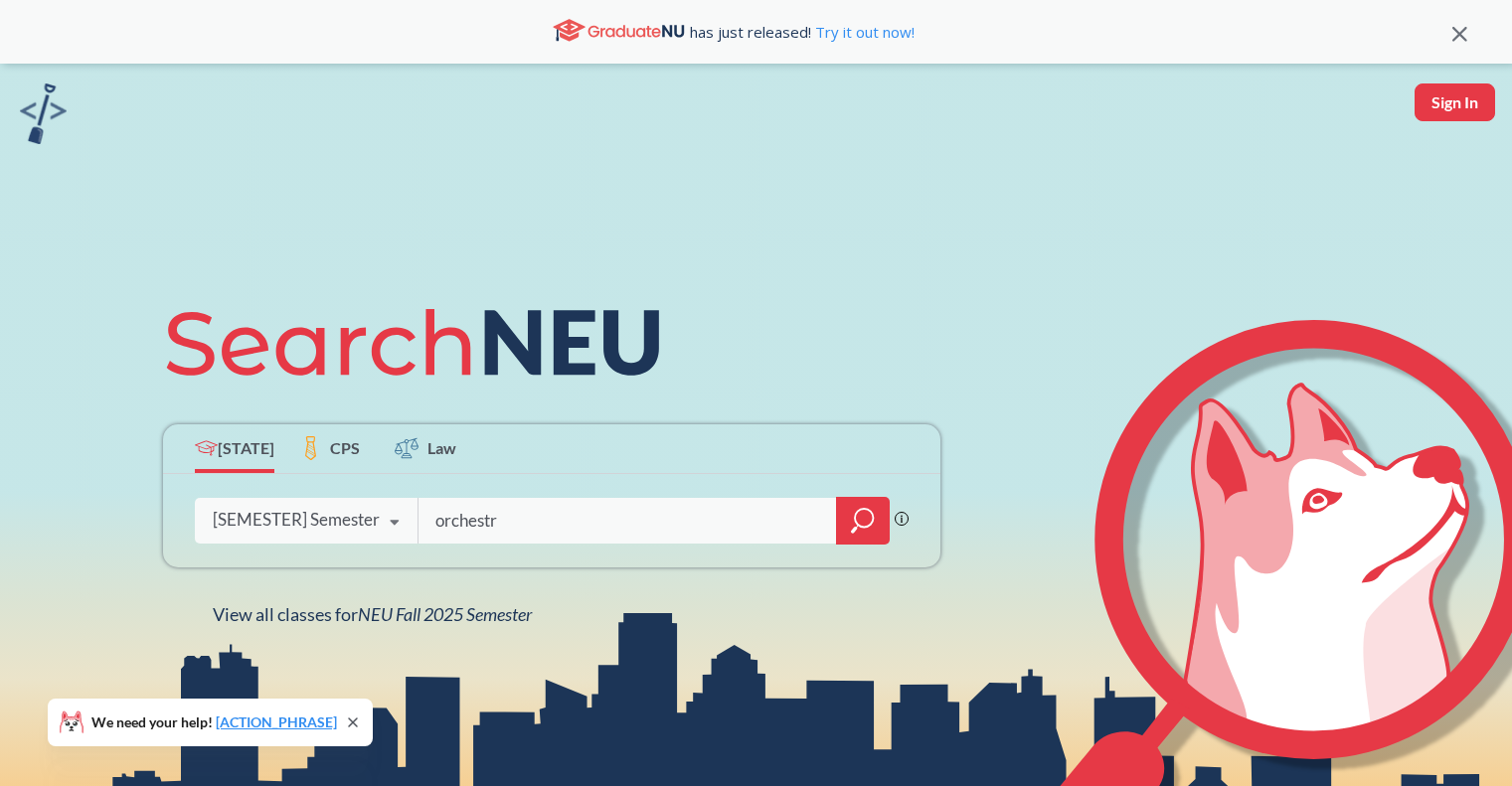 type on "orchestra" 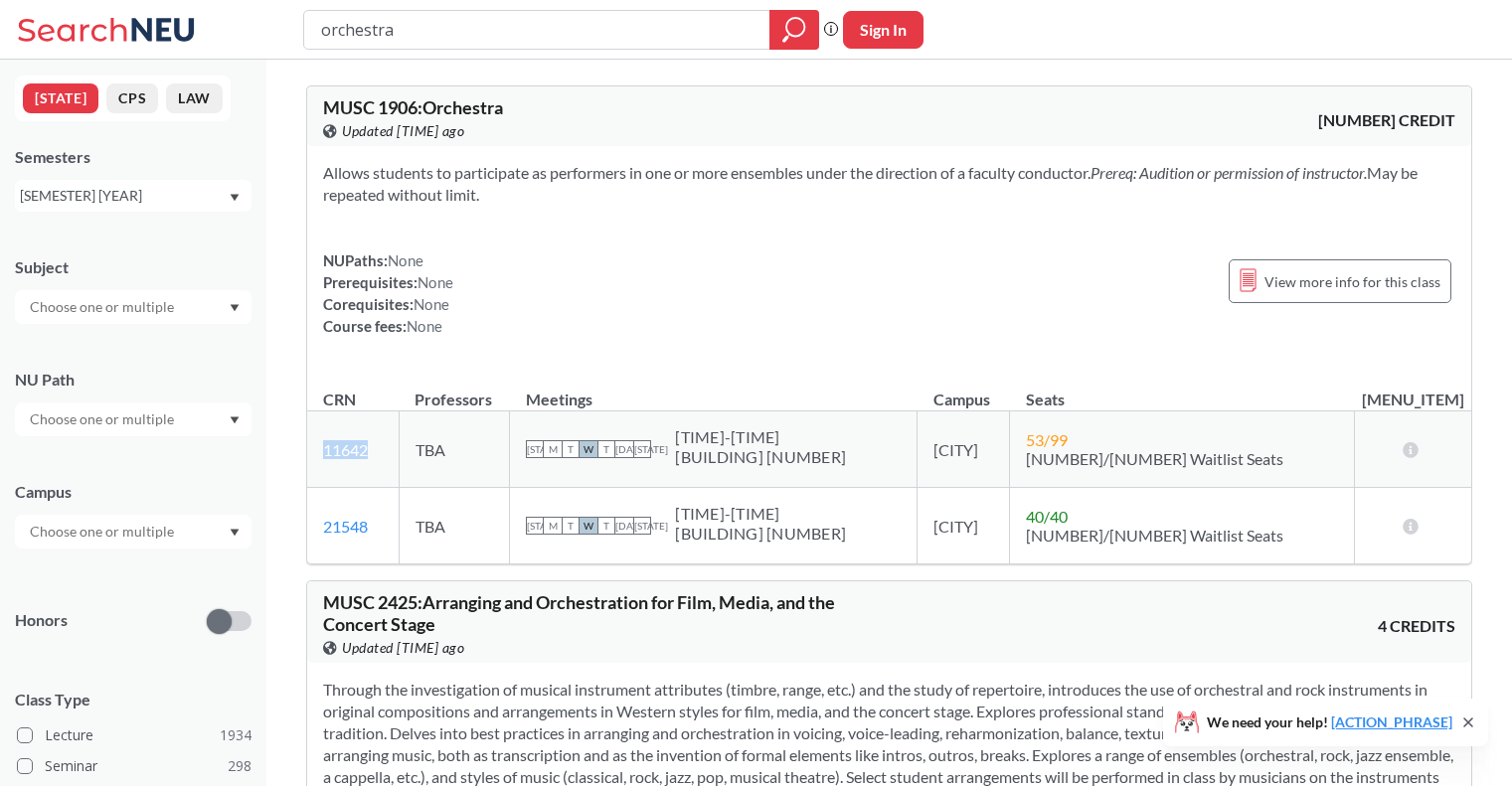 drag, startPoint x: 390, startPoint y: 444, endPoint x: 319, endPoint y: 443, distance: 71.00704 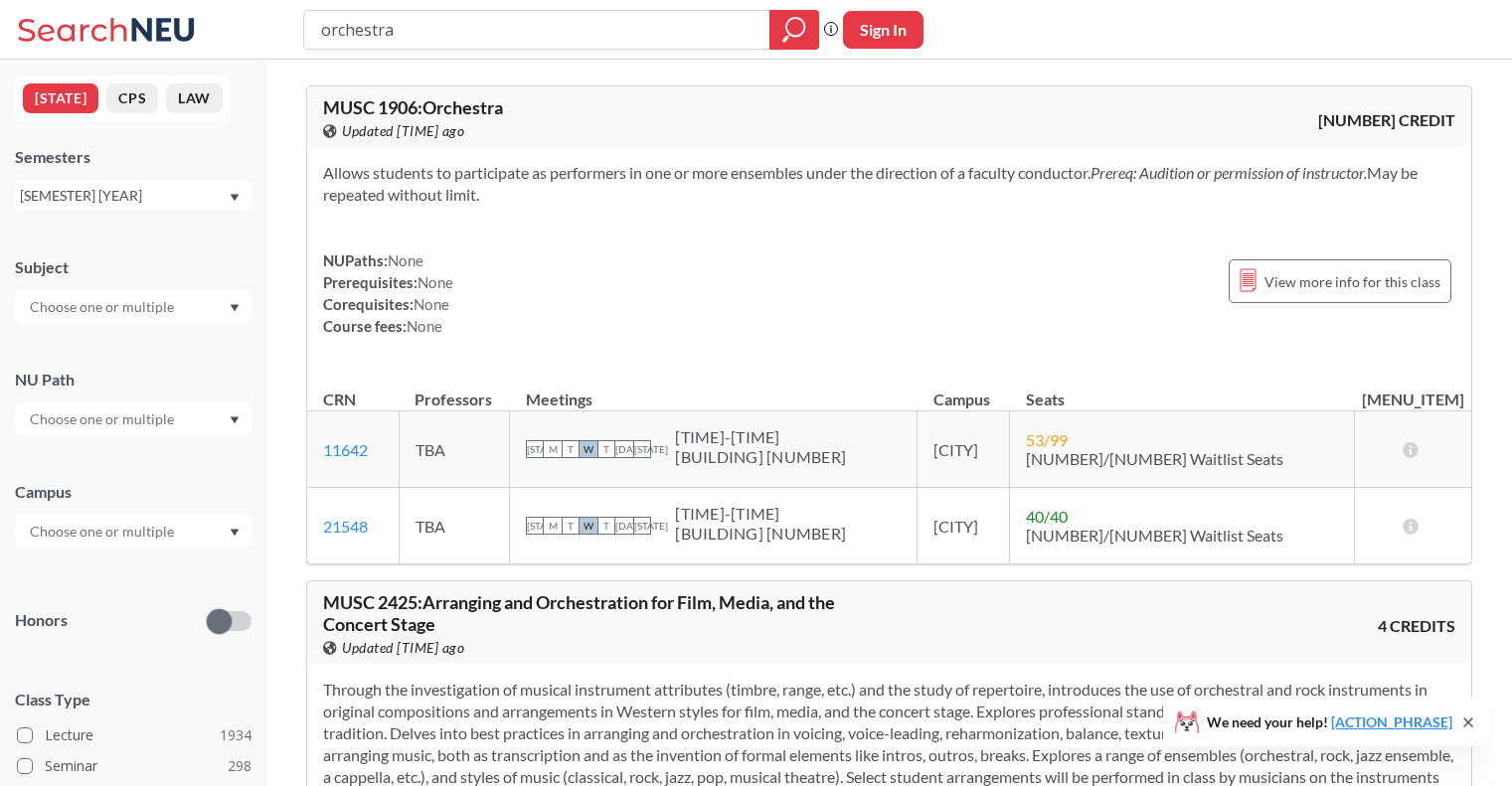 click on "NUPaths:  None Prerequisites:  None Corequisites:  None Course fees:  None View more info for this class" at bounding box center [889, 293] 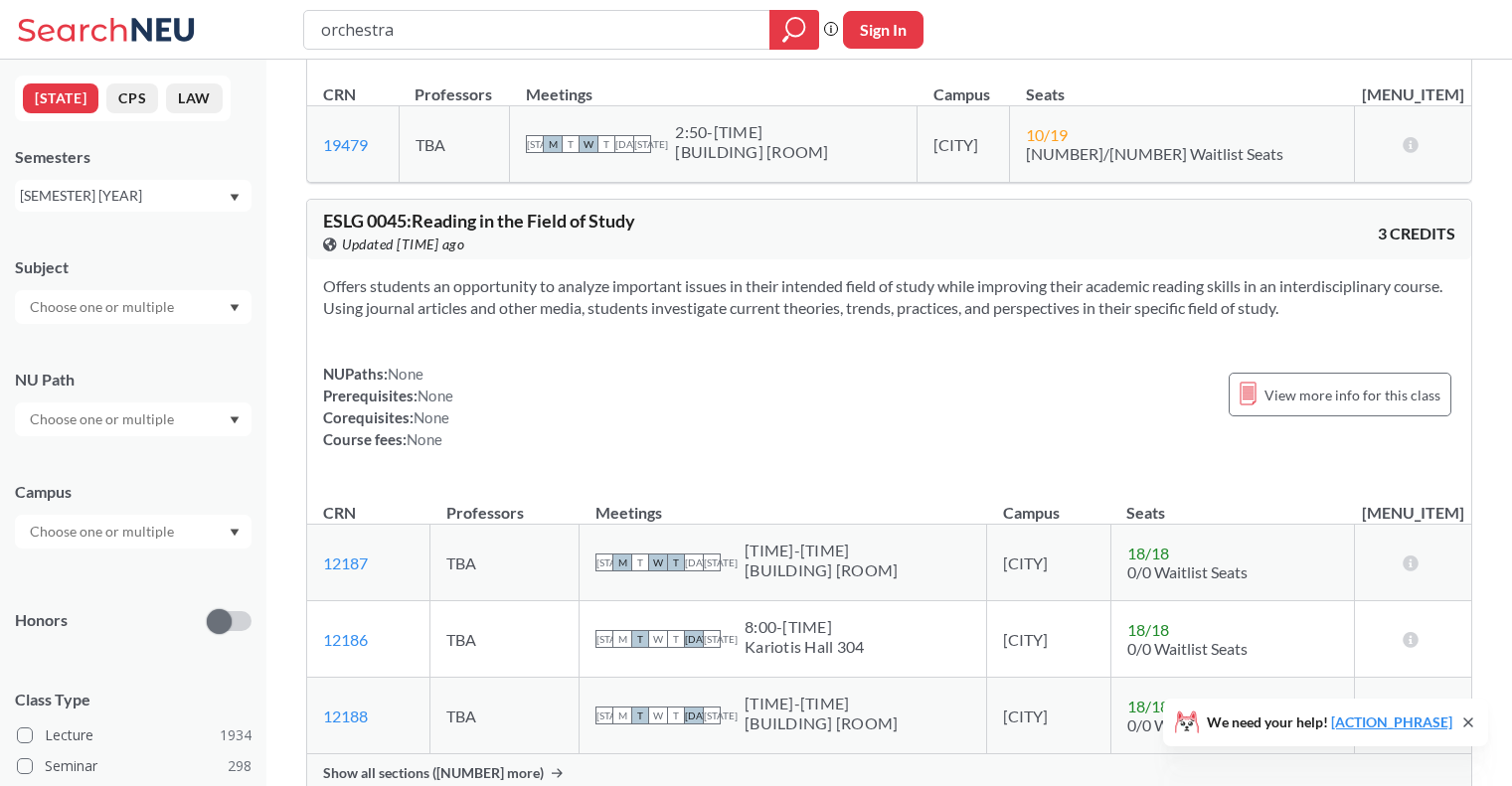 scroll, scrollTop: 1076, scrollLeft: 0, axis: vertical 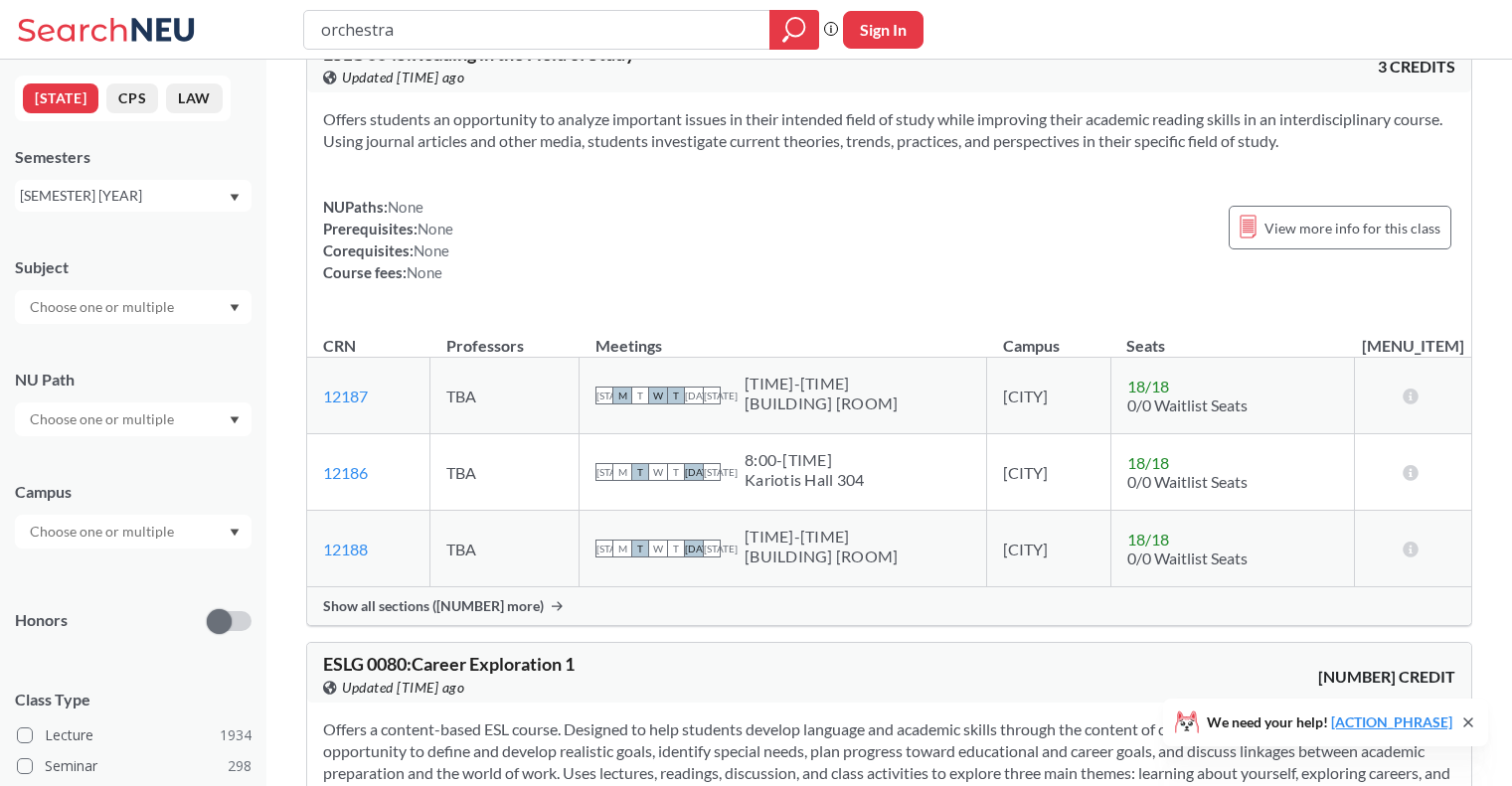 click at bounding box center (103, 419) 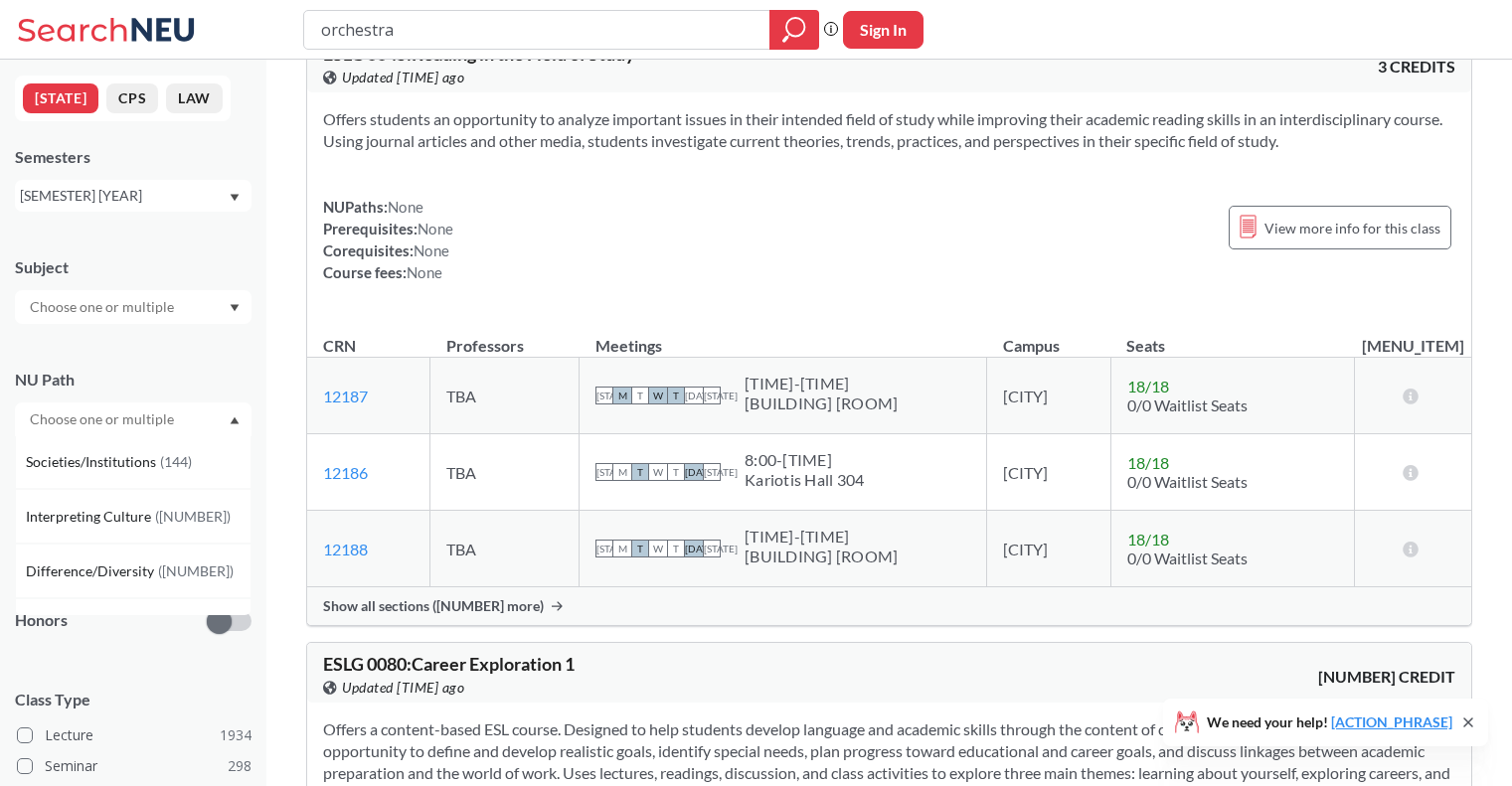 scroll, scrollTop: 58, scrollLeft: 0, axis: vertical 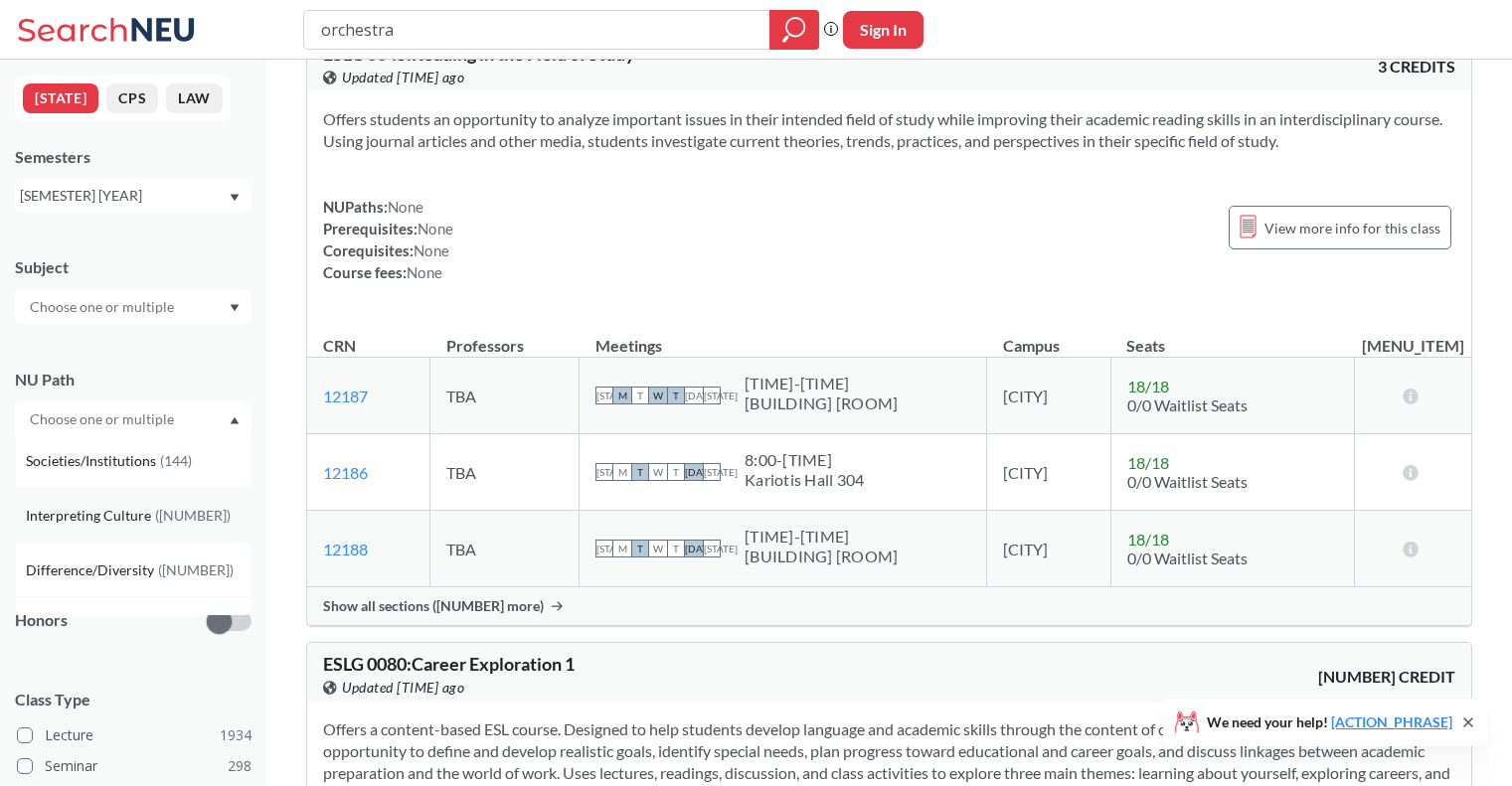 click on "Interpreting Culture" at bounding box center [90, 516] 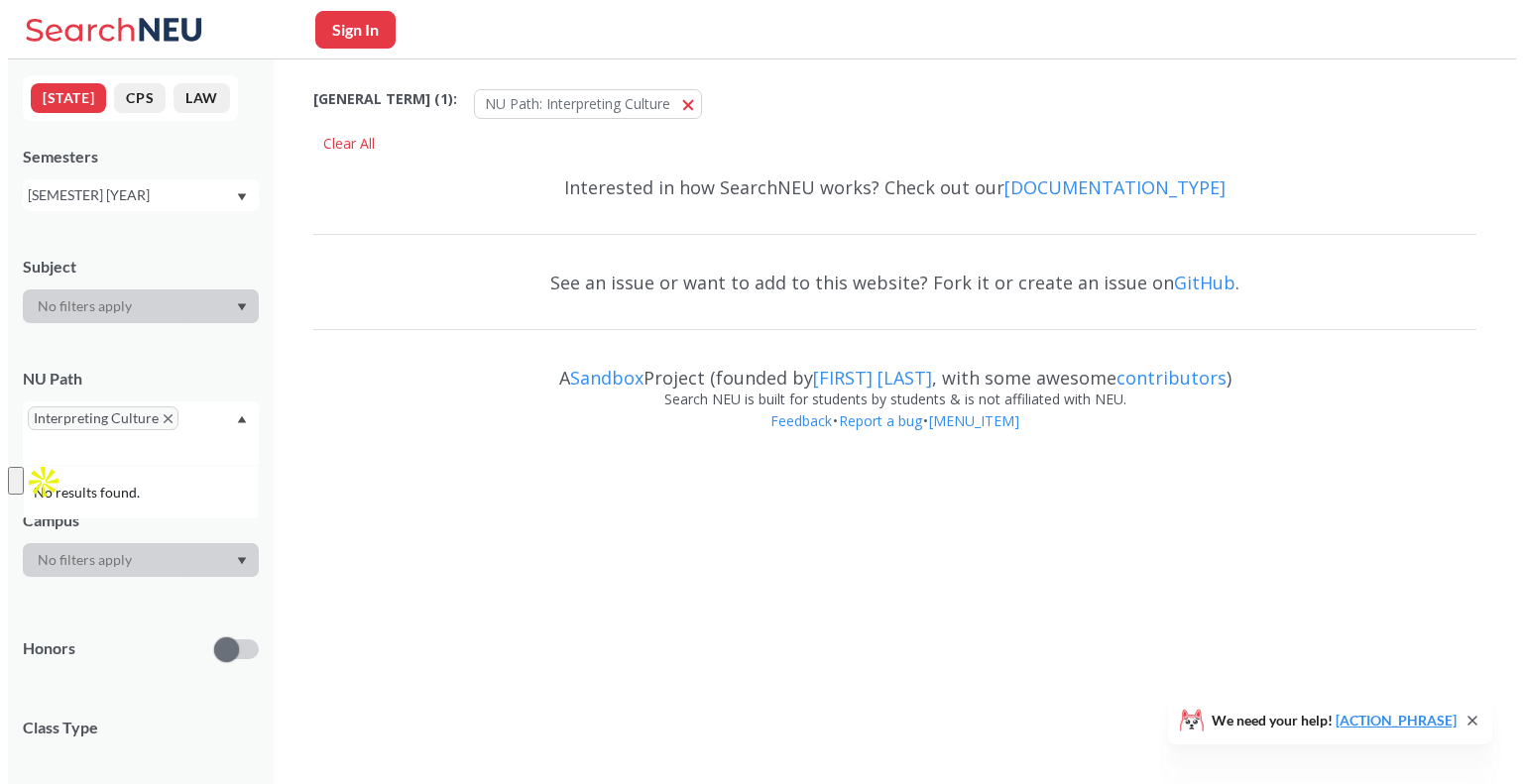 scroll, scrollTop: 0, scrollLeft: 0, axis: both 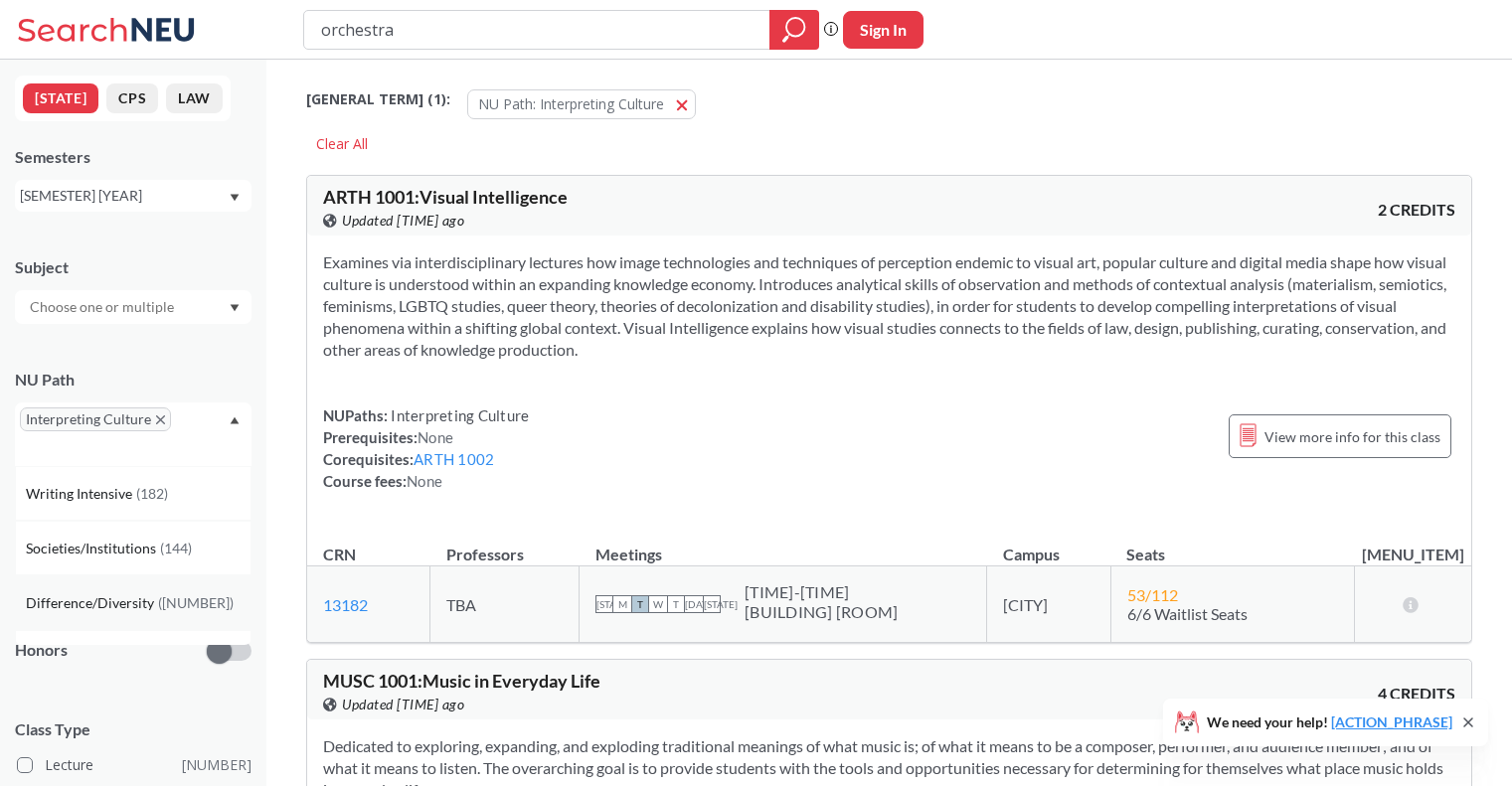 click on "Difference/Diversity" at bounding box center [91, 603] 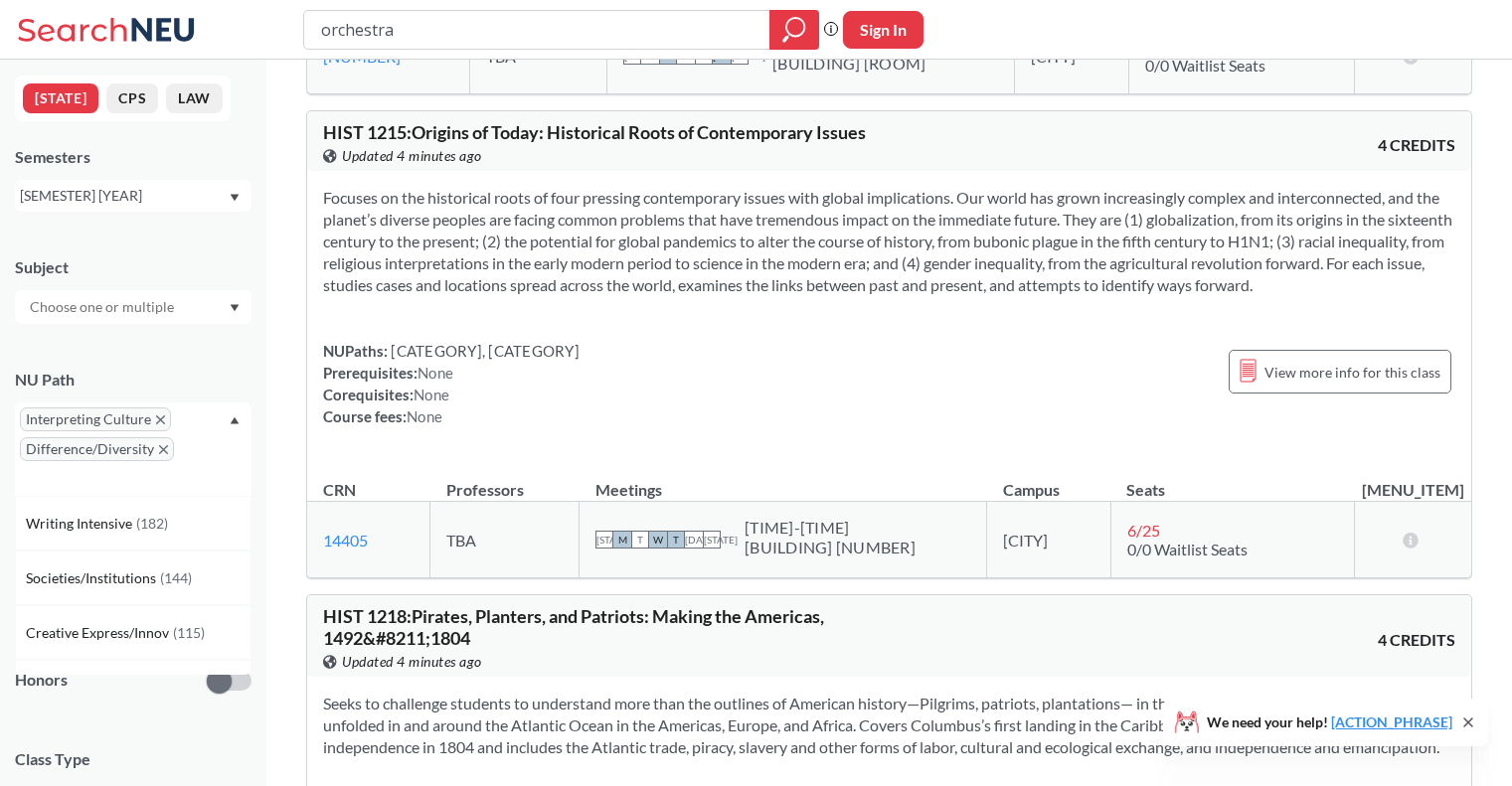 scroll, scrollTop: 21023, scrollLeft: 0, axis: vertical 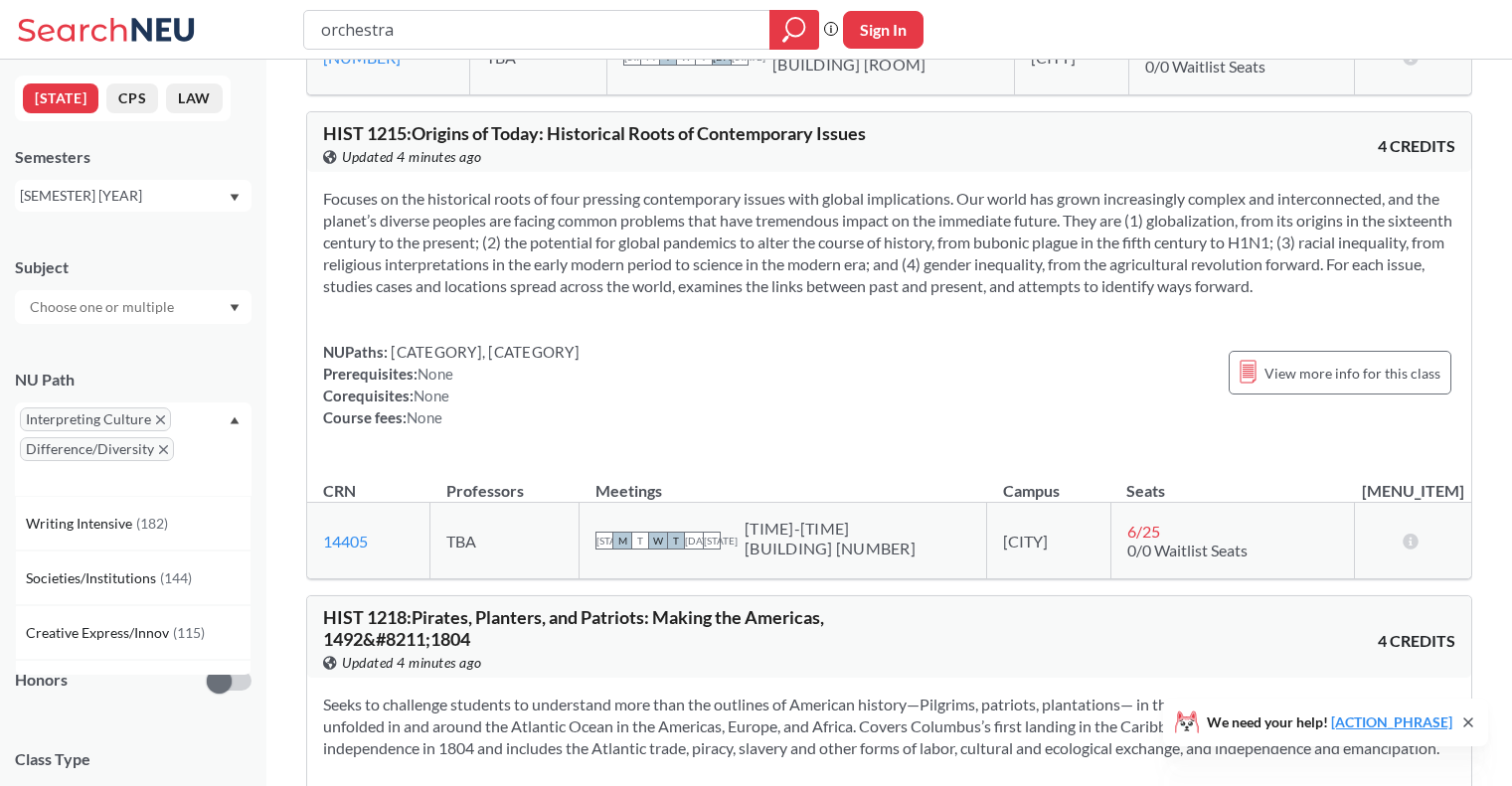 click on "orchestra" at bounding box center (537, 30) 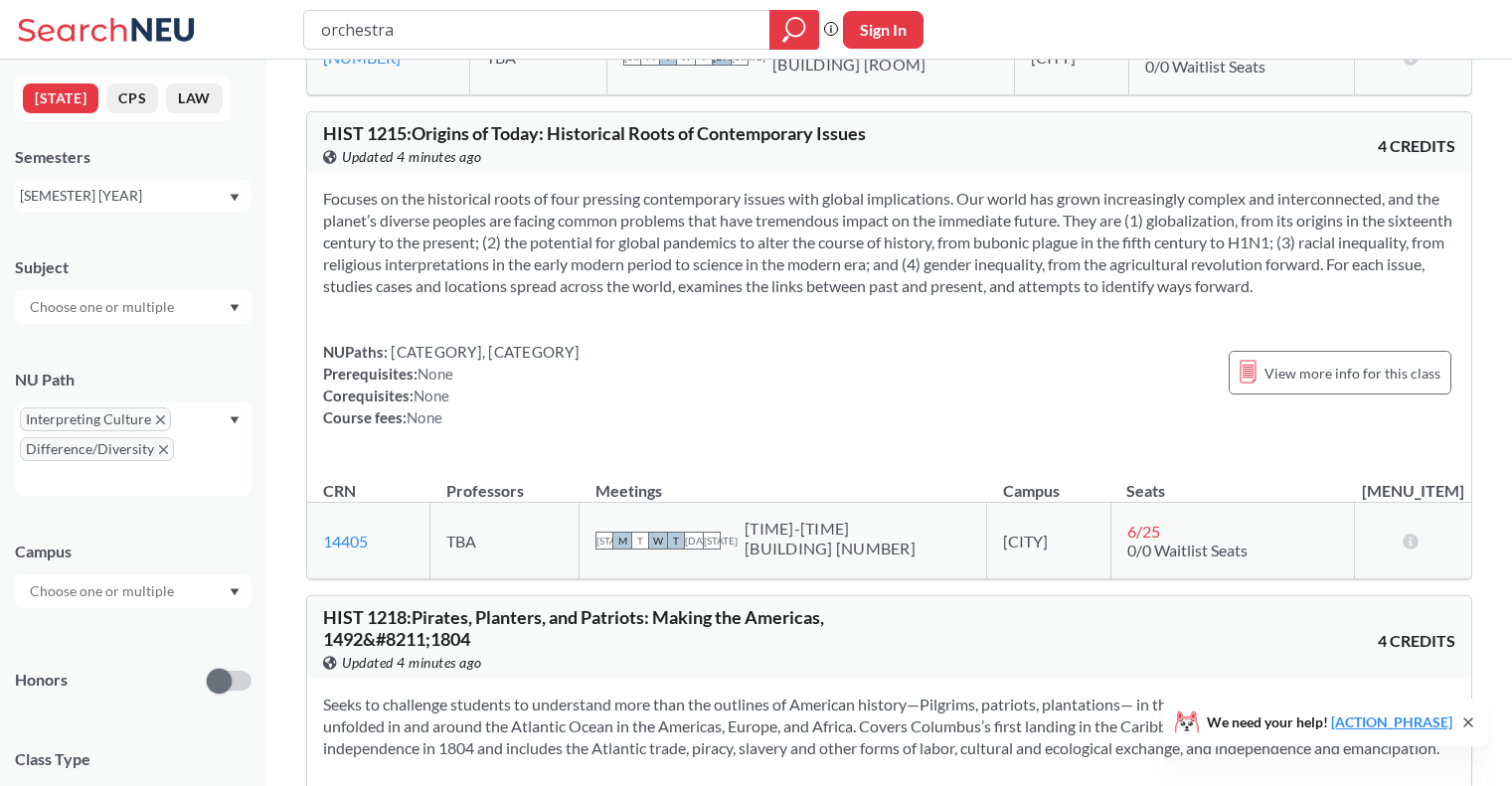 click on "orchestra" at bounding box center (537, 30) 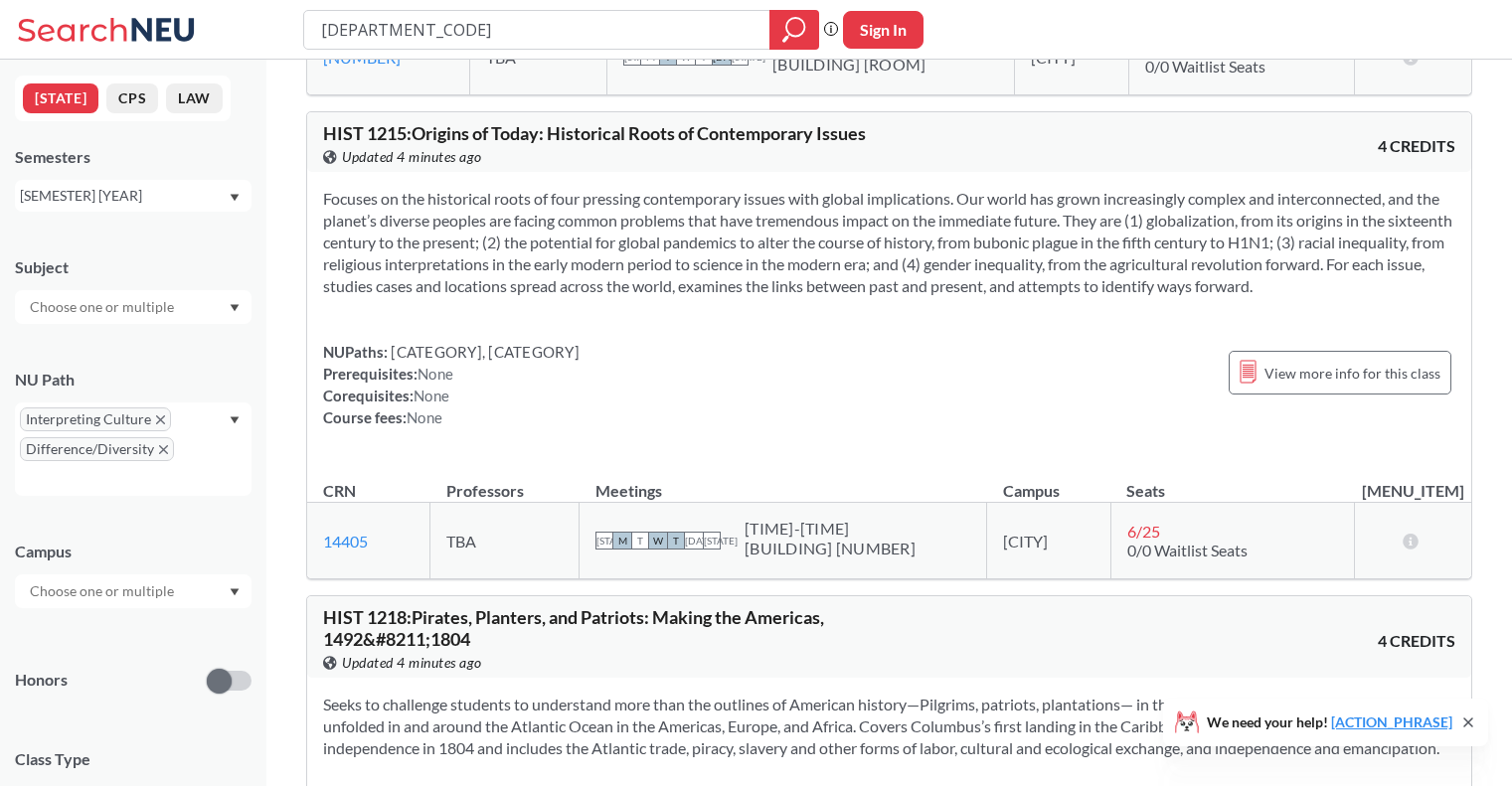 type on "ARTH" 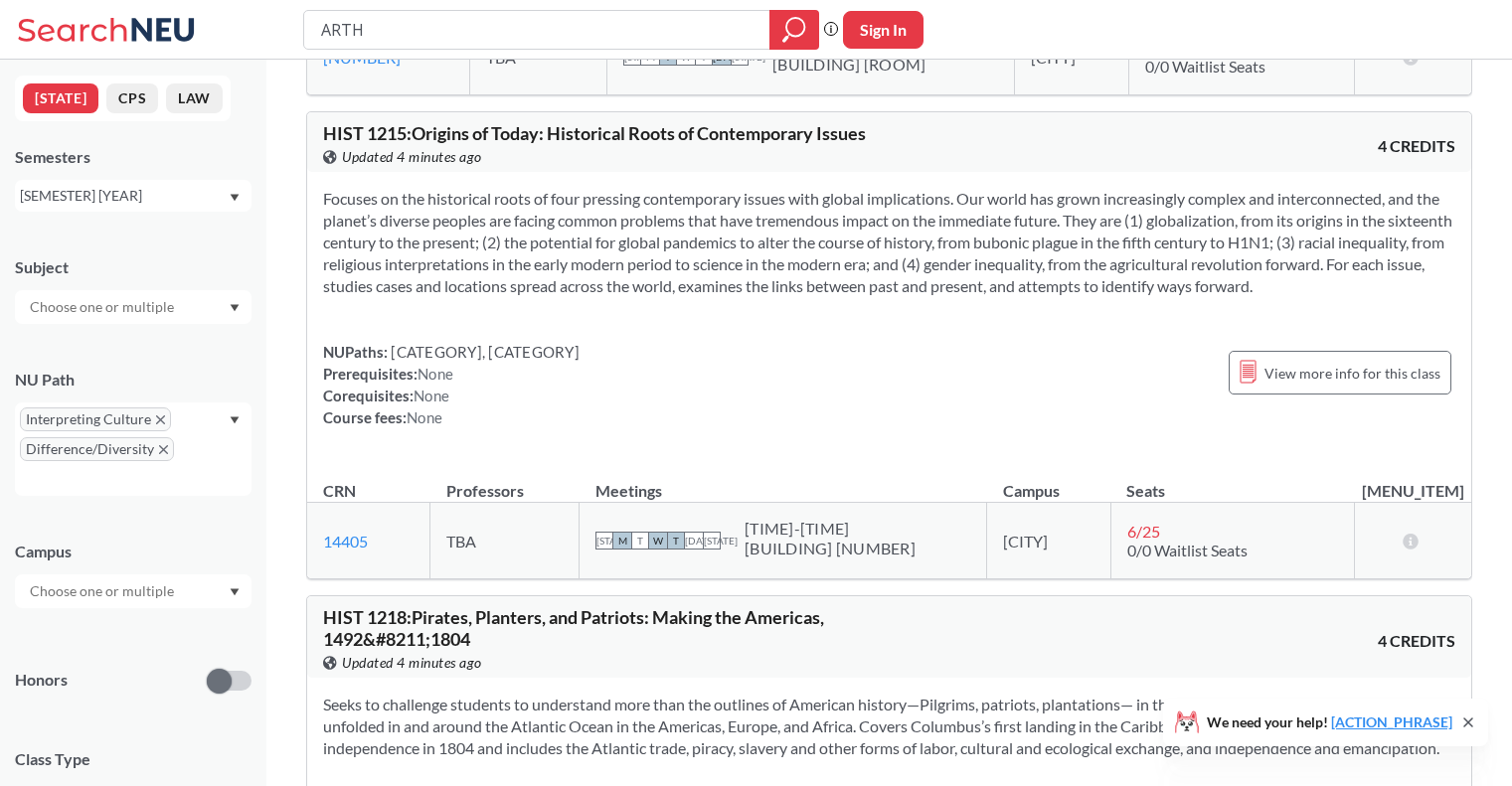 scroll, scrollTop: 0, scrollLeft: 0, axis: both 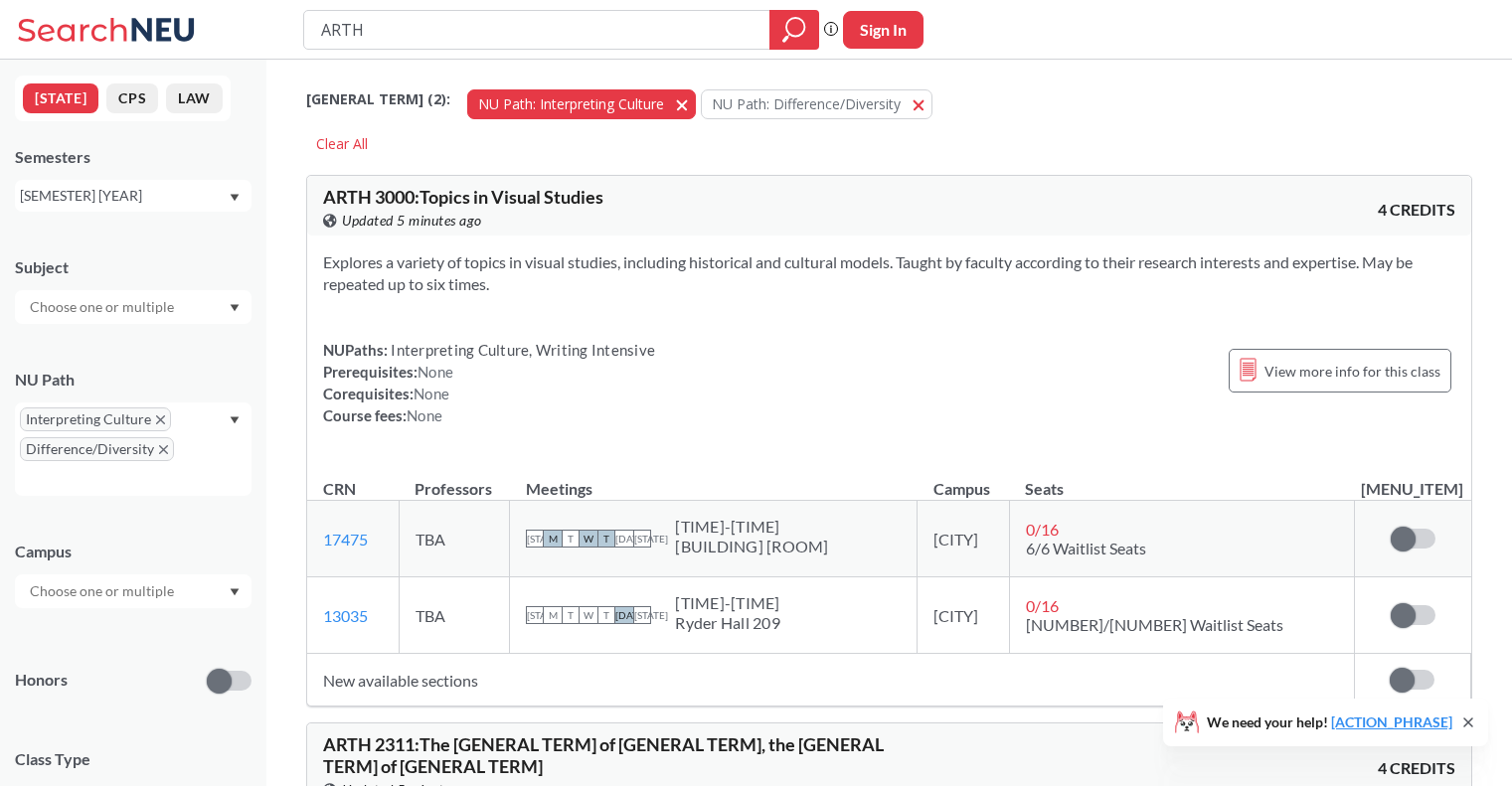click on "NU Path: Interpreting Culture Interpreting Culture" at bounding box center (582, 104) 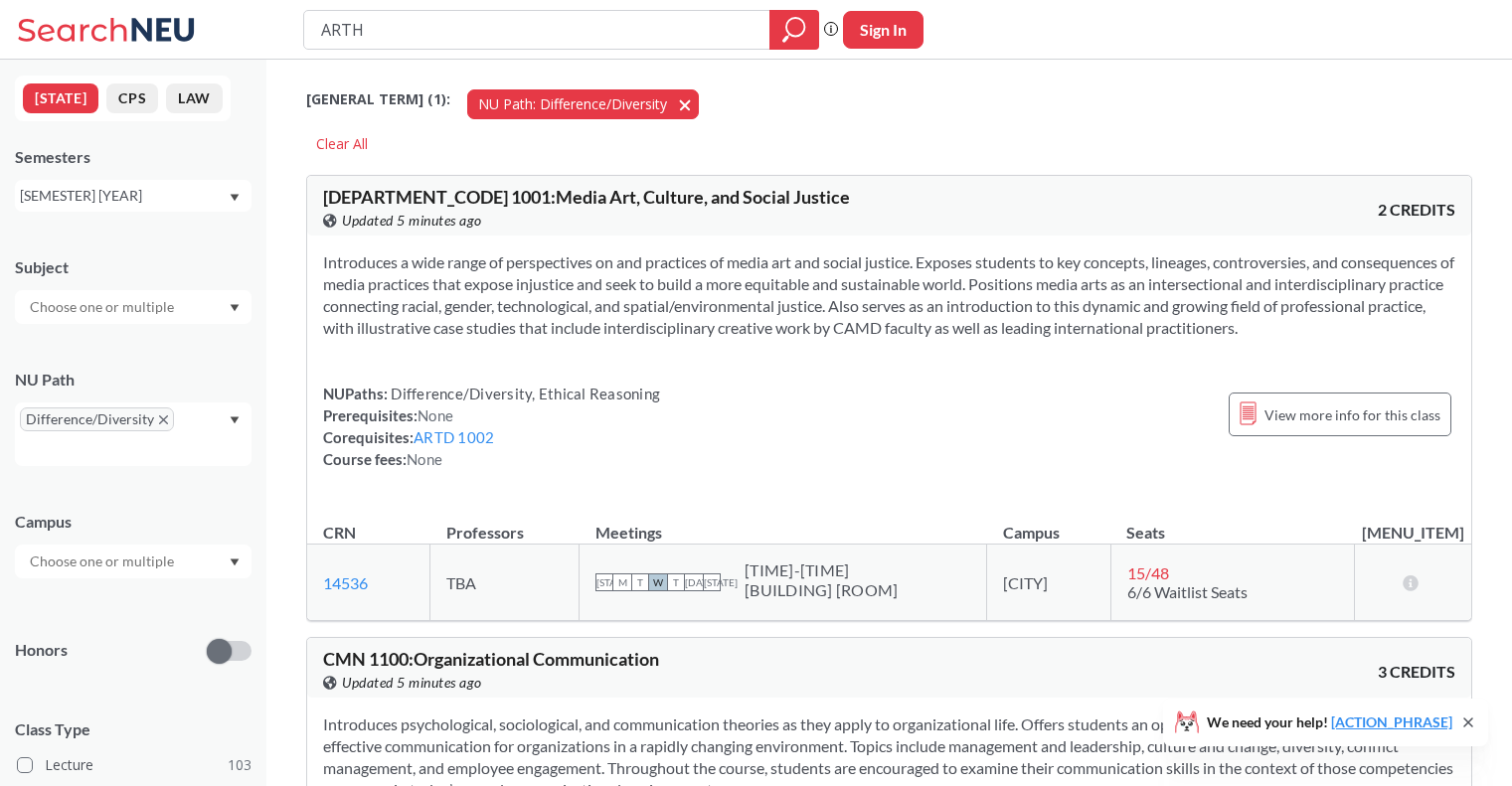 click at bounding box center [692, 103] 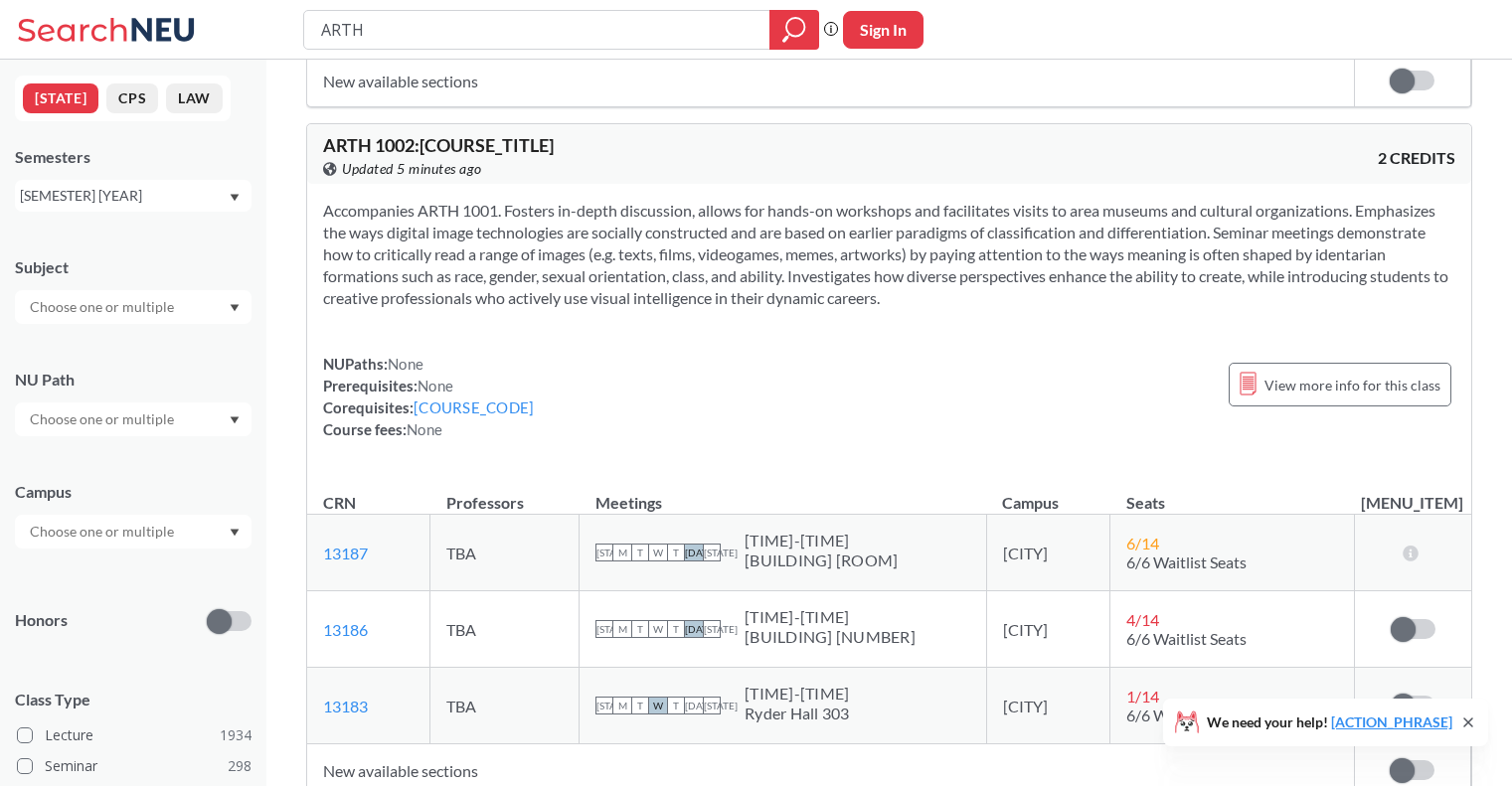 scroll, scrollTop: 511, scrollLeft: 0, axis: vertical 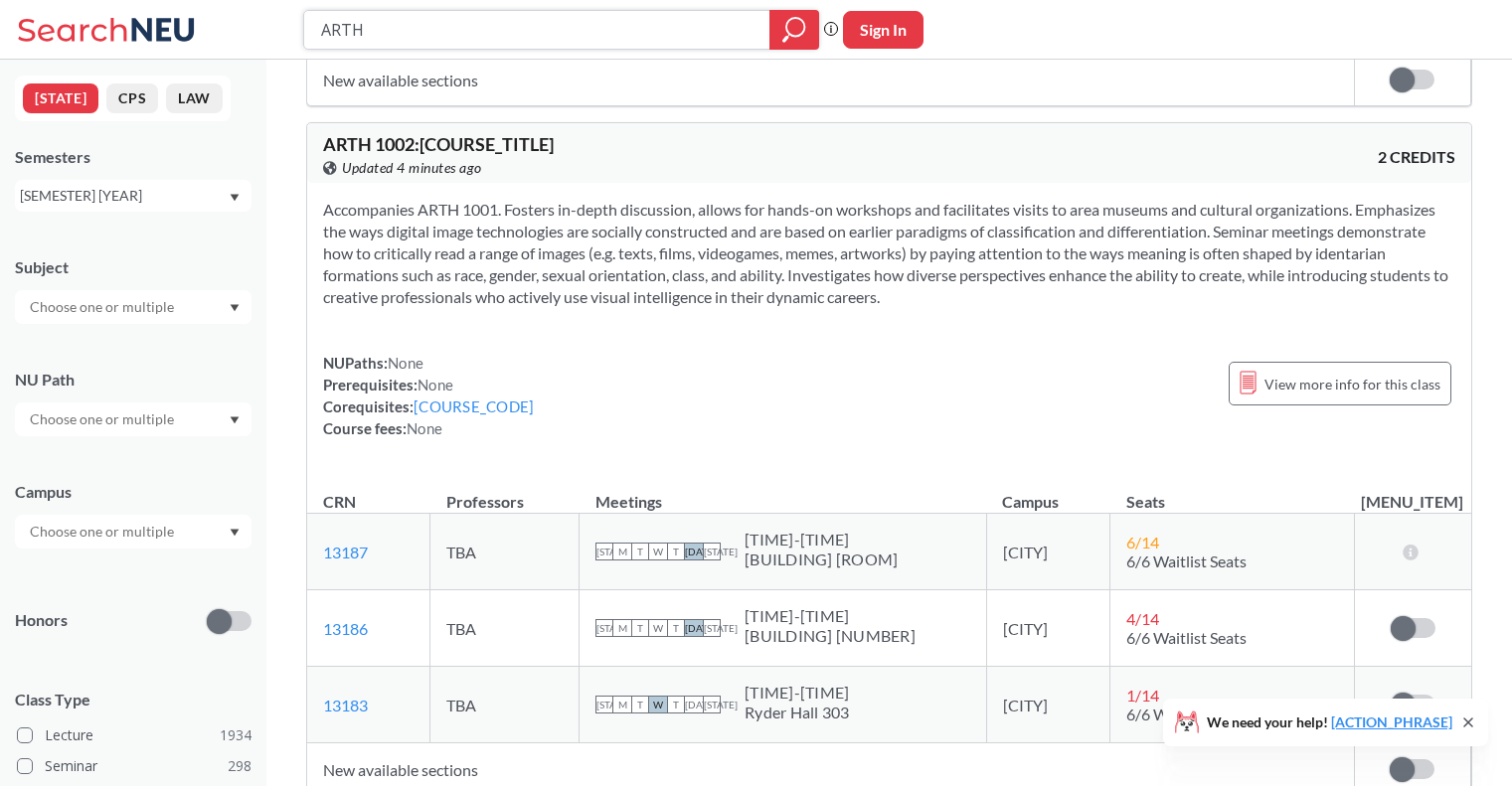 click on "ARTH" at bounding box center [537, 30] 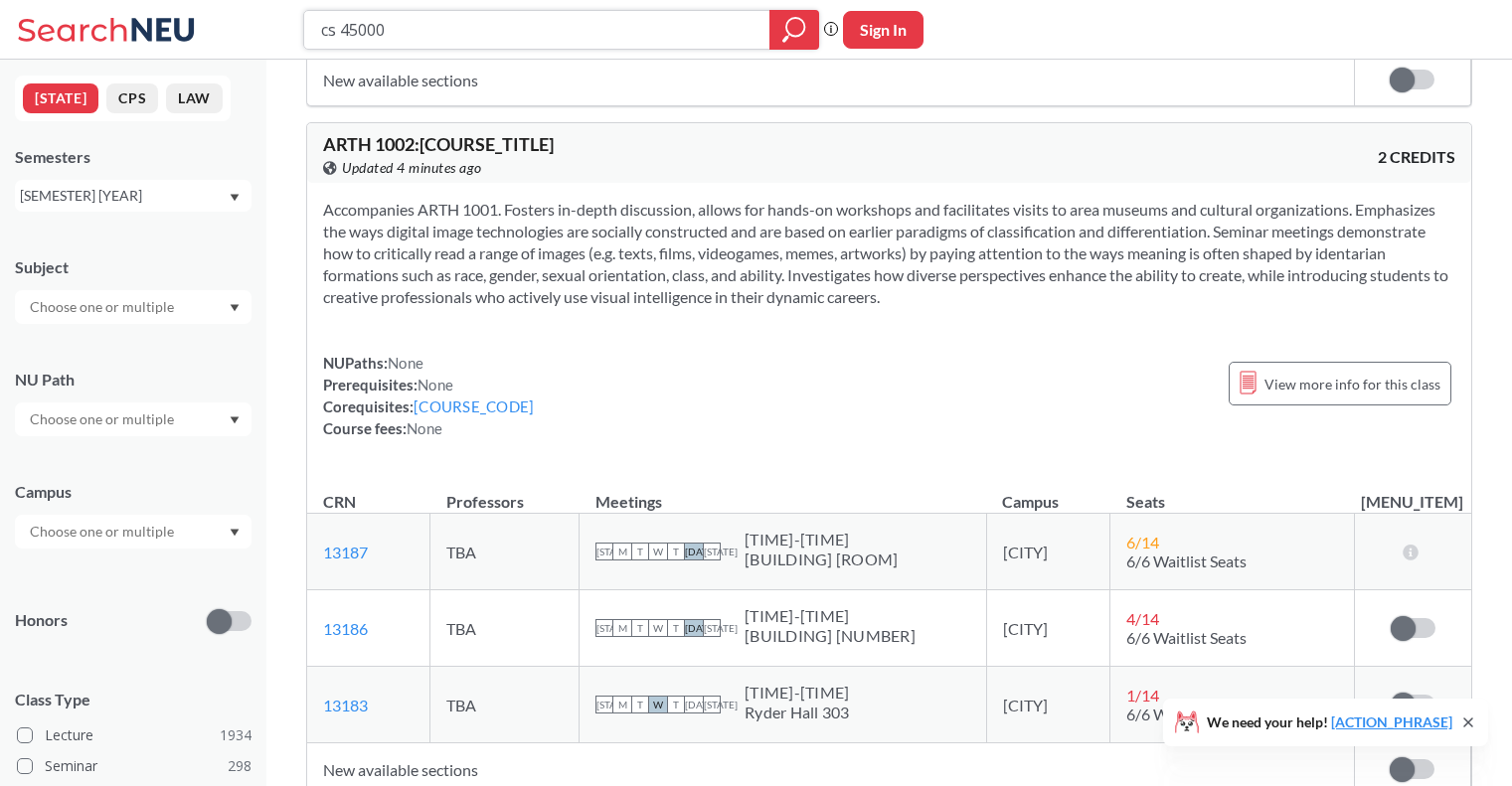 type on "cs 4500" 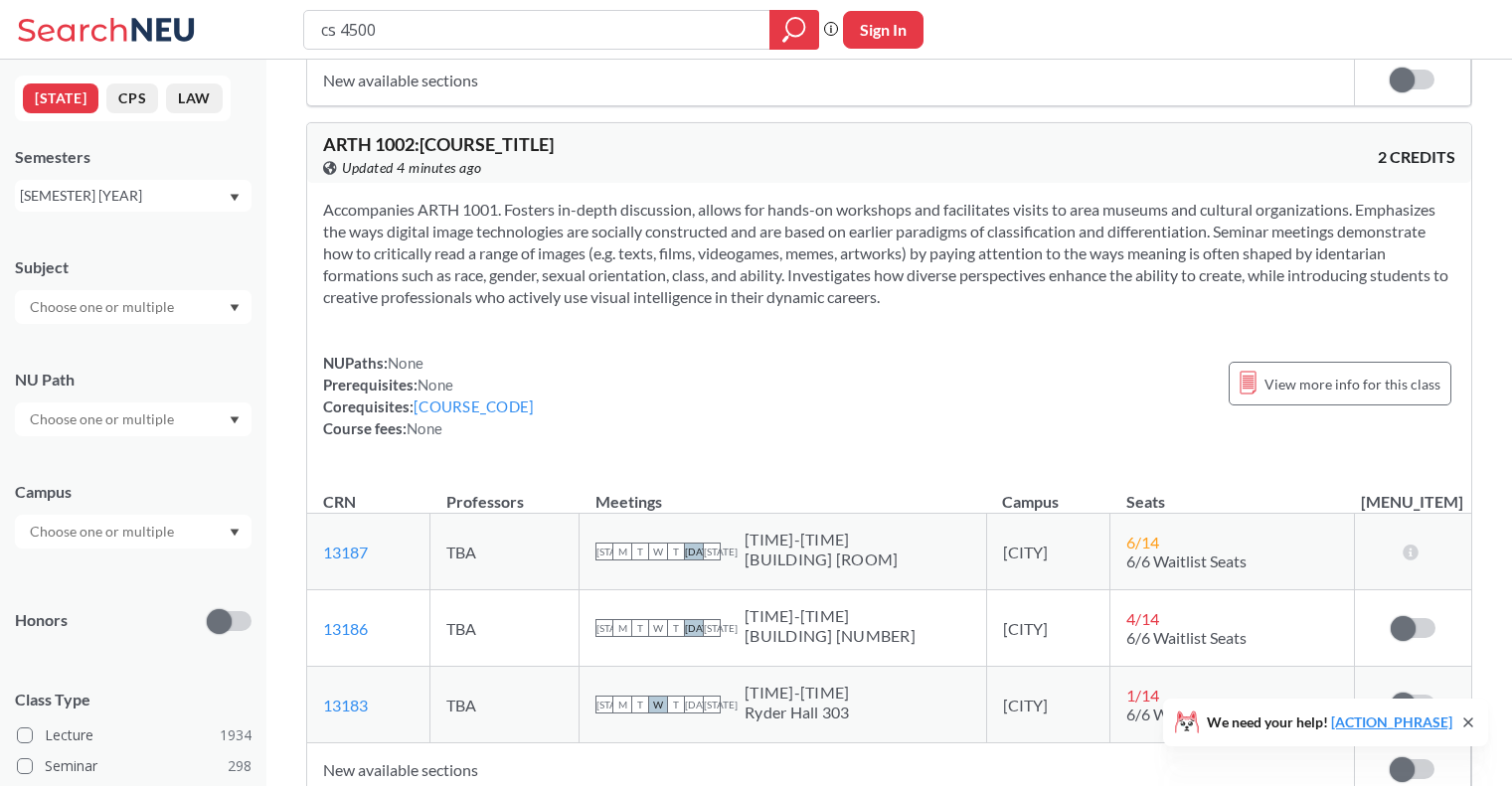 scroll, scrollTop: 0, scrollLeft: 0, axis: both 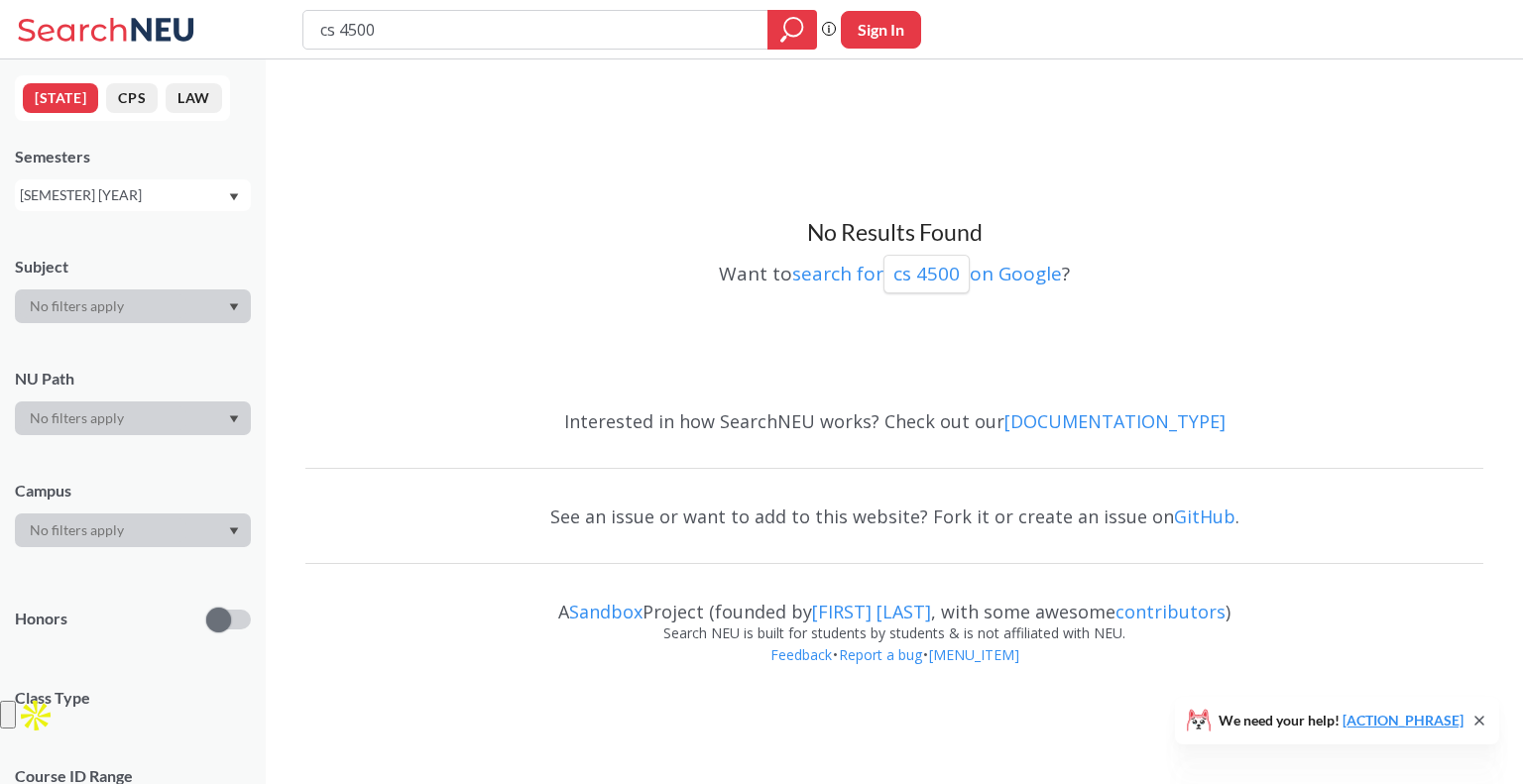 click on "cs 4500" at bounding box center [535, 30] 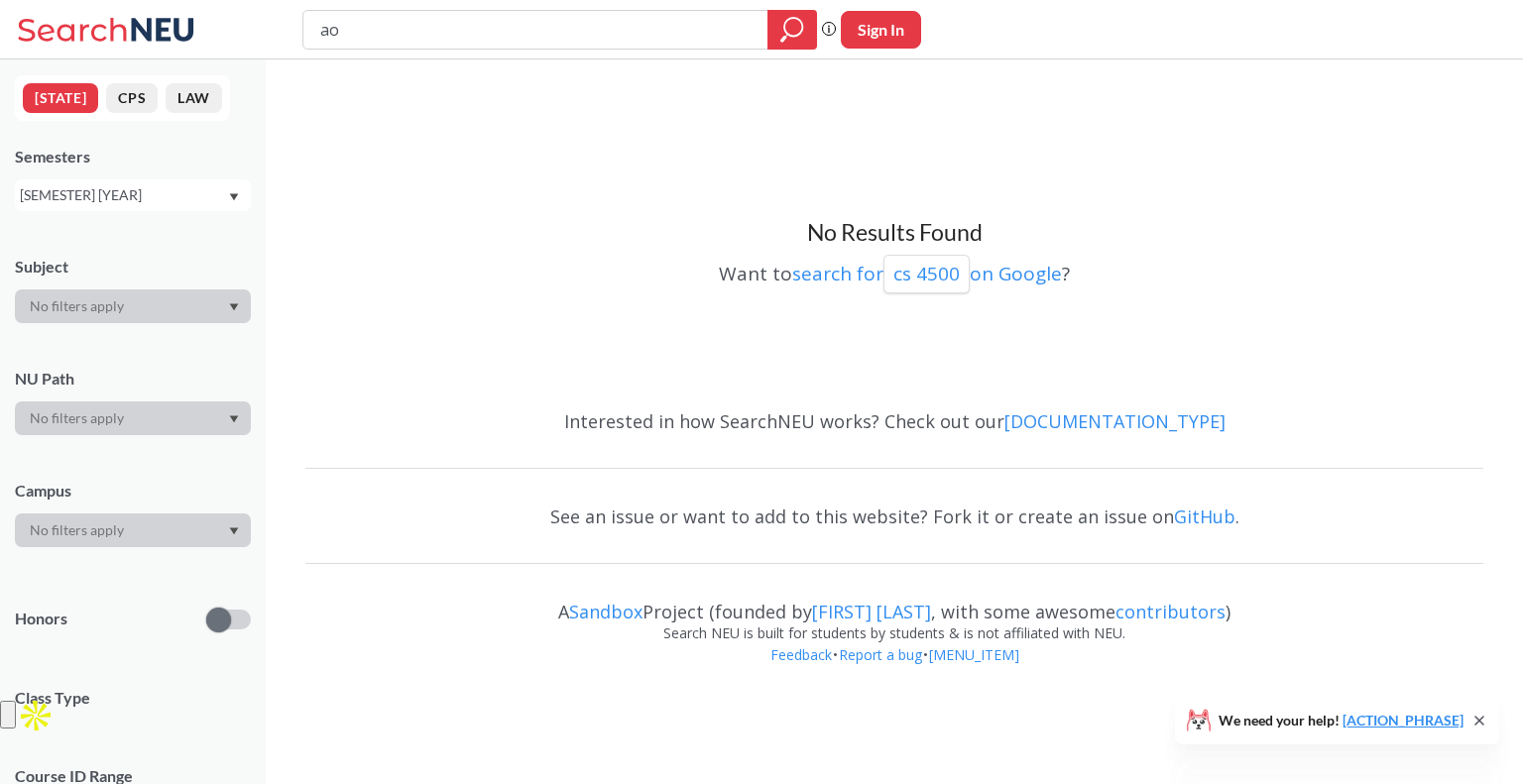 type on "a" 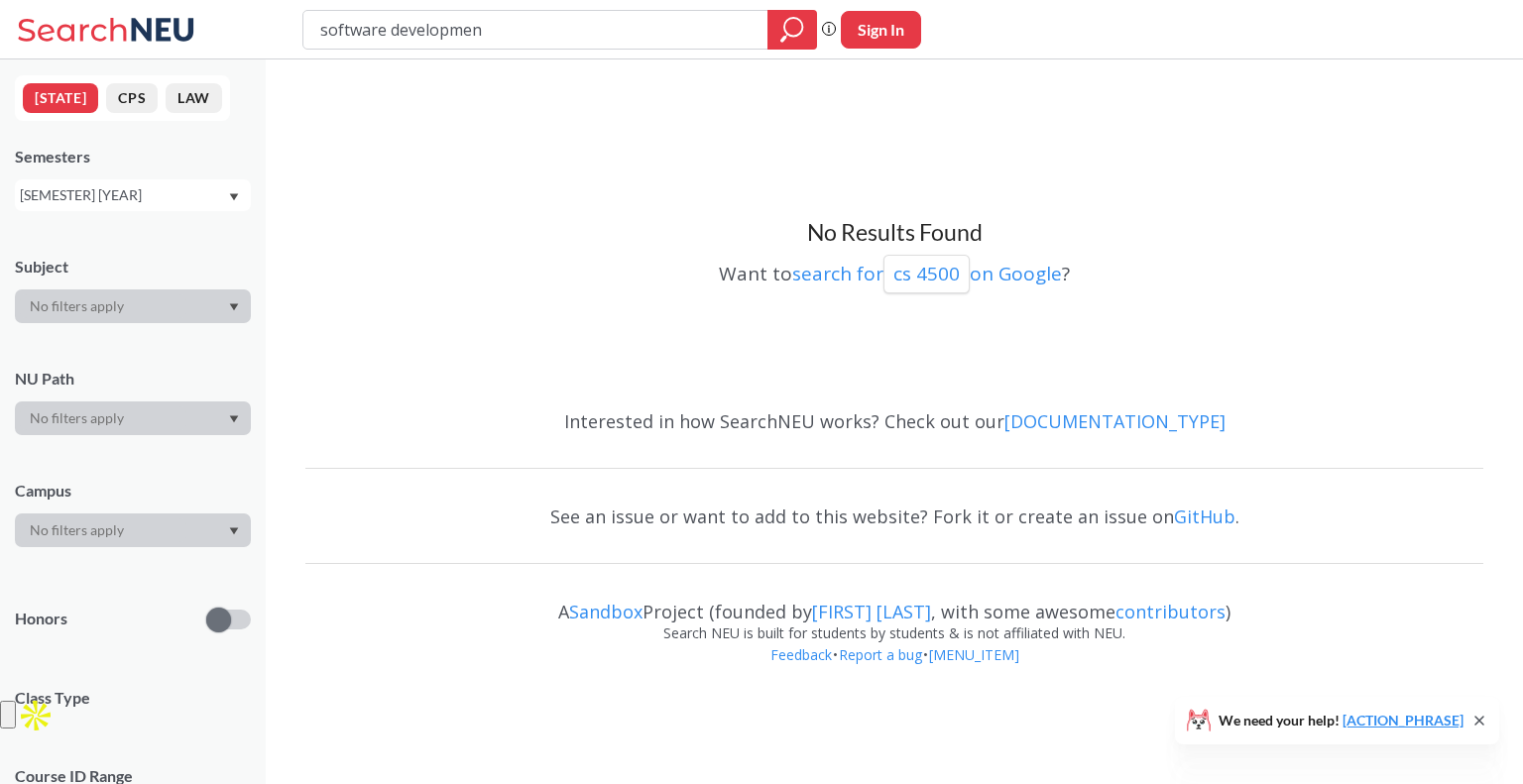 type on "[GENERAL TERM] [GENERAL TERM]" 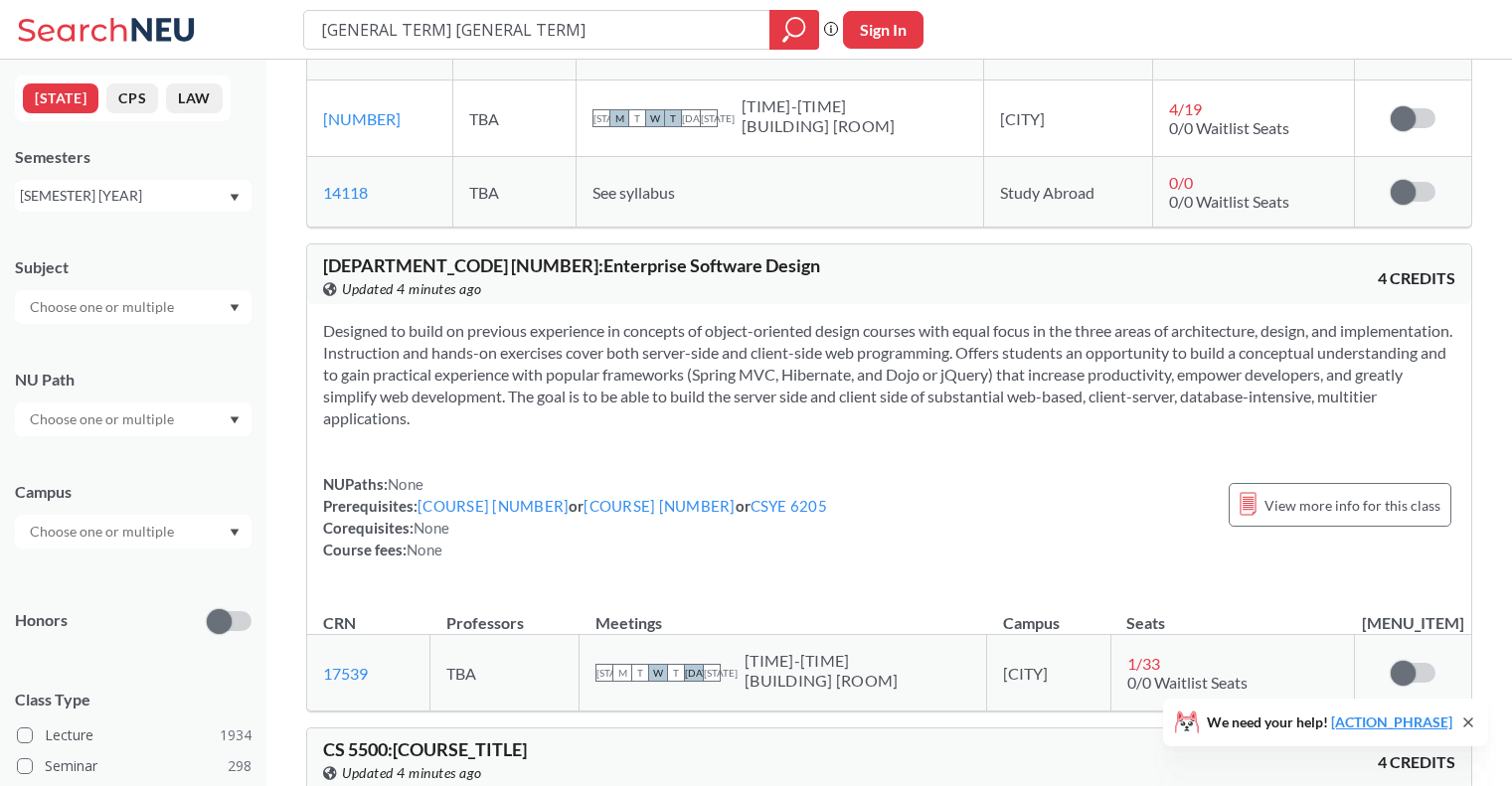 scroll, scrollTop: 2164, scrollLeft: 0, axis: vertical 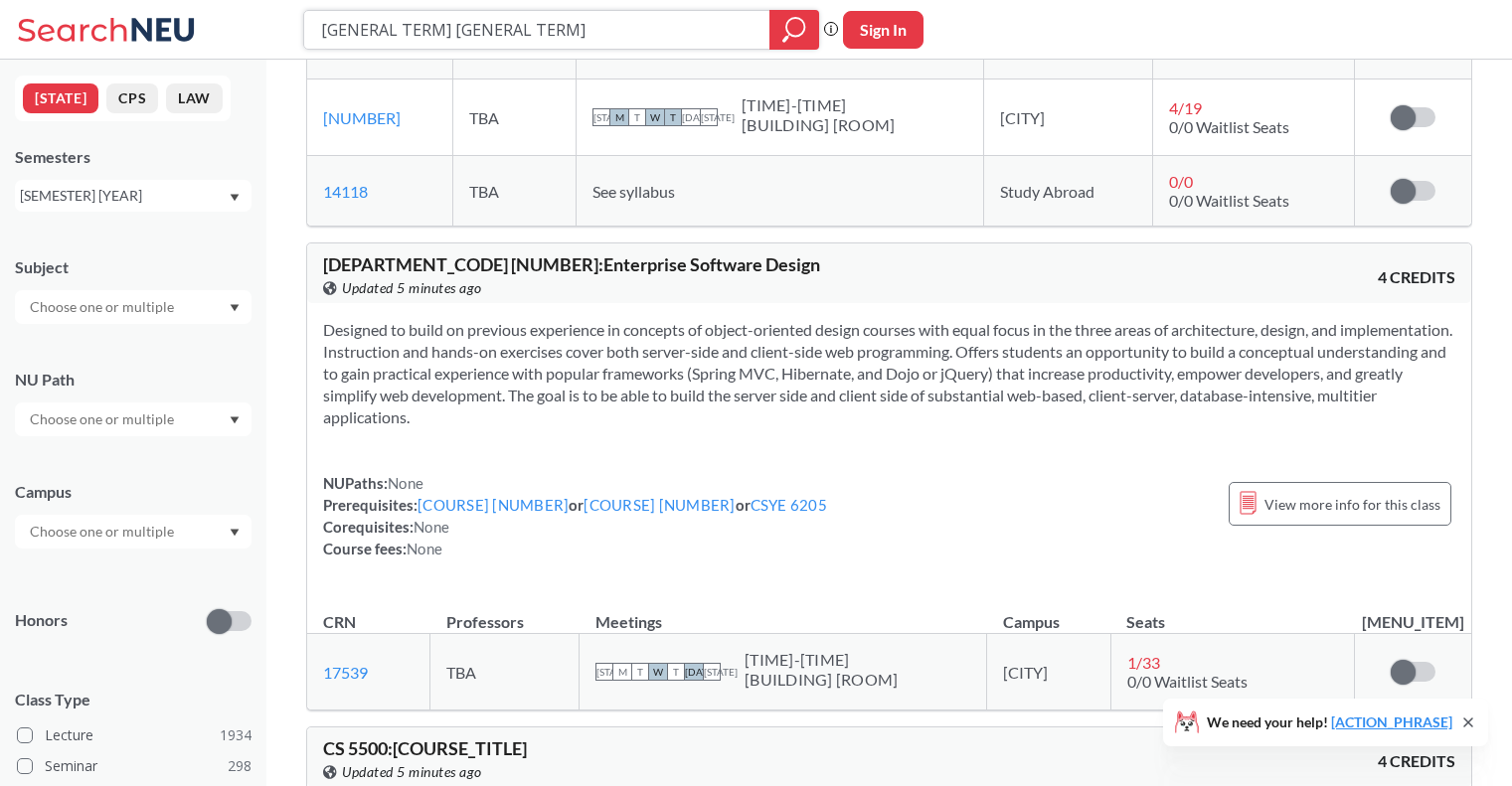 click on "[GENERAL TERM] [GENERAL TERM]" at bounding box center [537, 30] 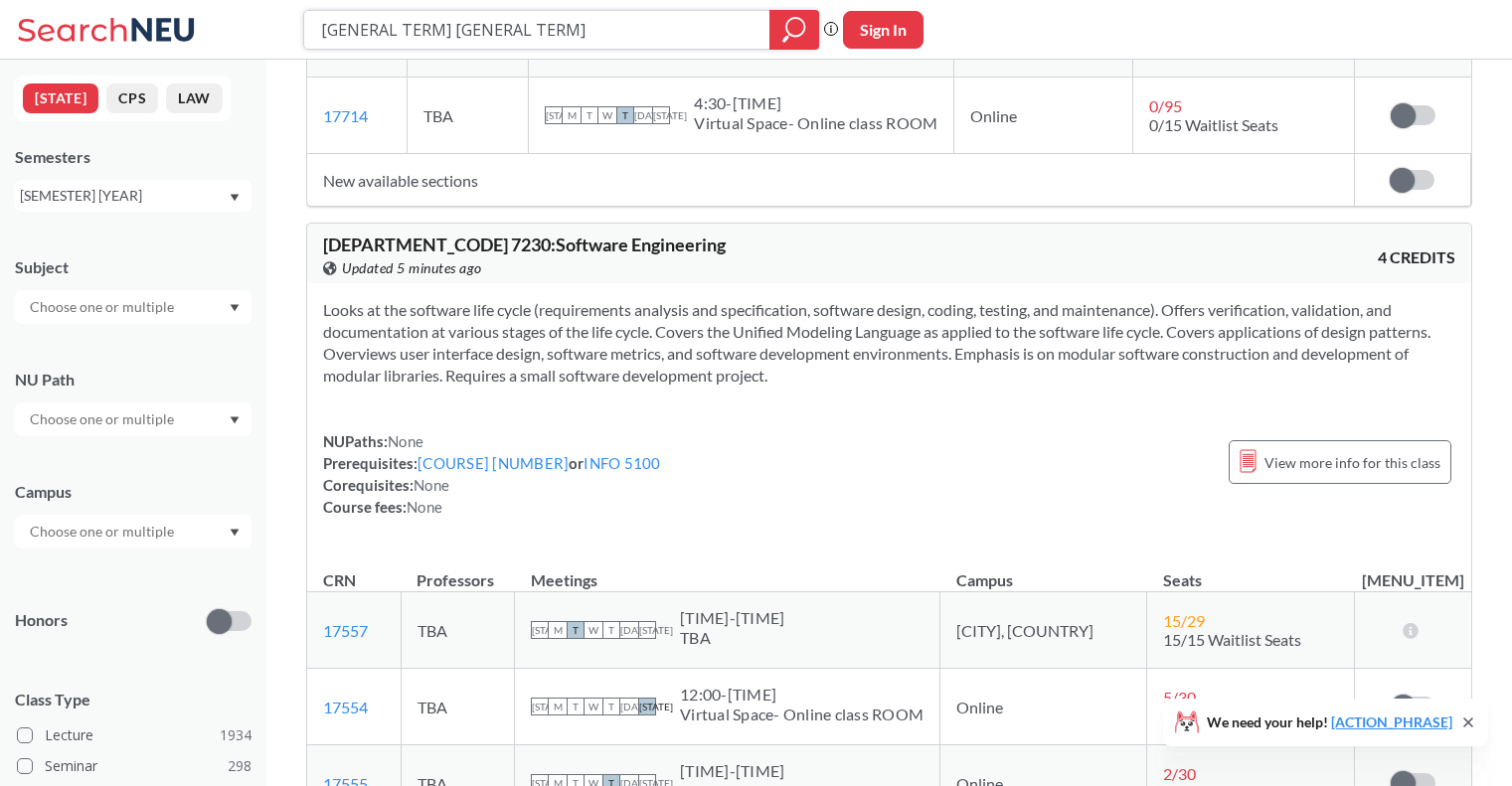 scroll, scrollTop: 453, scrollLeft: 0, axis: vertical 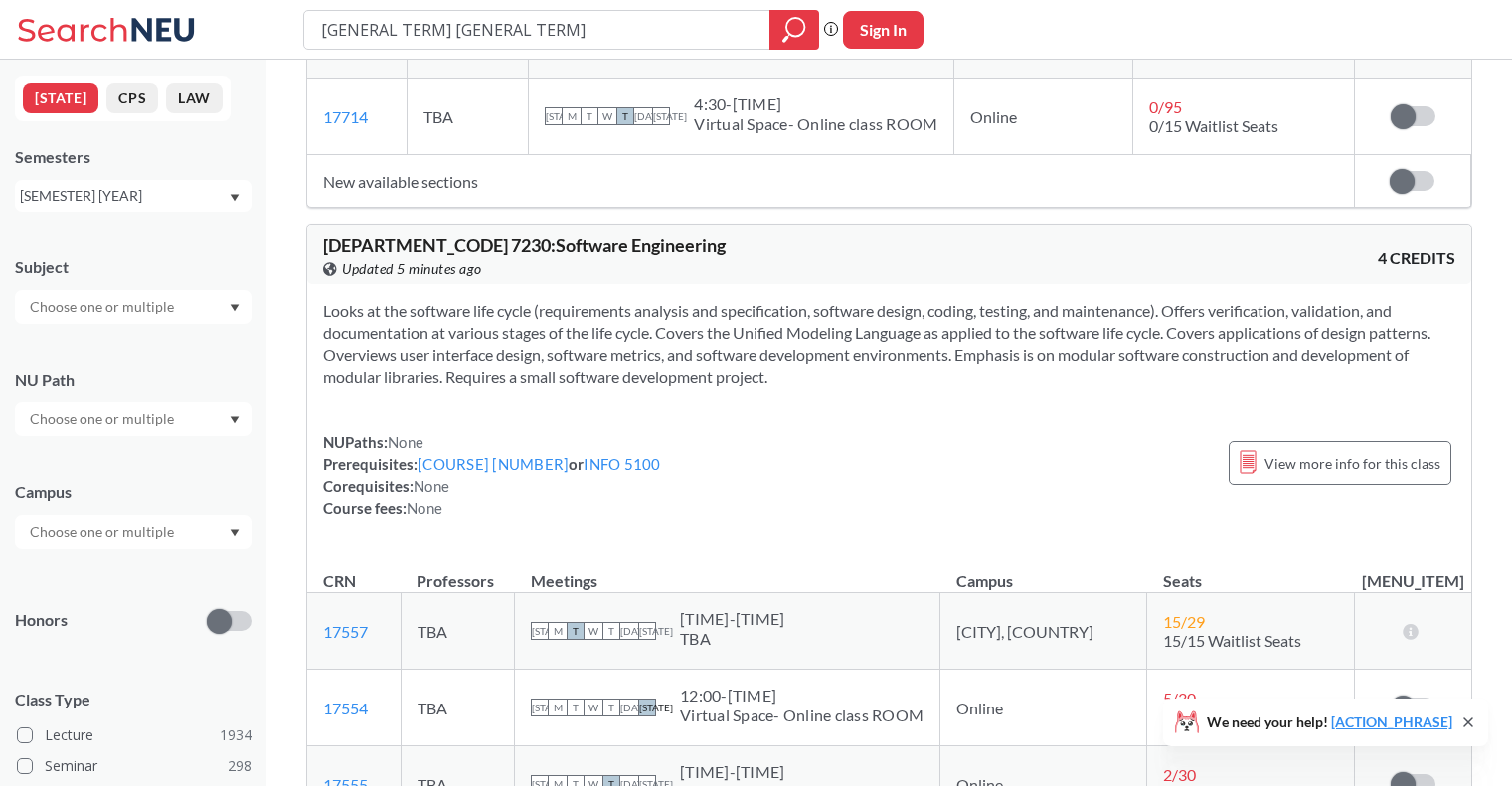 click on "[SEMESTER] [YEAR]" at bounding box center (133, 196) 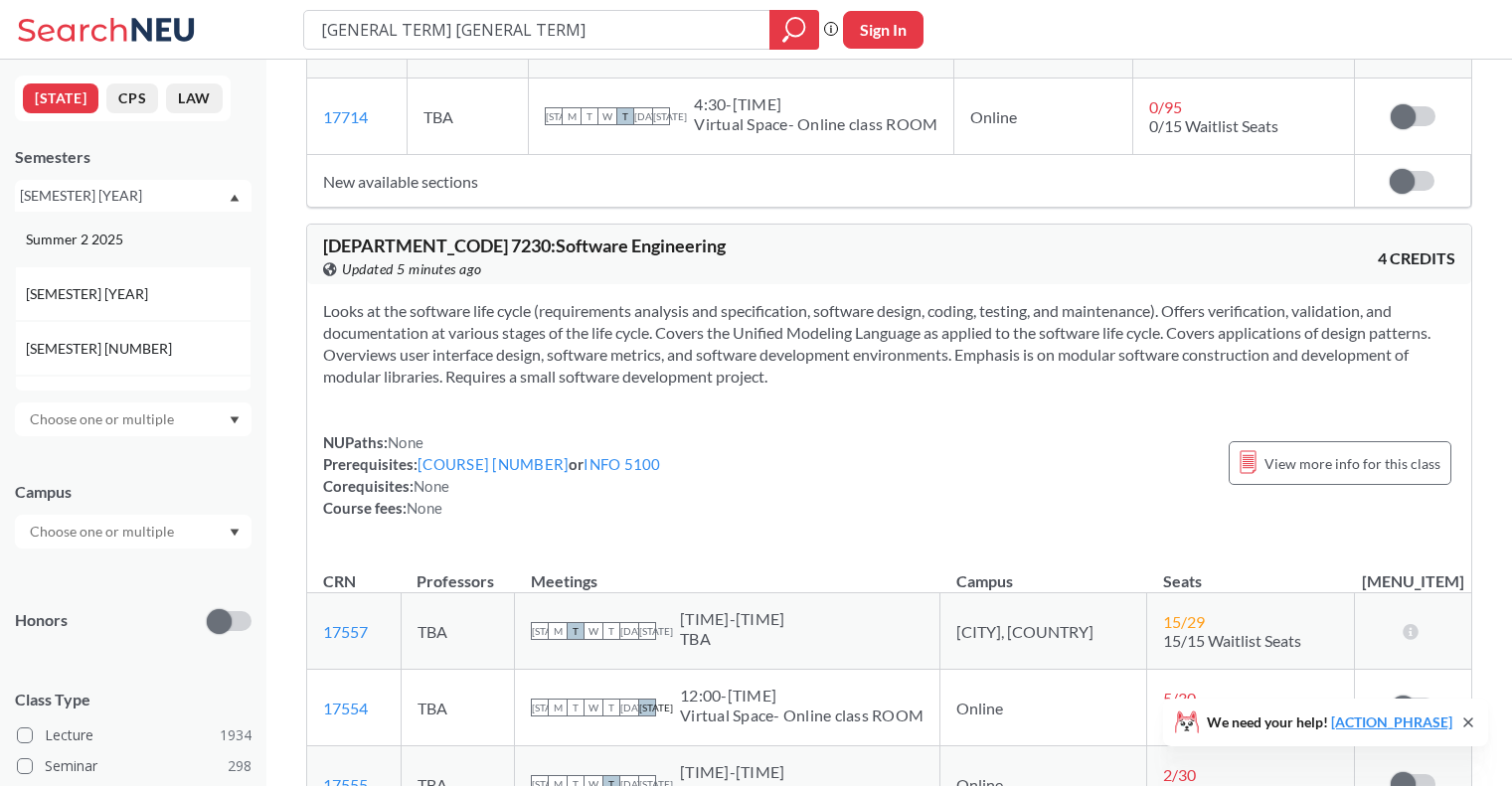 scroll, scrollTop: 0, scrollLeft: 0, axis: both 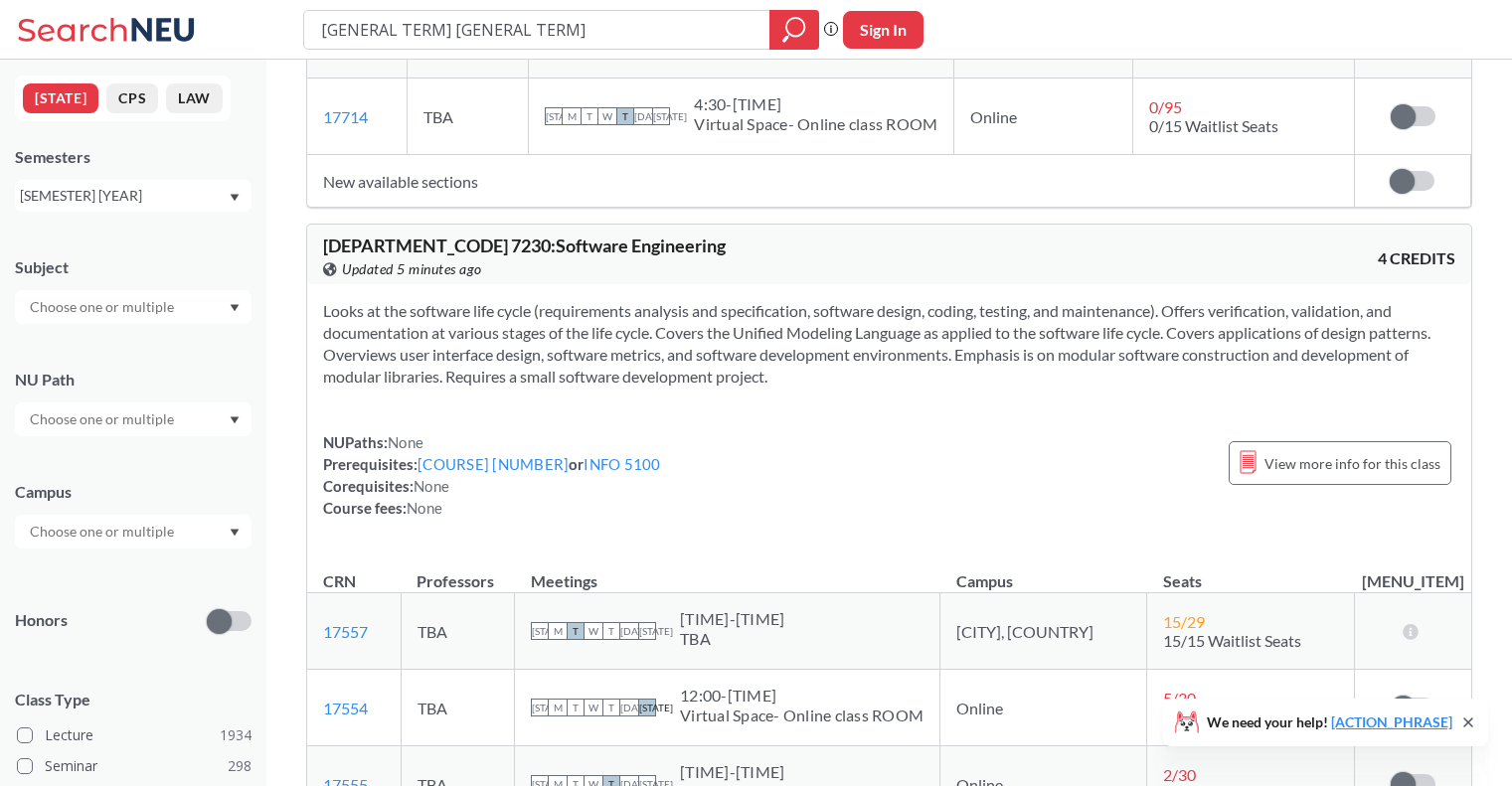 click on "CSYE [NUMBER] : [COURSE_NAME] View this course on Banner. Updated 5 minutes ago 4 CREDITS" at bounding box center (889, 254) 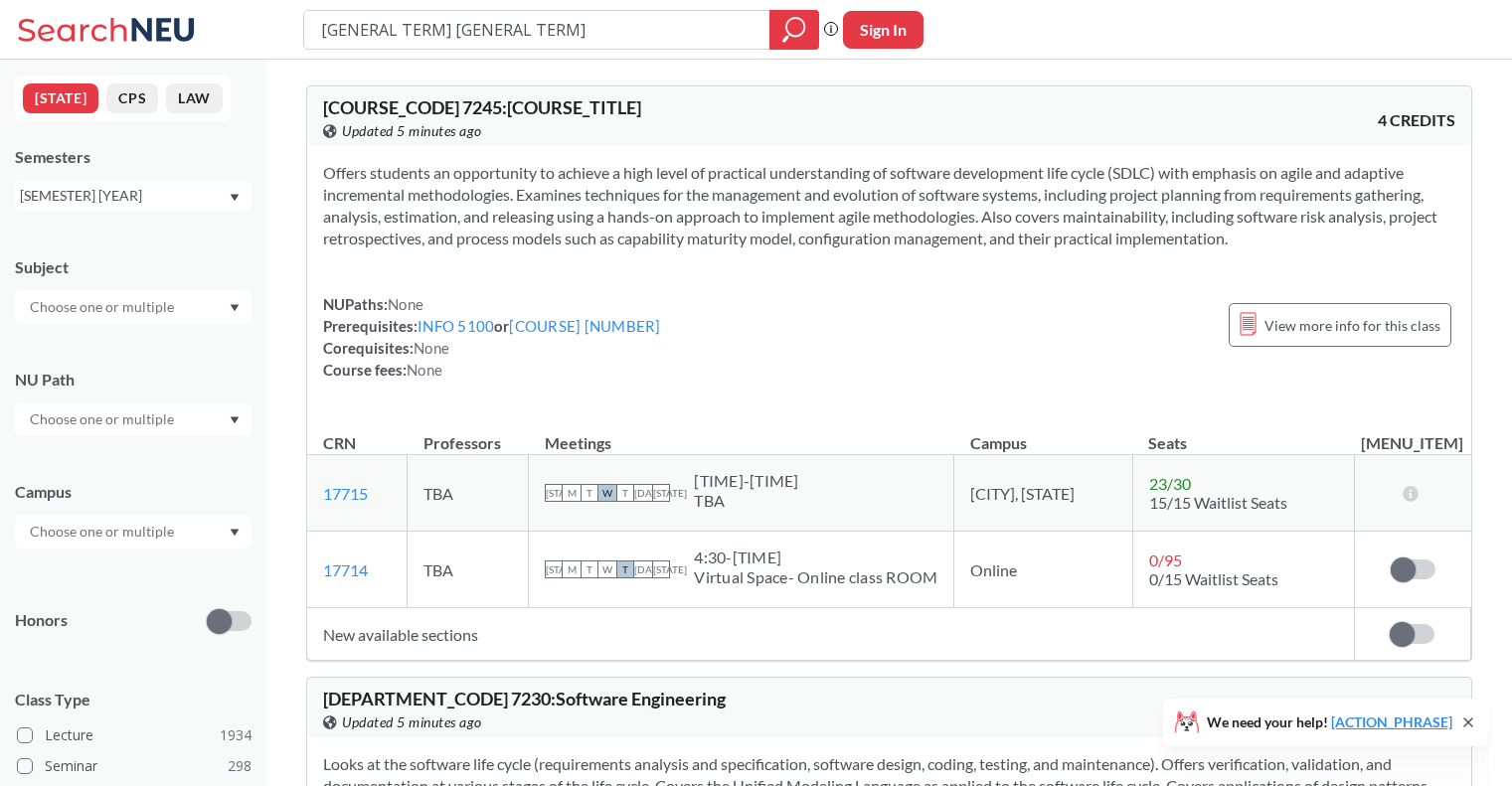 click on "[SEMESTER] [YEAR]" at bounding box center (123, 196) 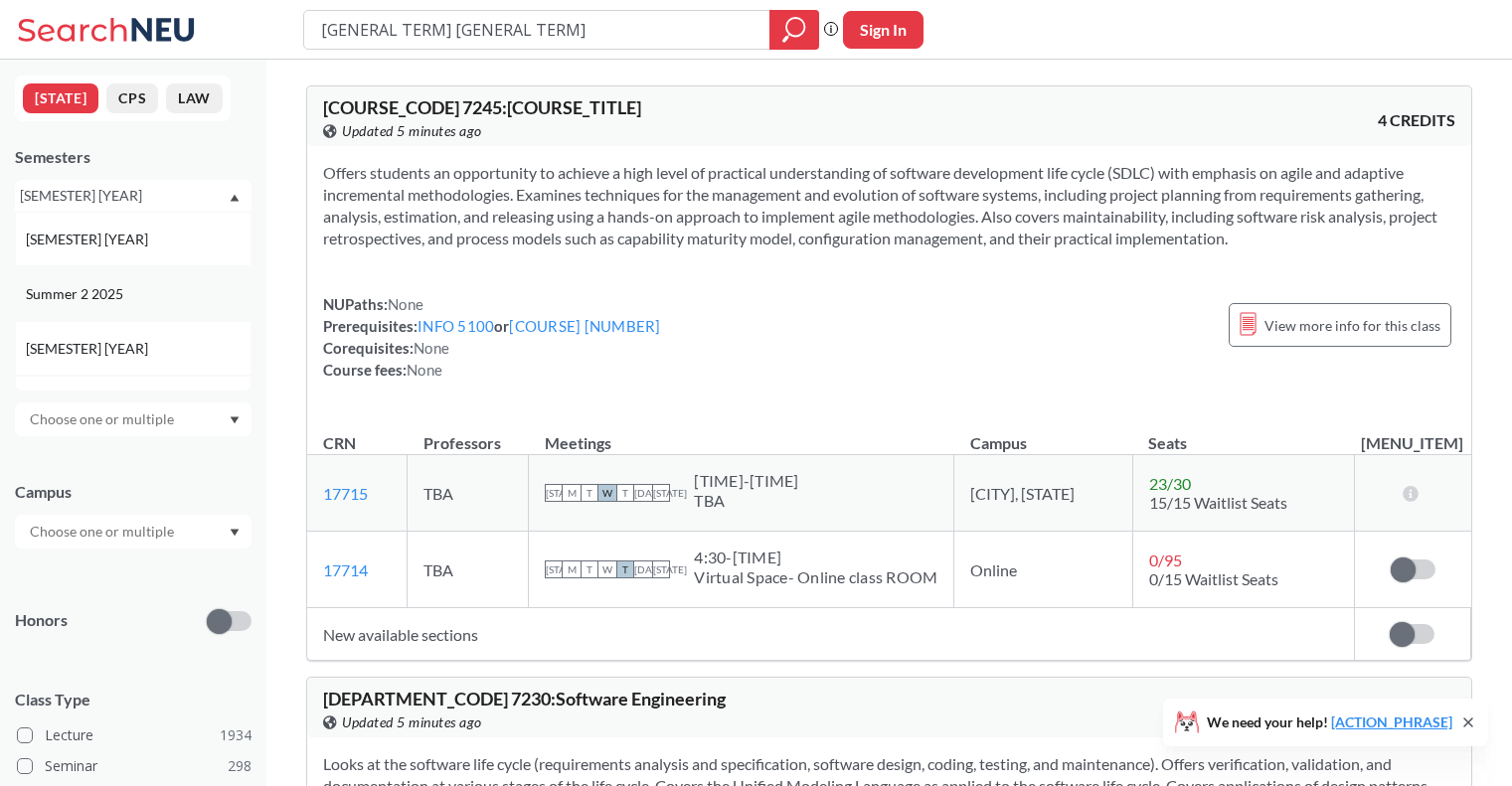 click on "Summer 2 2025" at bounding box center (133, 293) 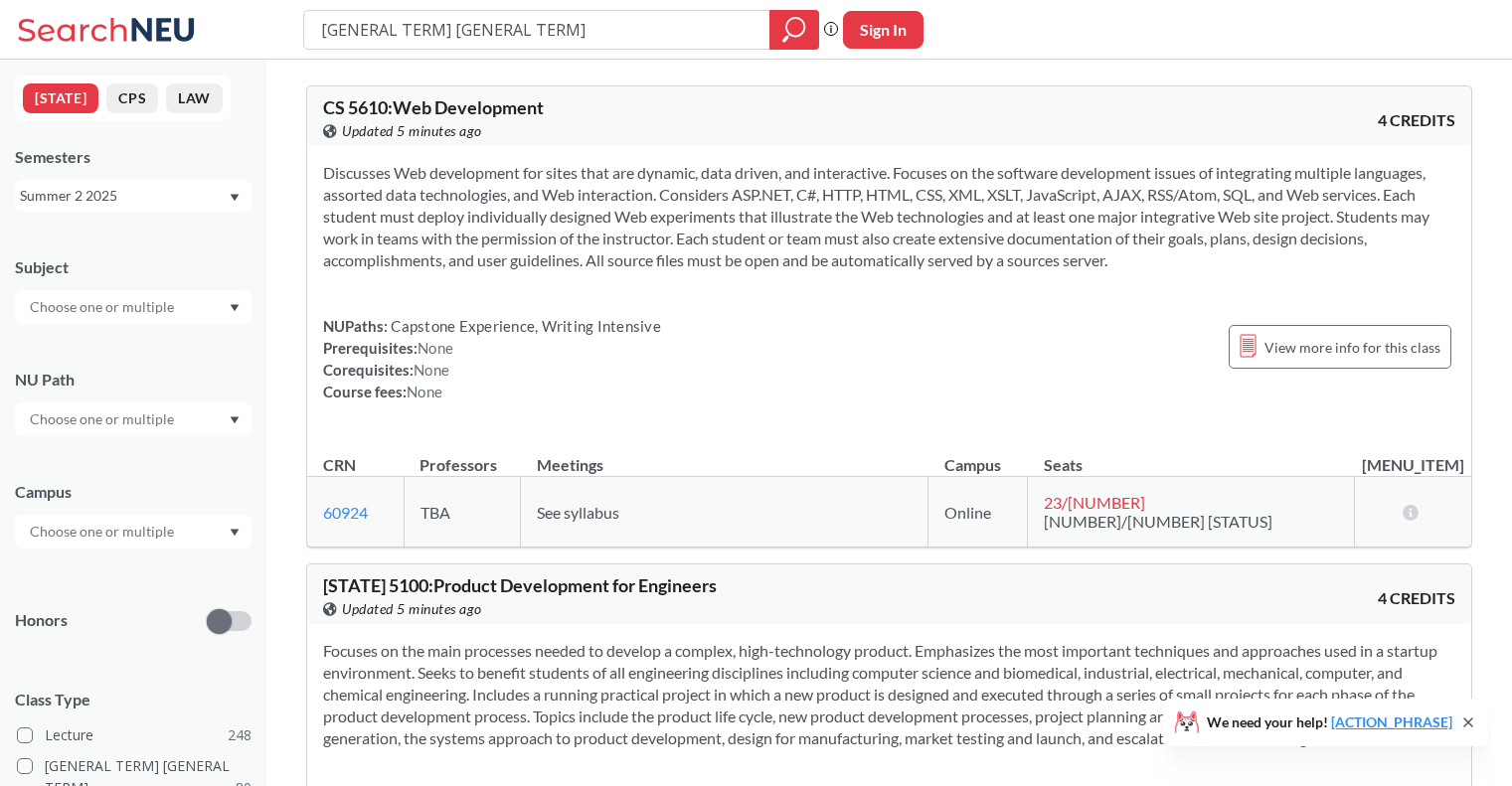 click on "Summer 2 2025" at bounding box center (123, 196) 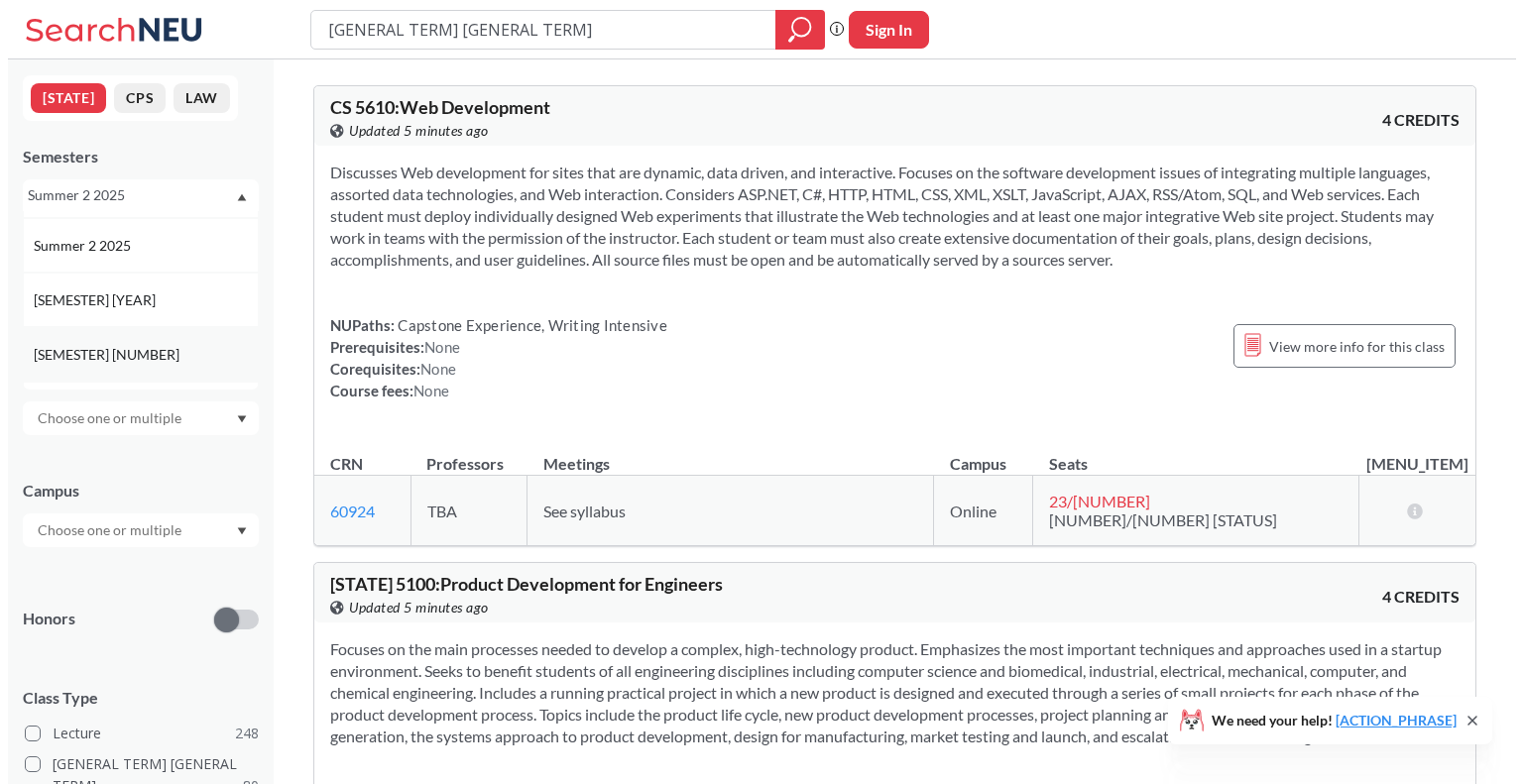 scroll, scrollTop: 49, scrollLeft: 0, axis: vertical 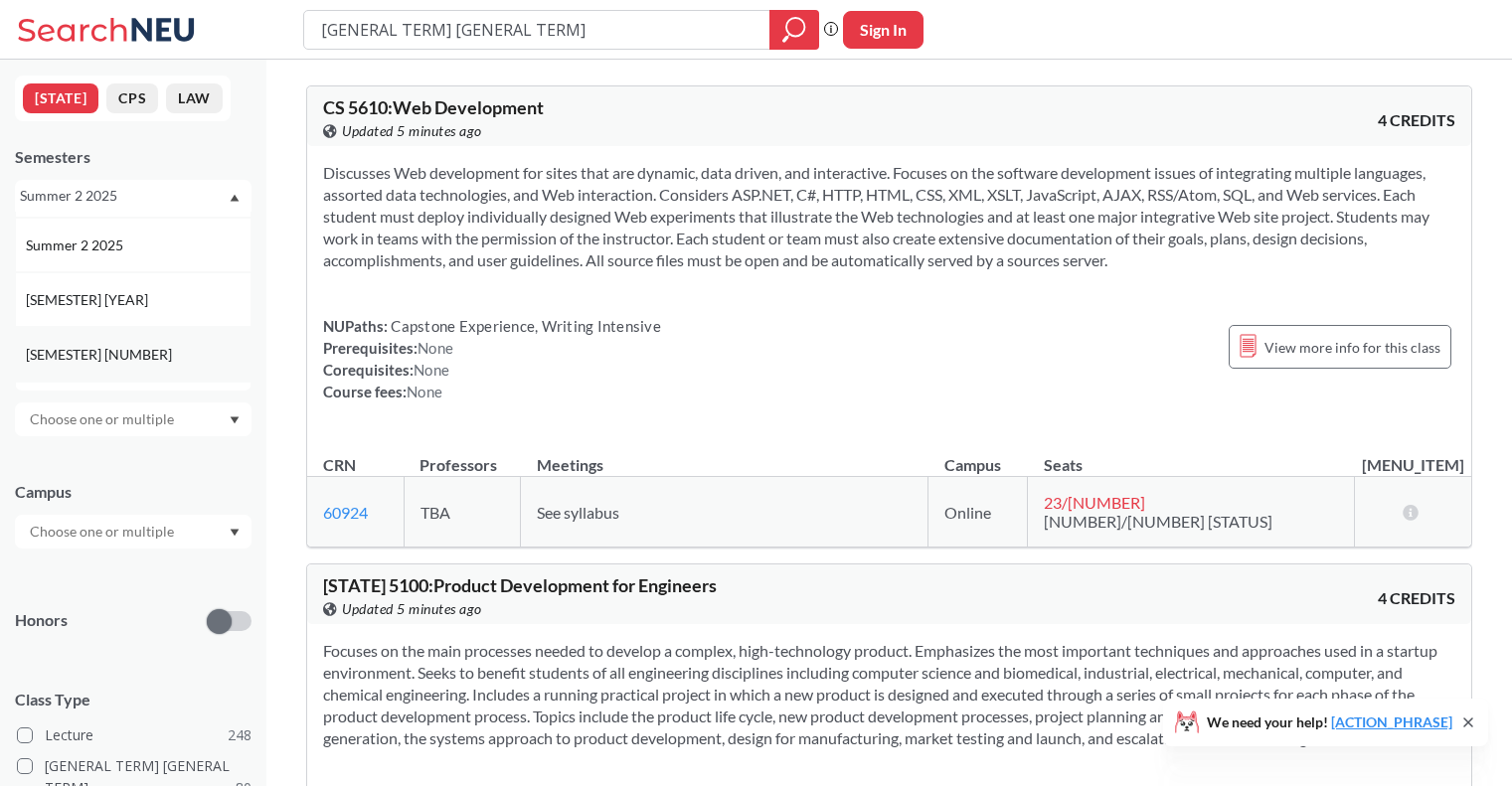 click on "[SEMESTER] [NUMBER]" at bounding box center (133, 354) 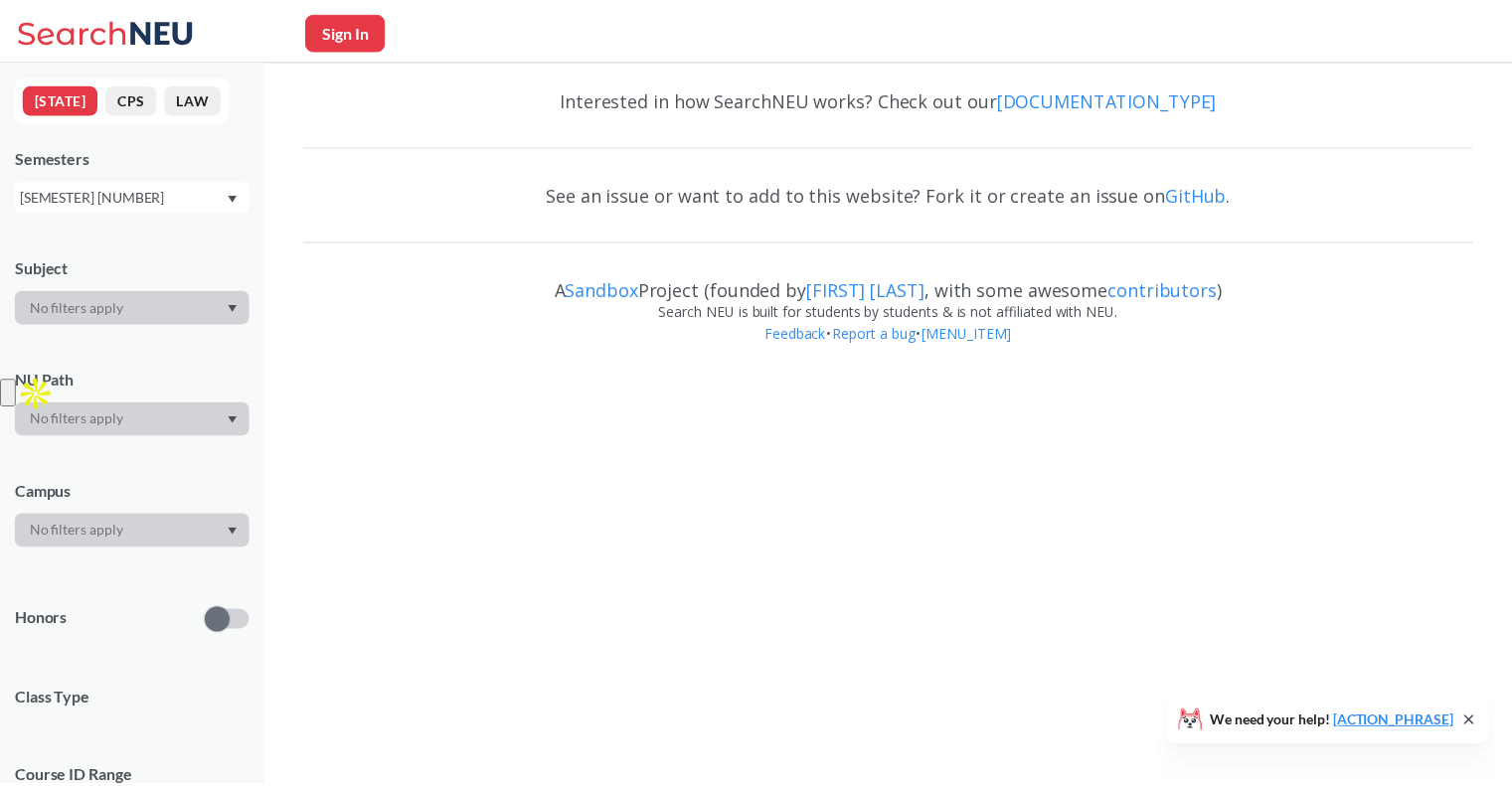 scroll, scrollTop: 0, scrollLeft: 0, axis: both 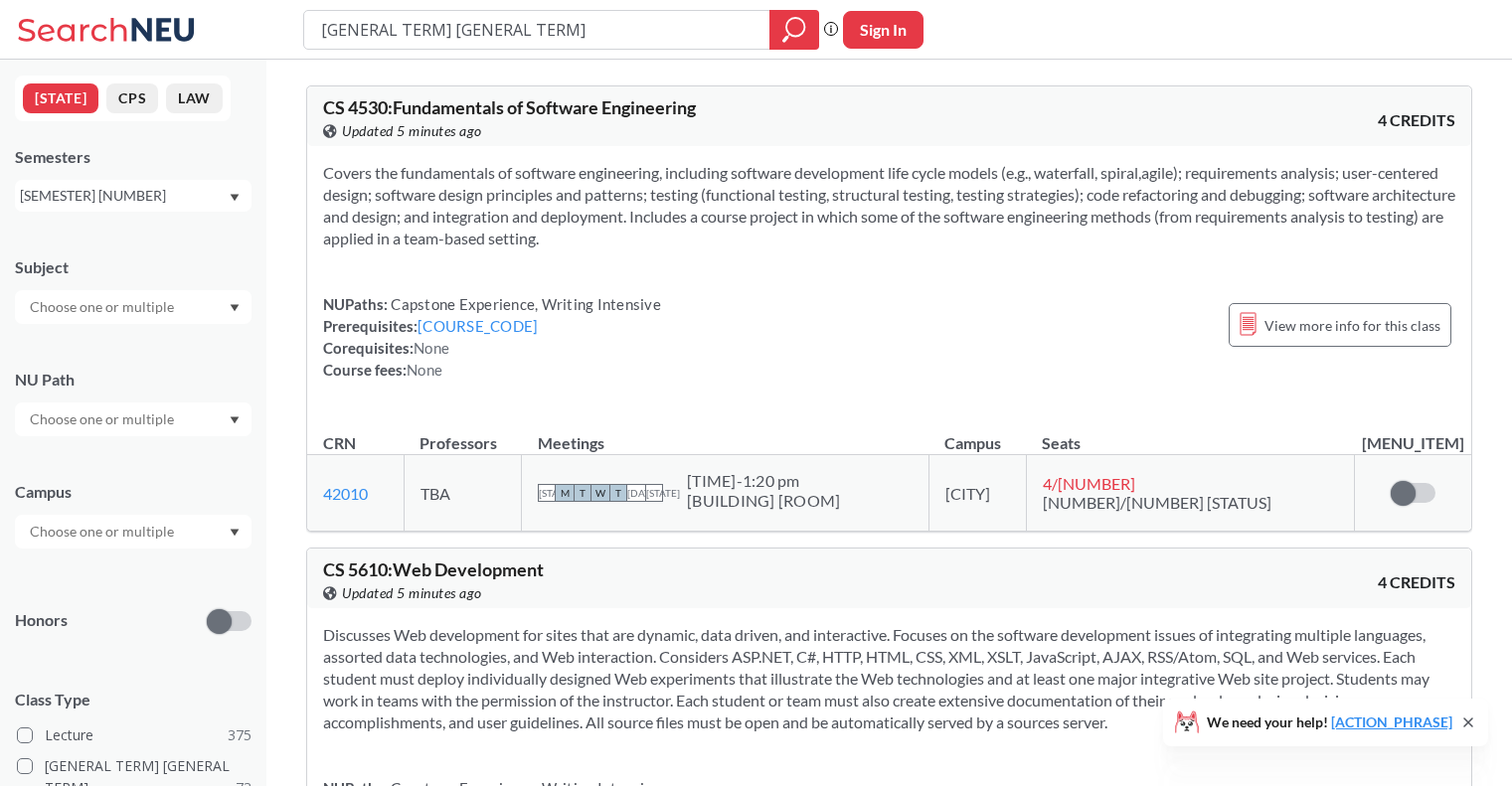 click on "[SEMESTER] [NUMBER]" at bounding box center (123, 196) 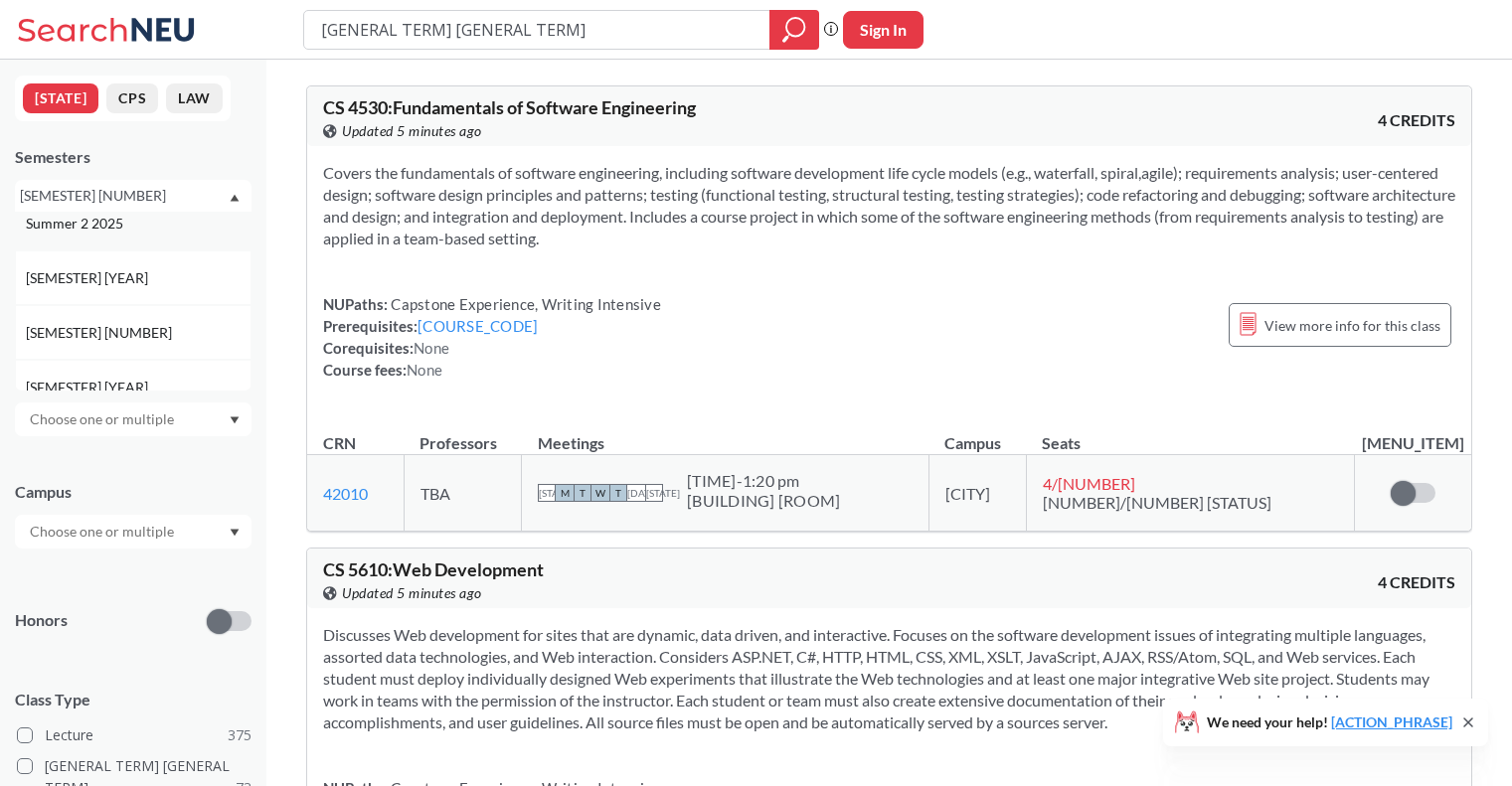 scroll, scrollTop: 82, scrollLeft: 0, axis: vertical 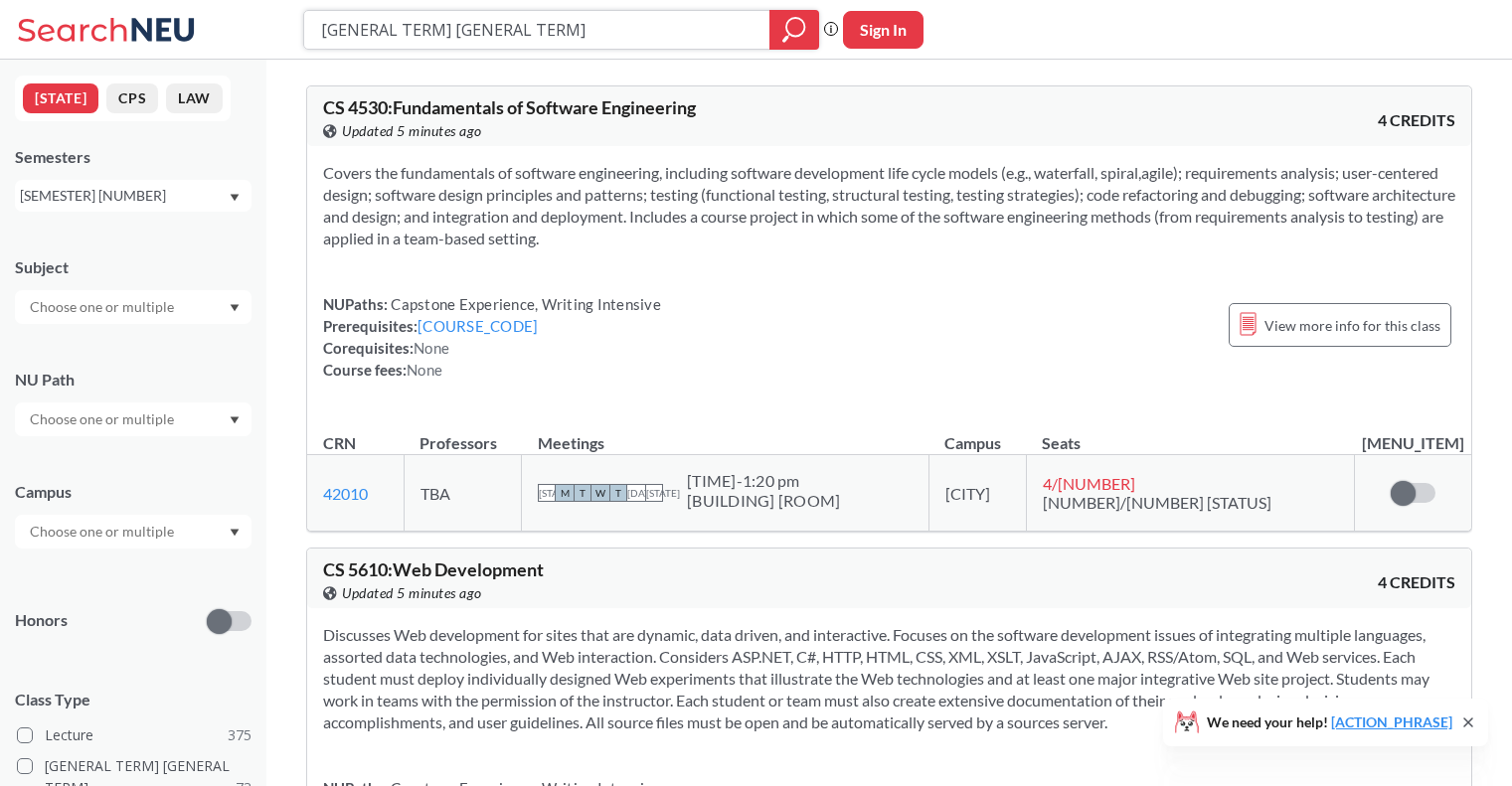 click on "[GENERAL TERM] [GENERAL TERM]" at bounding box center (537, 30) 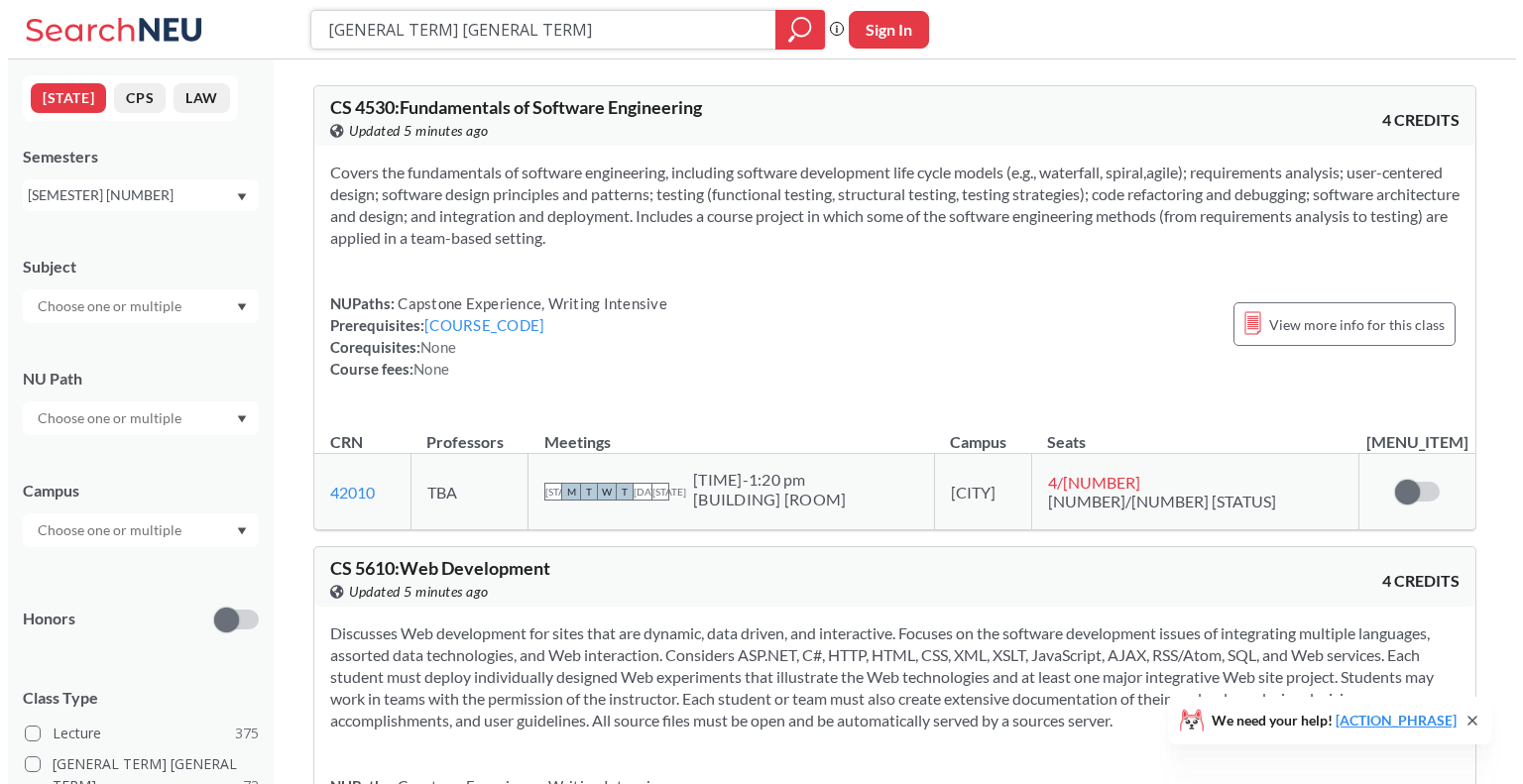 scroll, scrollTop: 0, scrollLeft: 0, axis: both 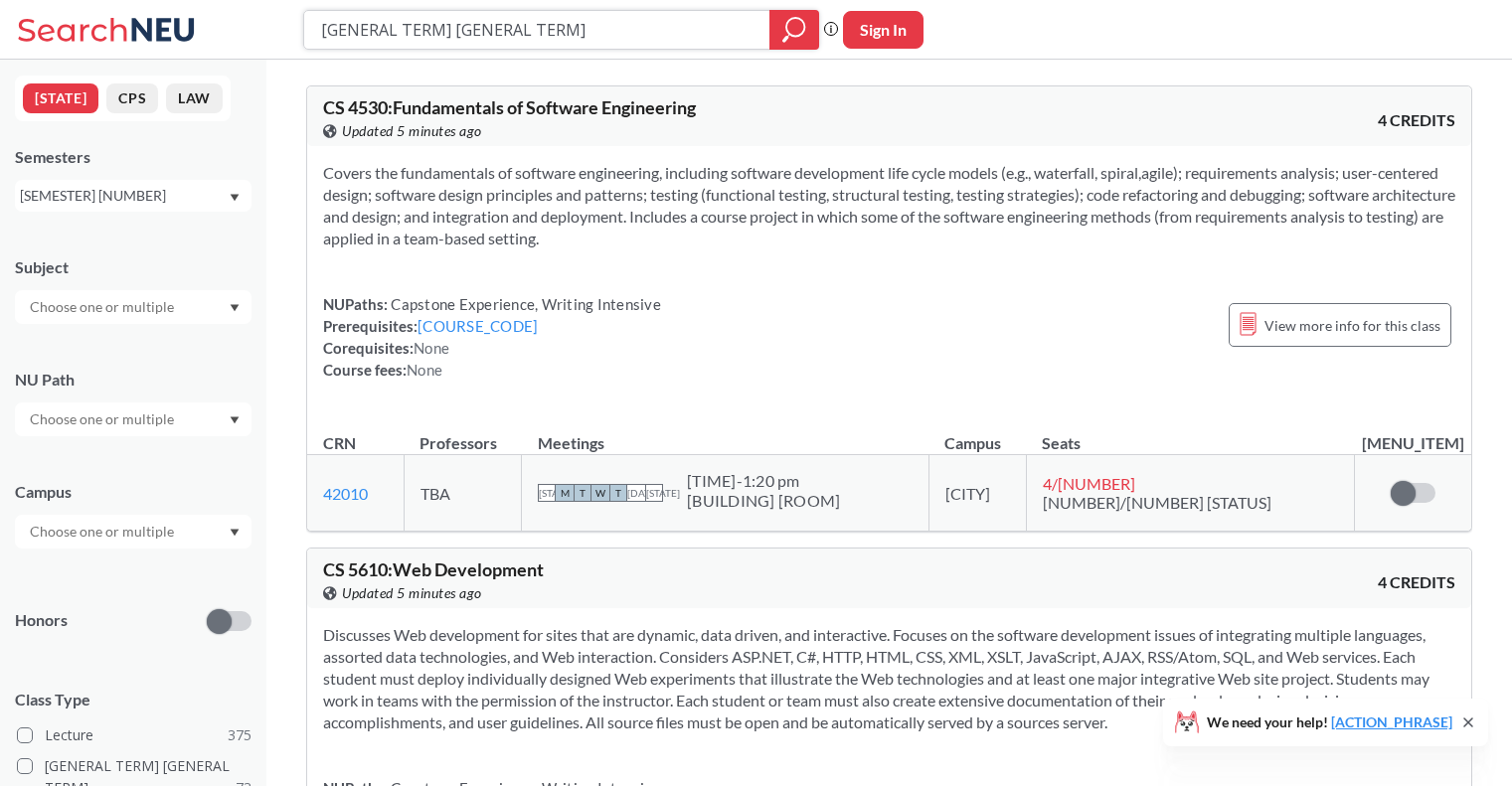 click on "[GENERAL TERM] [GENERAL TERM]" at bounding box center [537, 30] 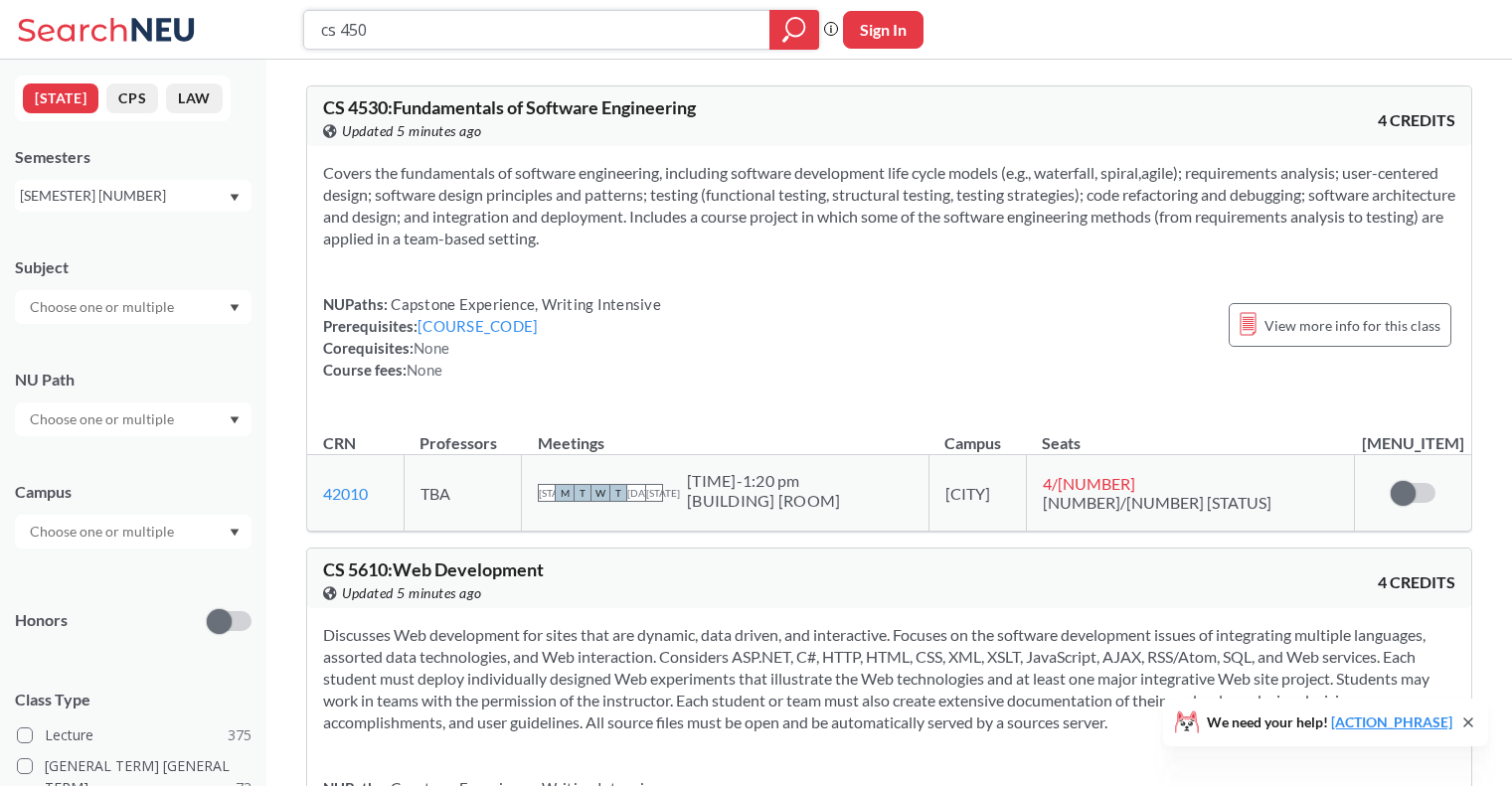 type on "cs 4500" 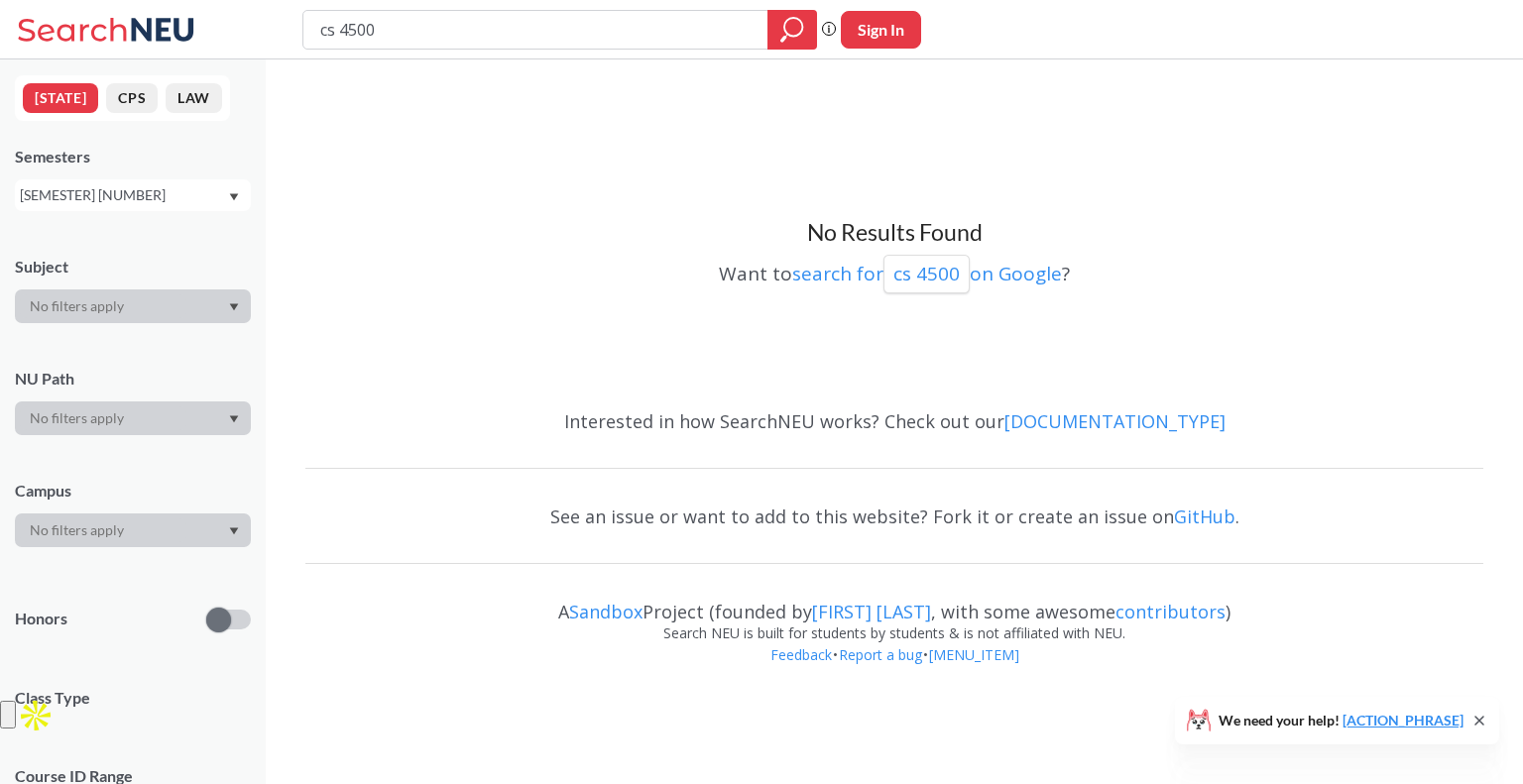 click on "[SEMESTER] [NUMBER]" at bounding box center (123, 195) 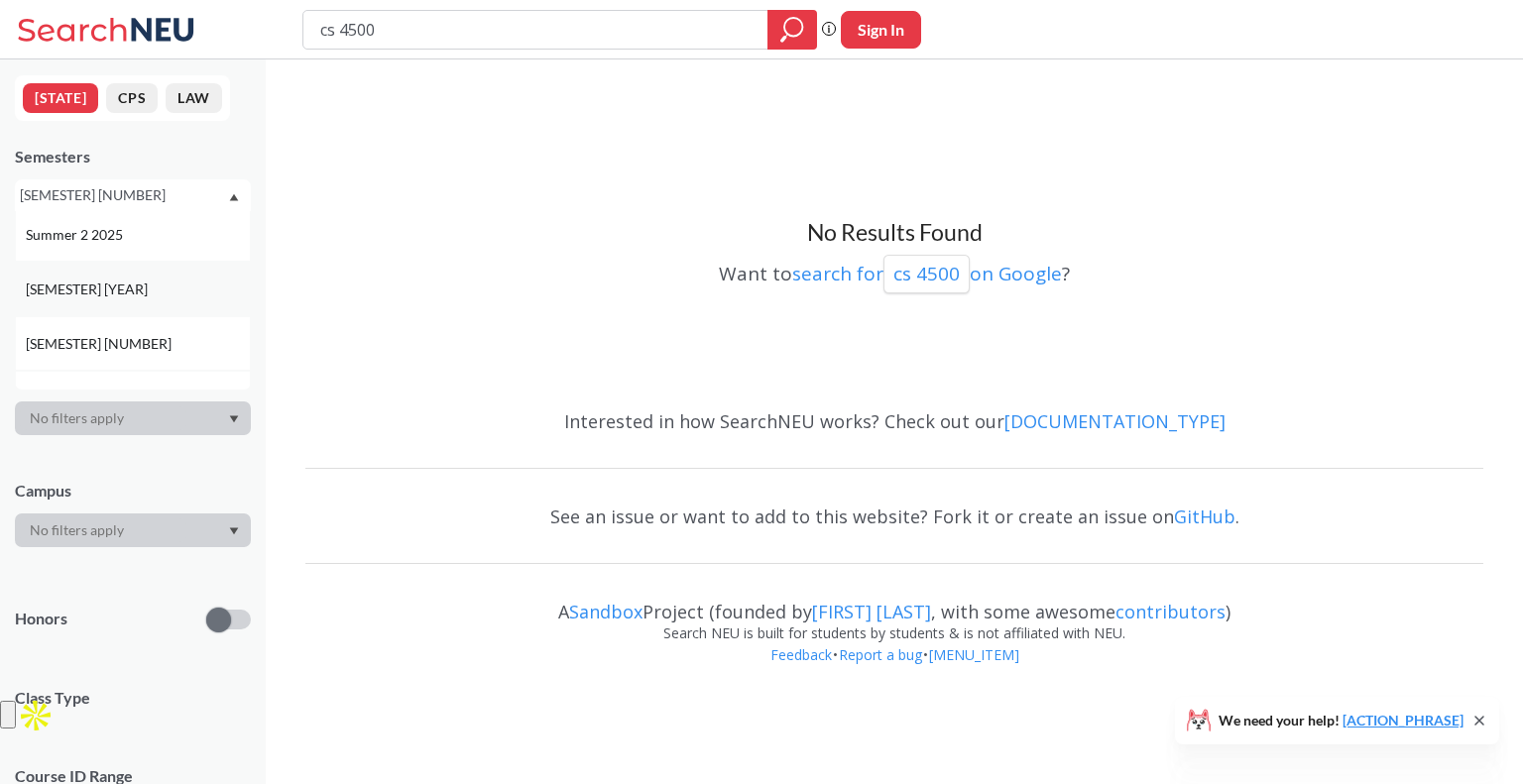 scroll, scrollTop: 149, scrollLeft: 0, axis: vertical 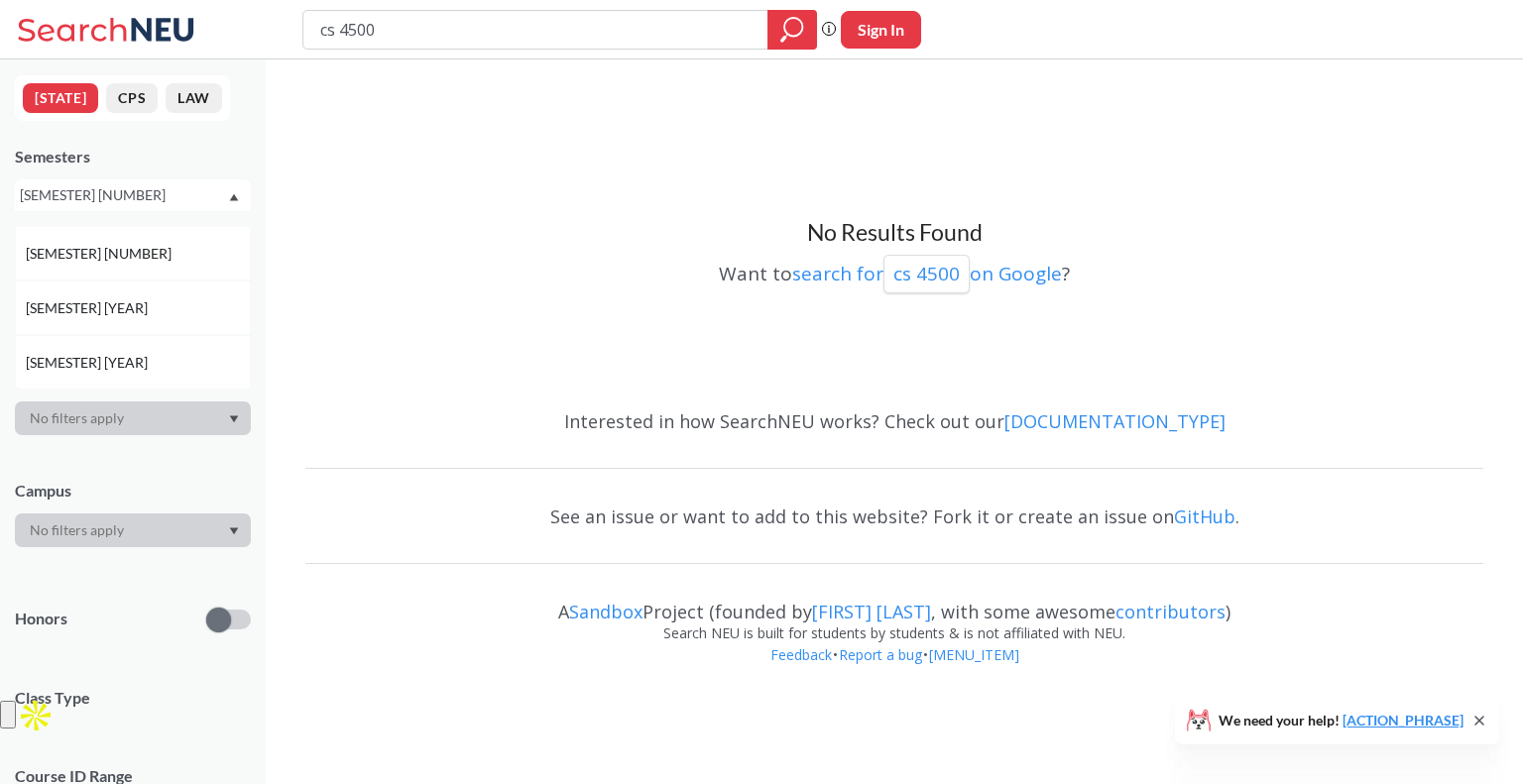 click on "[SEMESTER] [YEAR]" at bounding box center [138, 308] 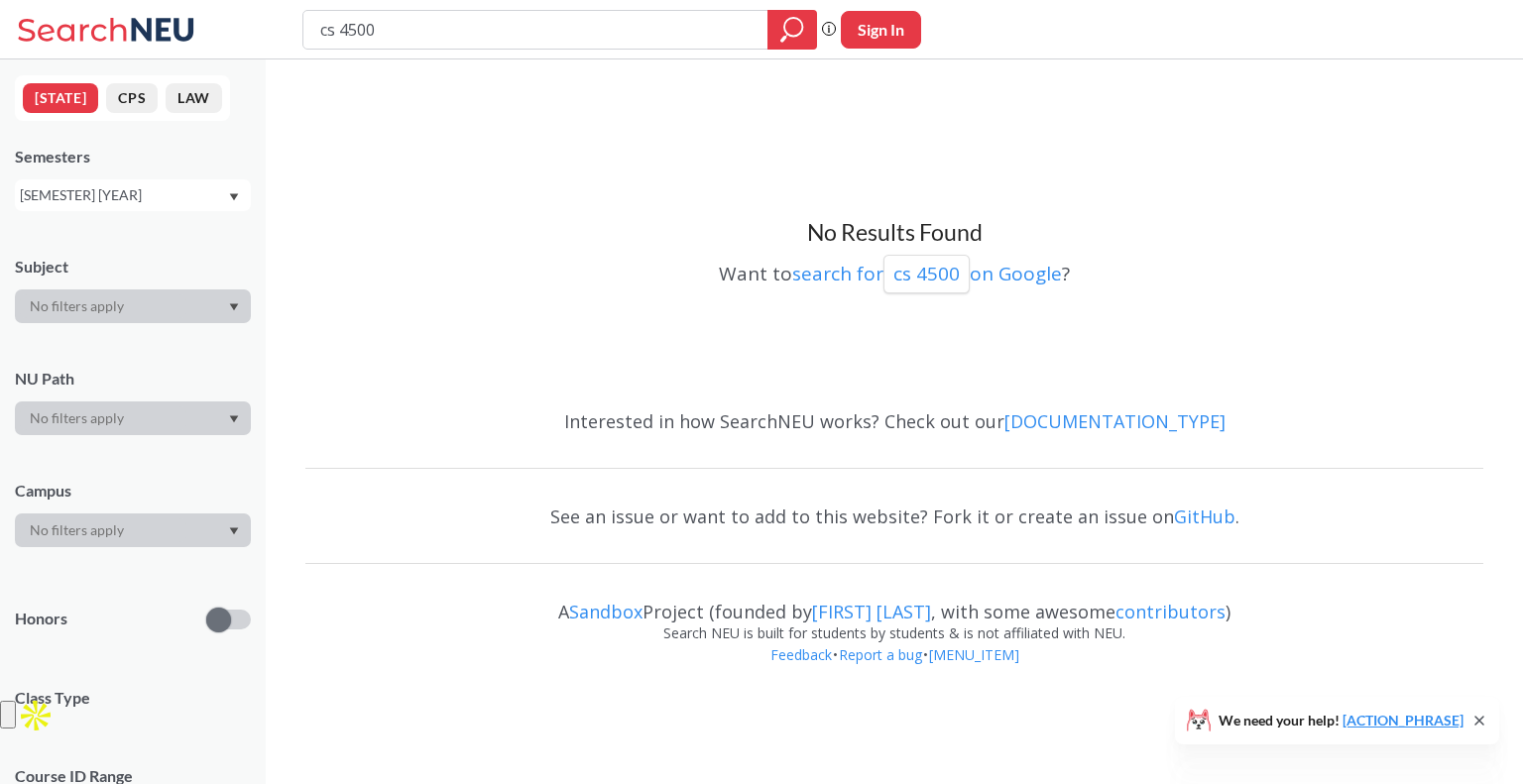 click on "[SEMESTER] [YEAR]" at bounding box center [133, 195] 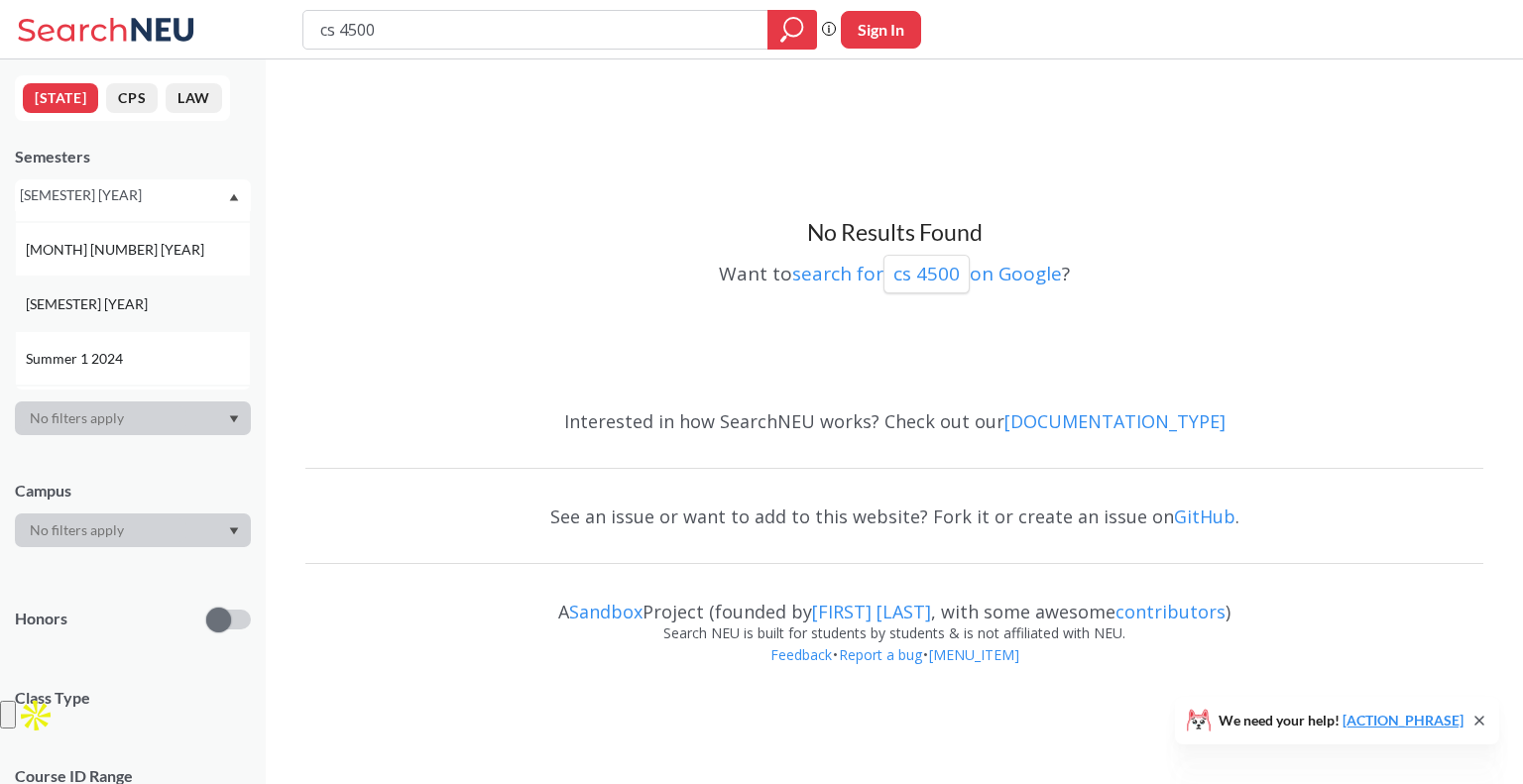 scroll, scrollTop: 280, scrollLeft: 0, axis: vertical 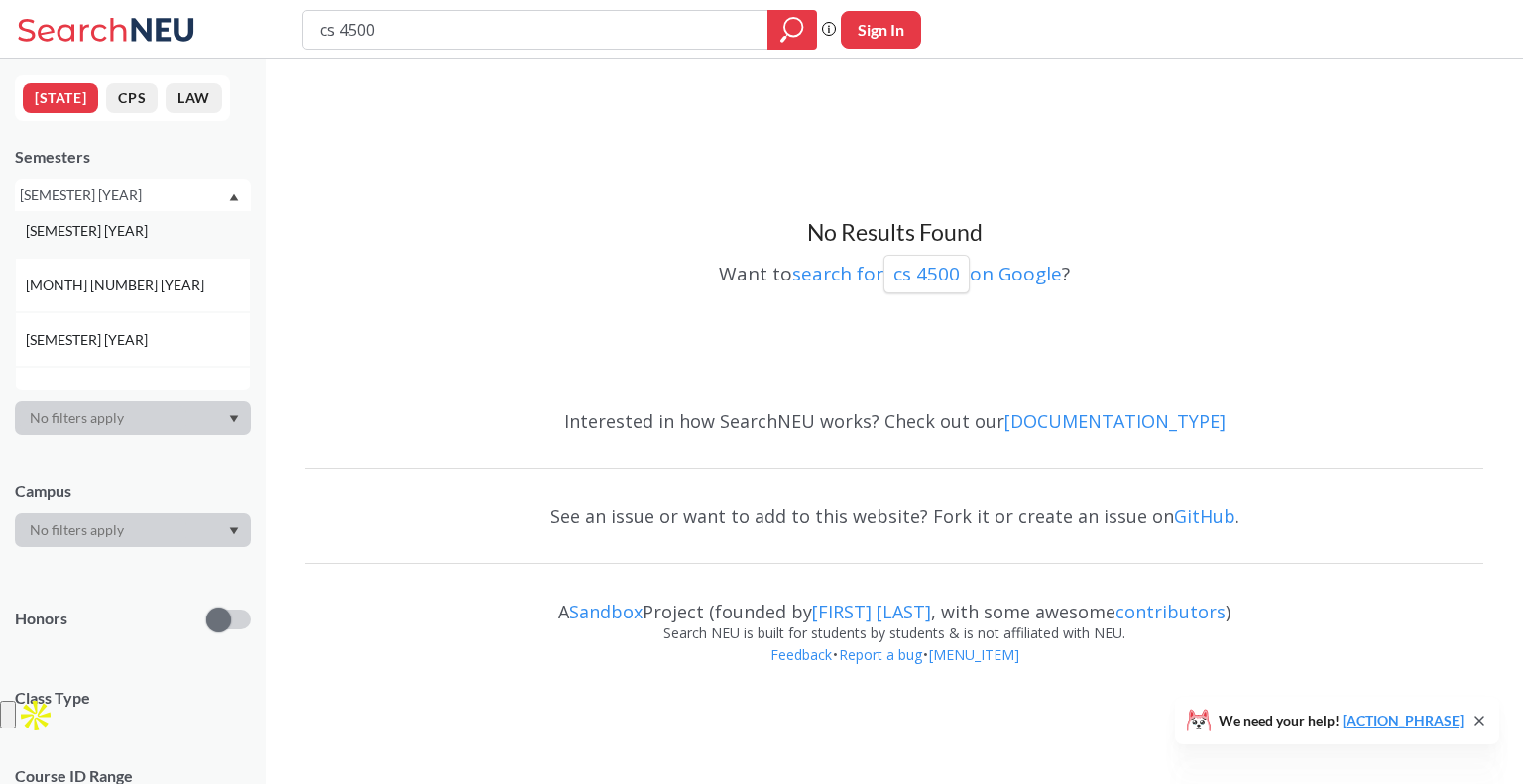 click on "[SEMESTER] [YEAR]" at bounding box center [133, 230] 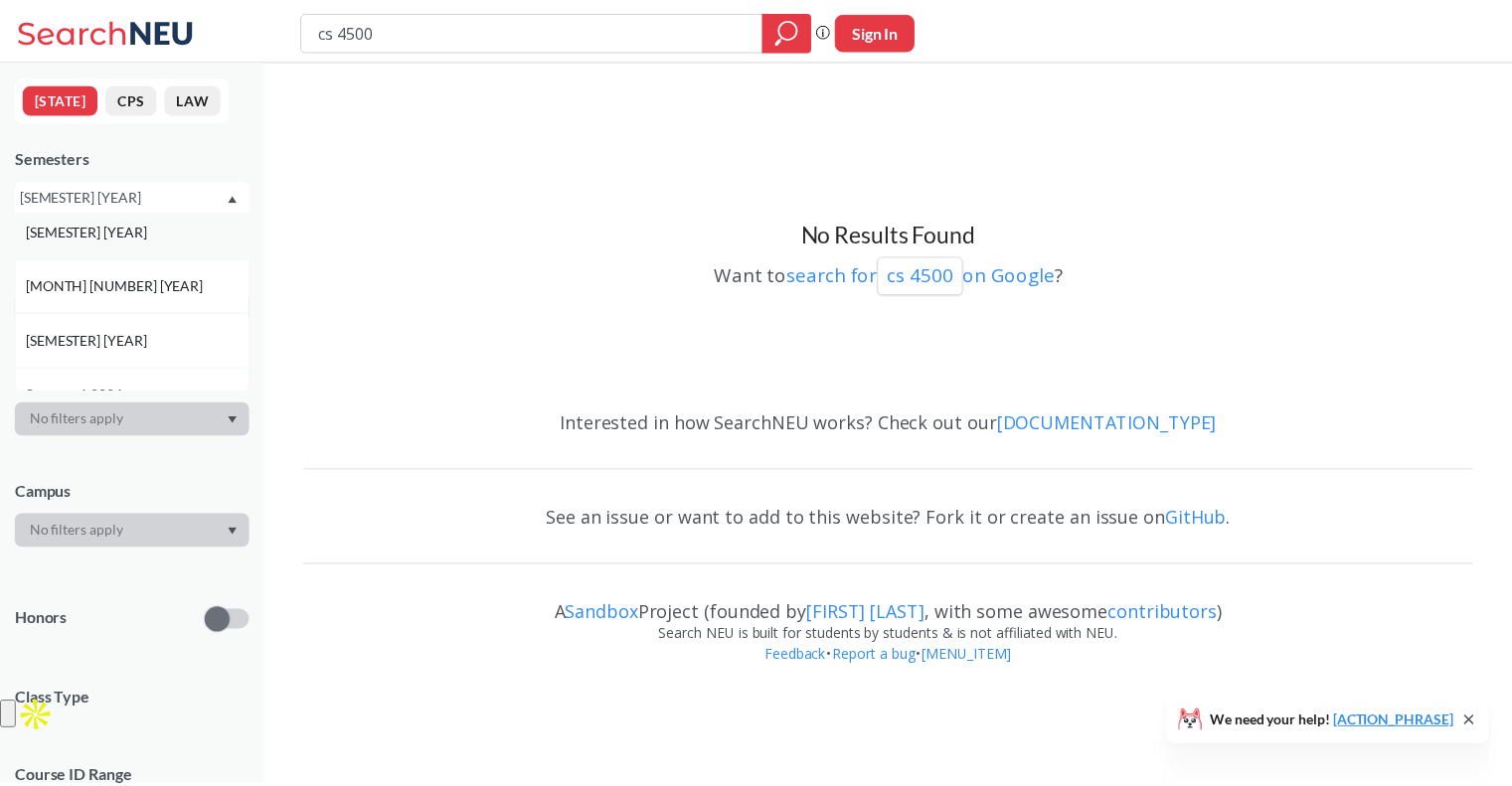 scroll, scrollTop: 0, scrollLeft: 0, axis: both 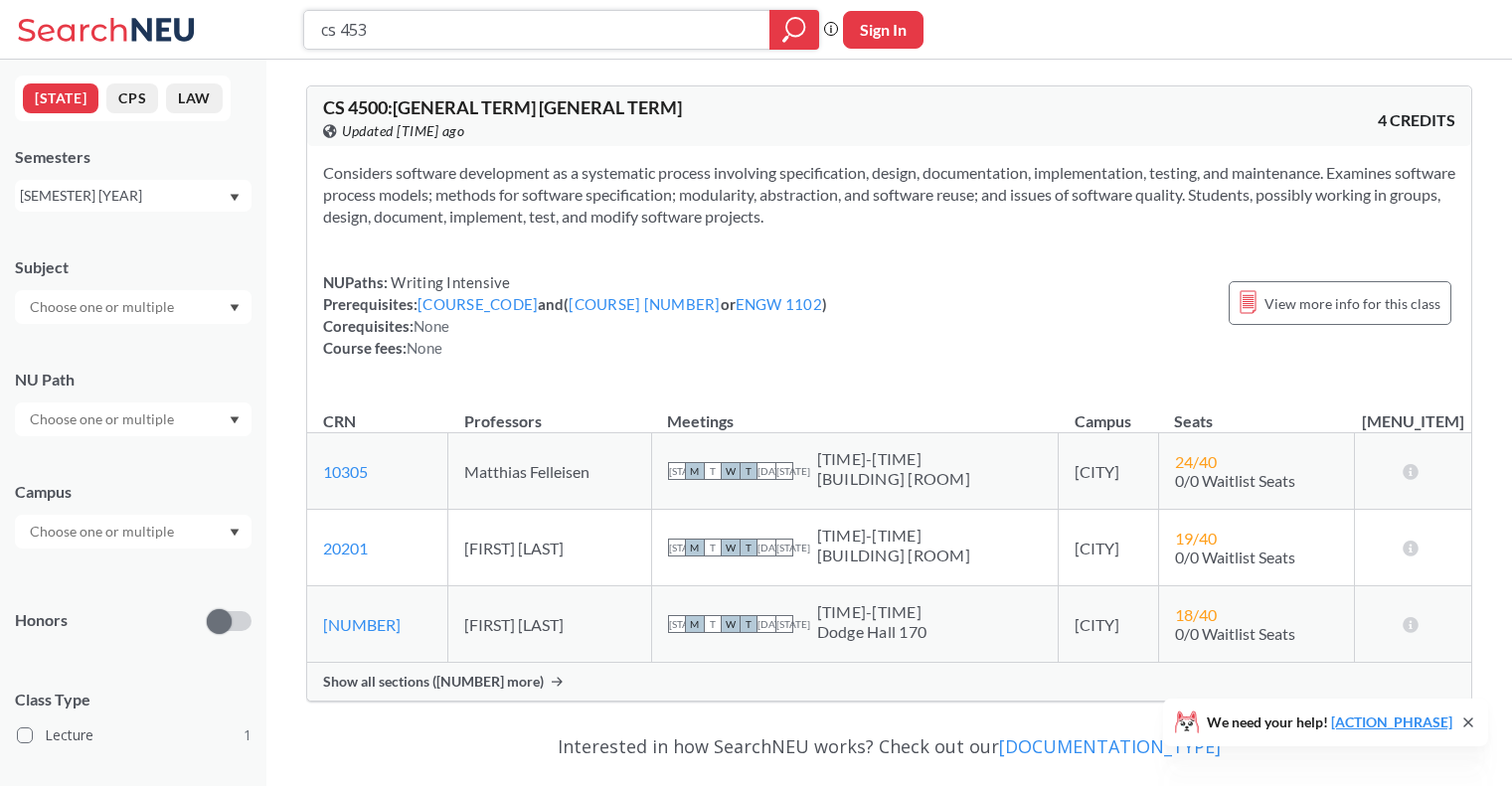 type on "cs 4530" 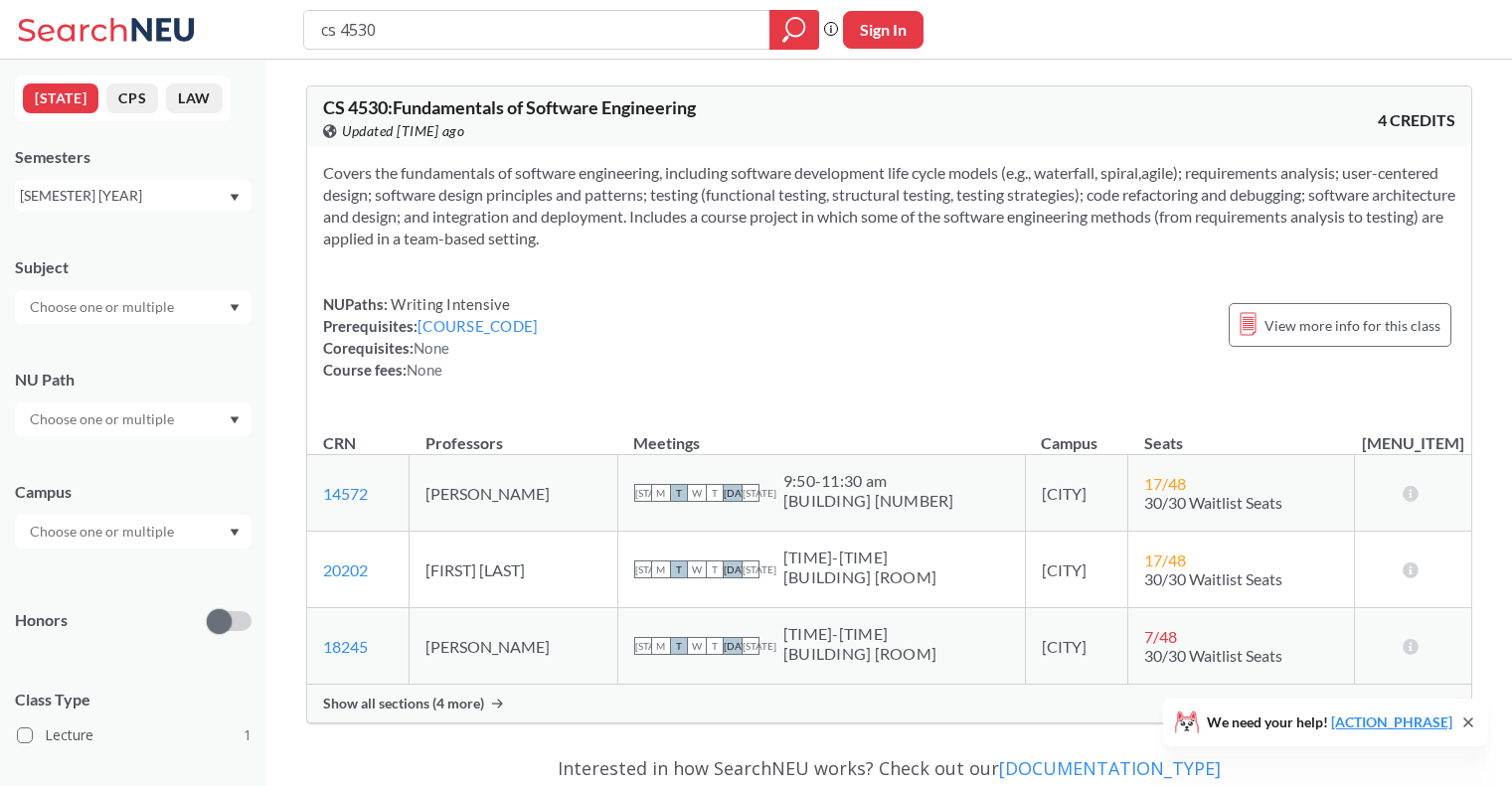 click on "[SEMESTER] [YEAR]" at bounding box center (123, 196) 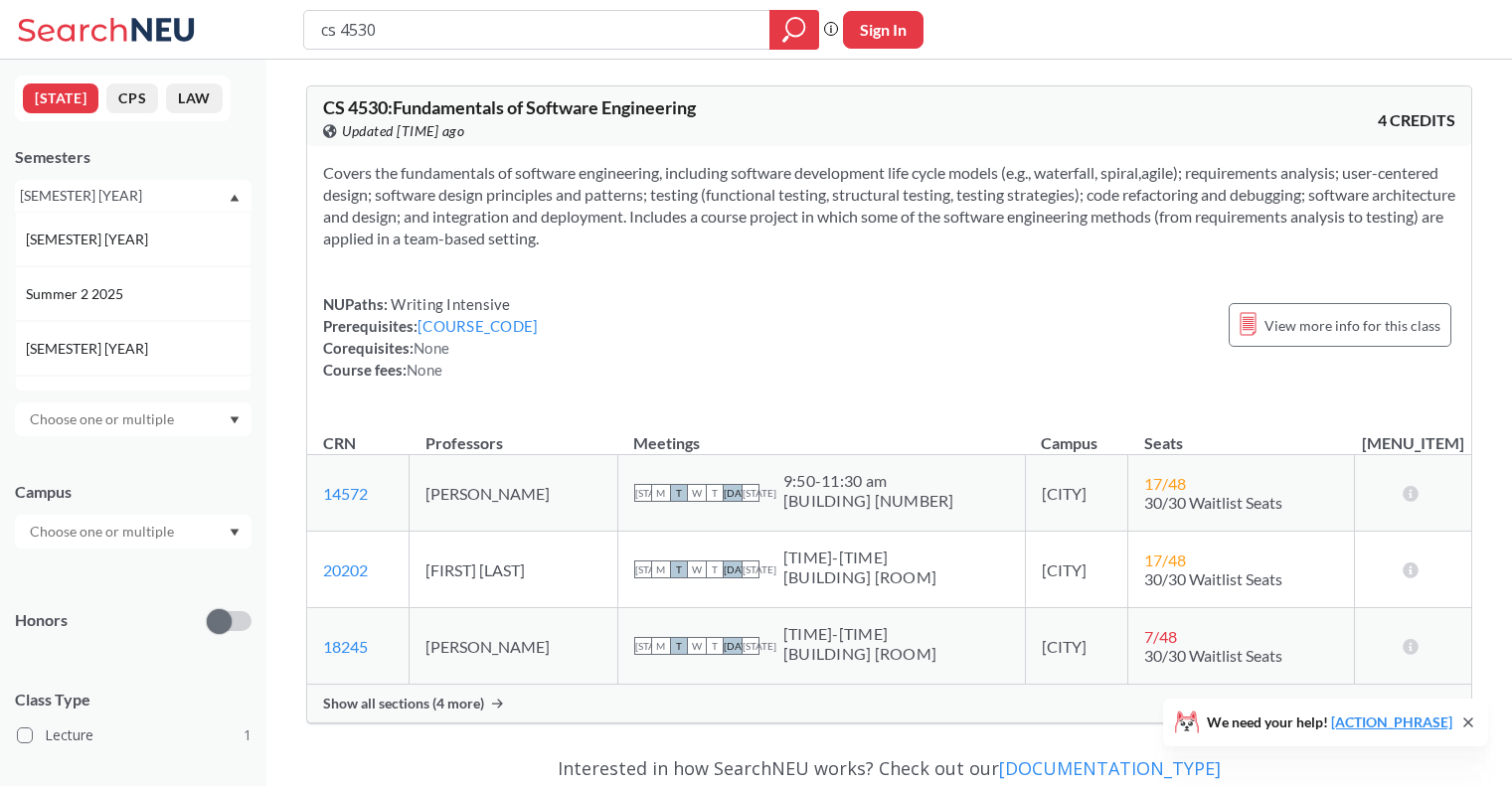 click on "[SEMESTER] [YEAR]" at bounding box center (133, 238) 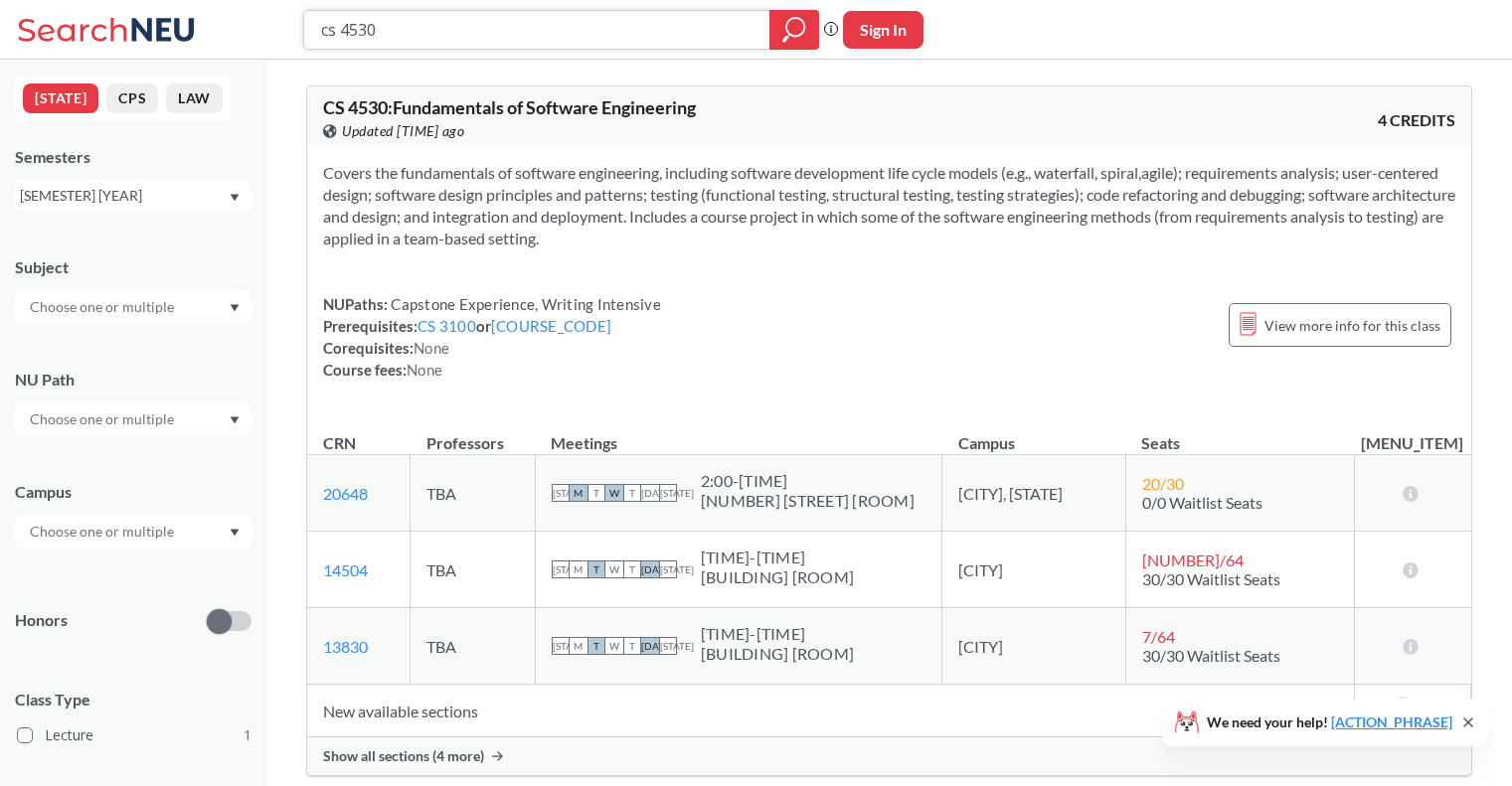 click on "cs 4530" at bounding box center (537, 30) 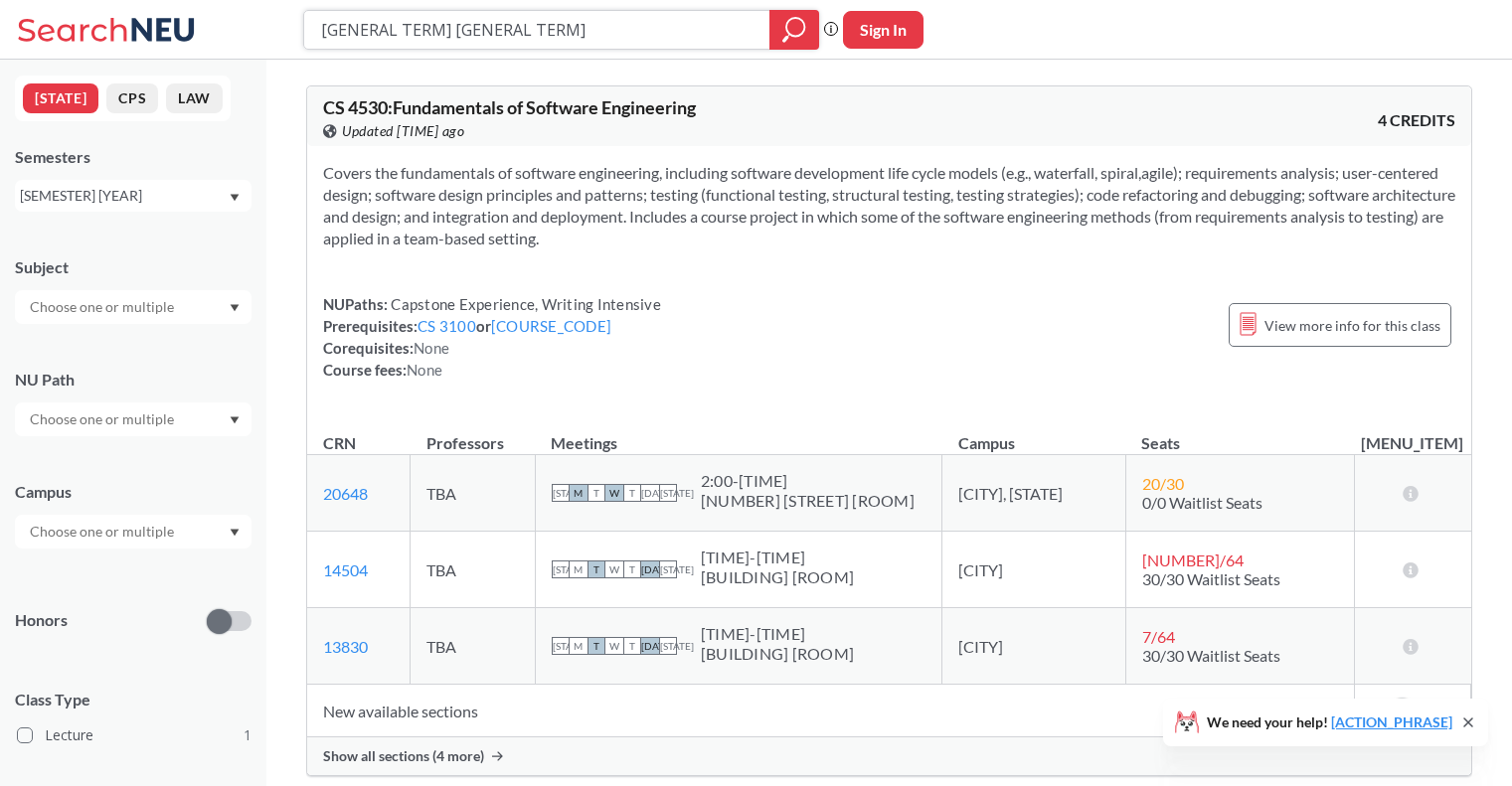 type on "typographic system" 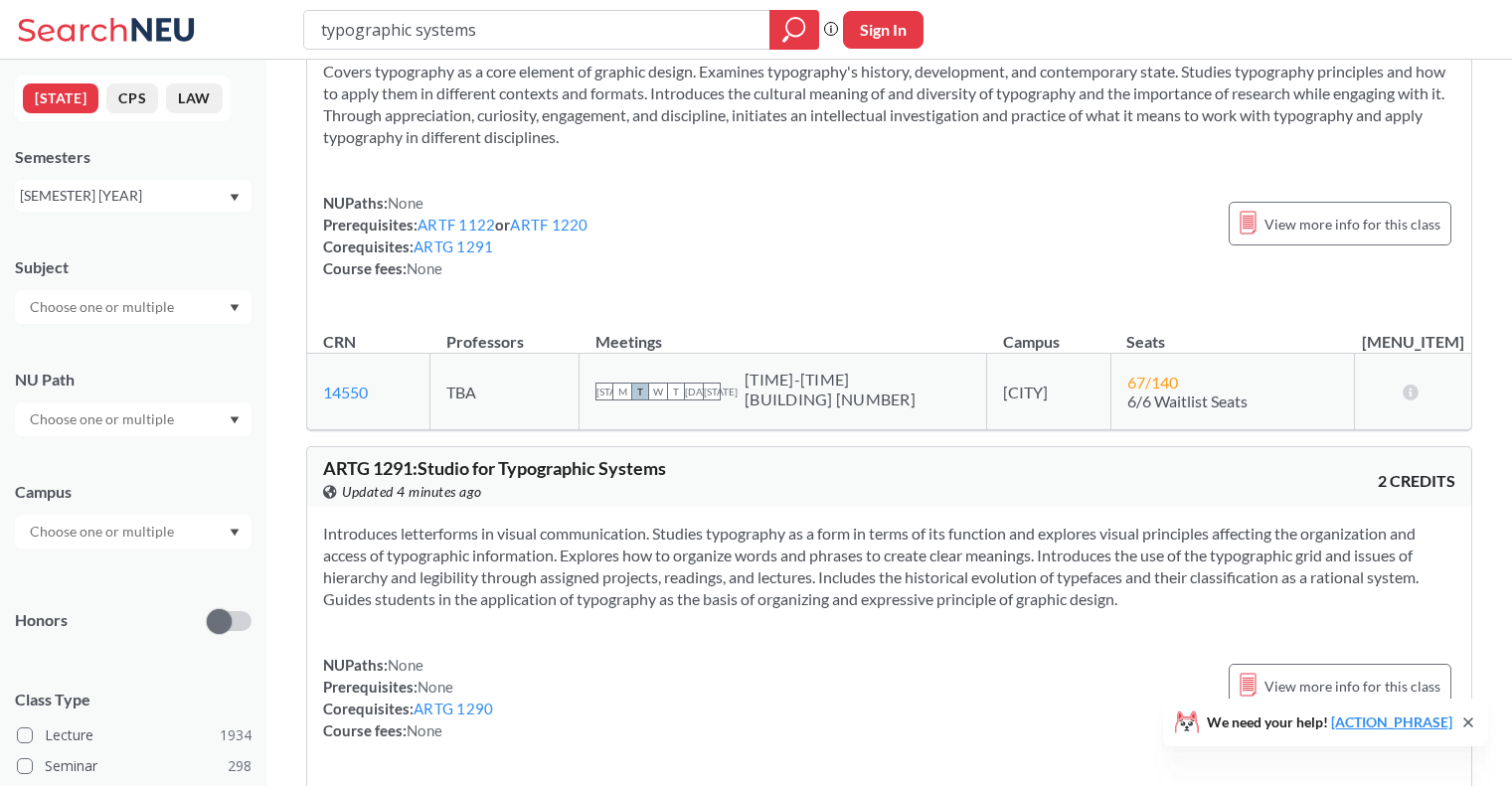 scroll, scrollTop: 0, scrollLeft: 0, axis: both 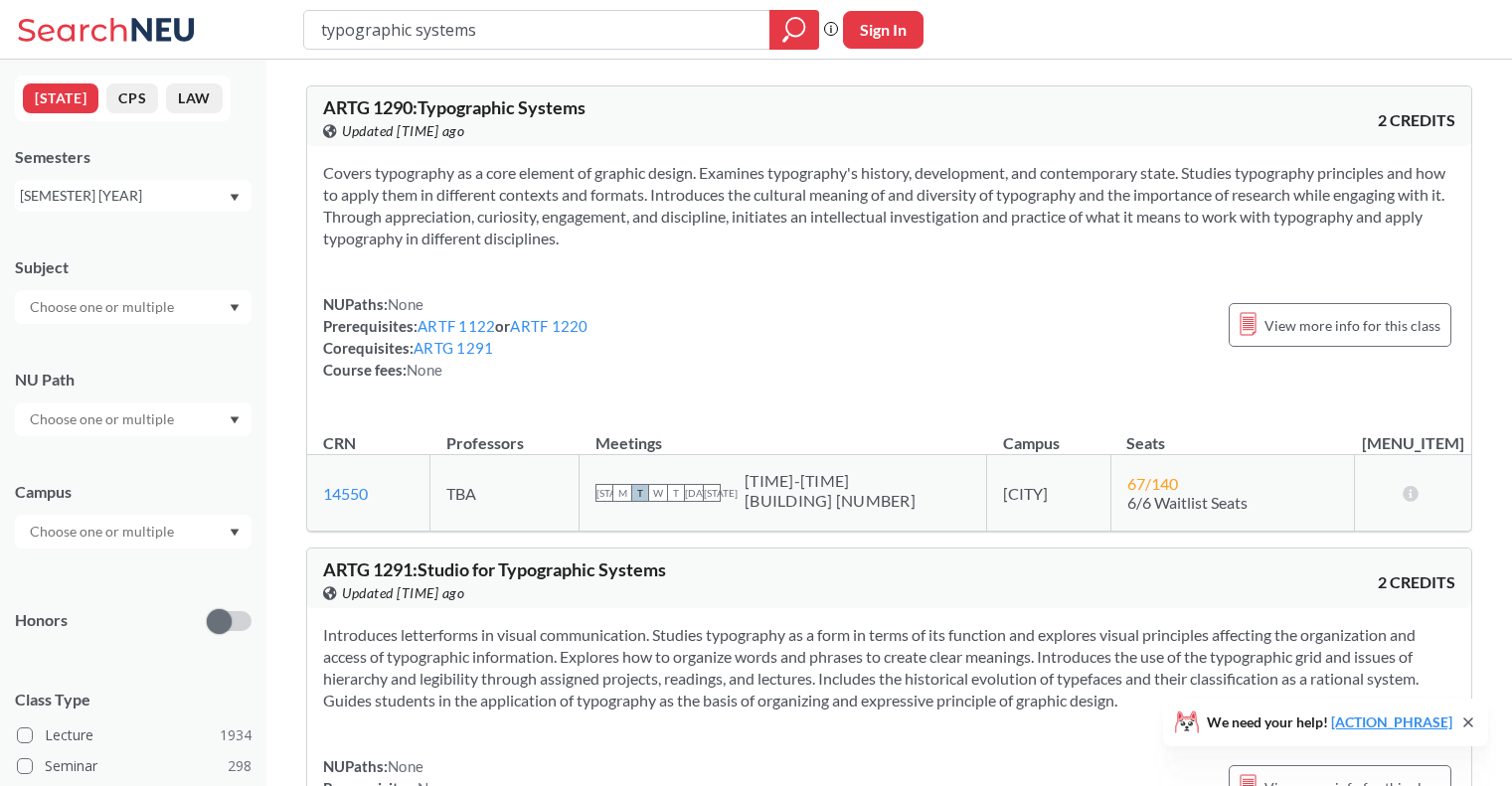 click on "typographic systems" at bounding box center (561, 30) 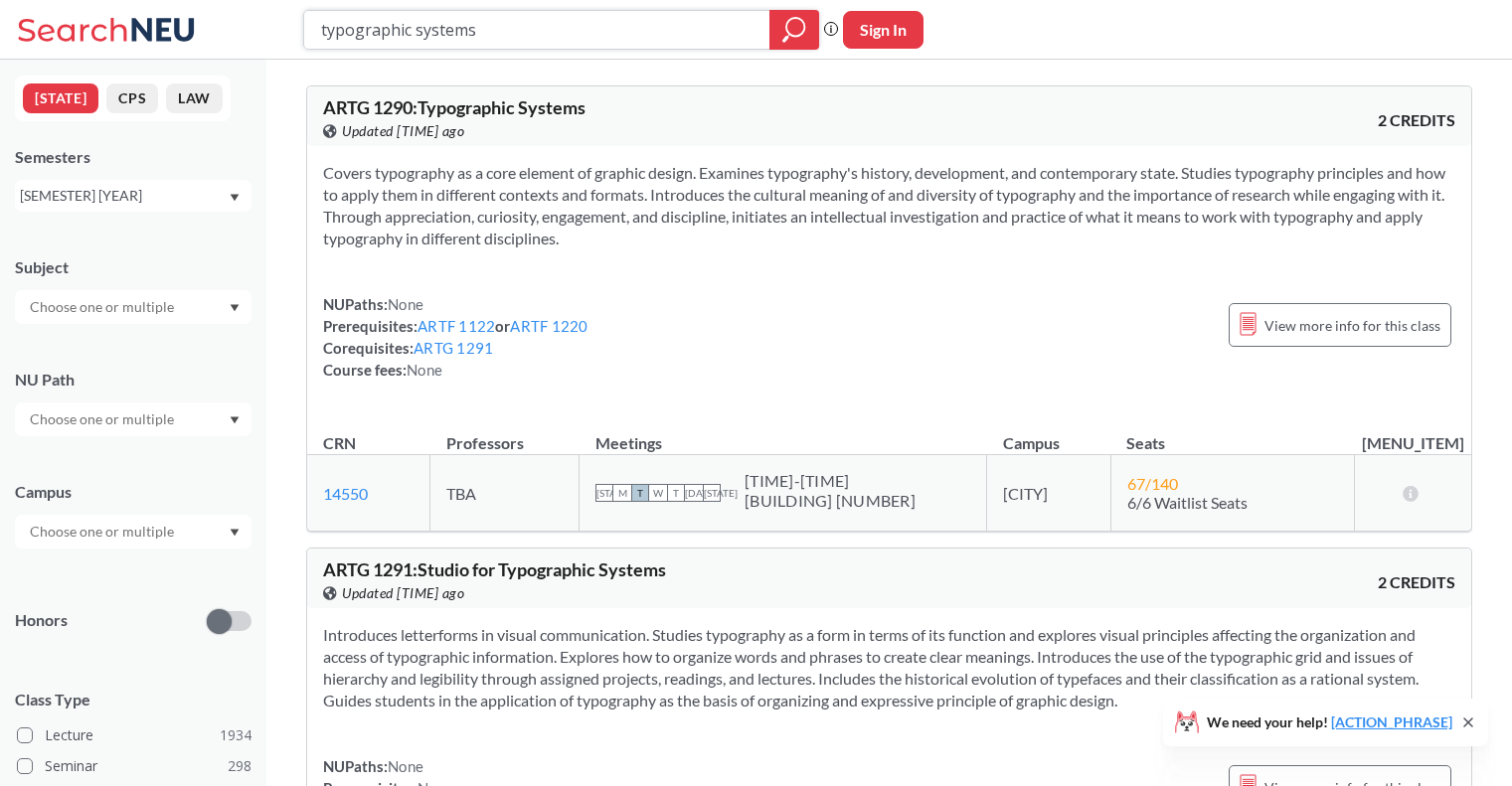 click on "typographic systems" at bounding box center (537, 30) 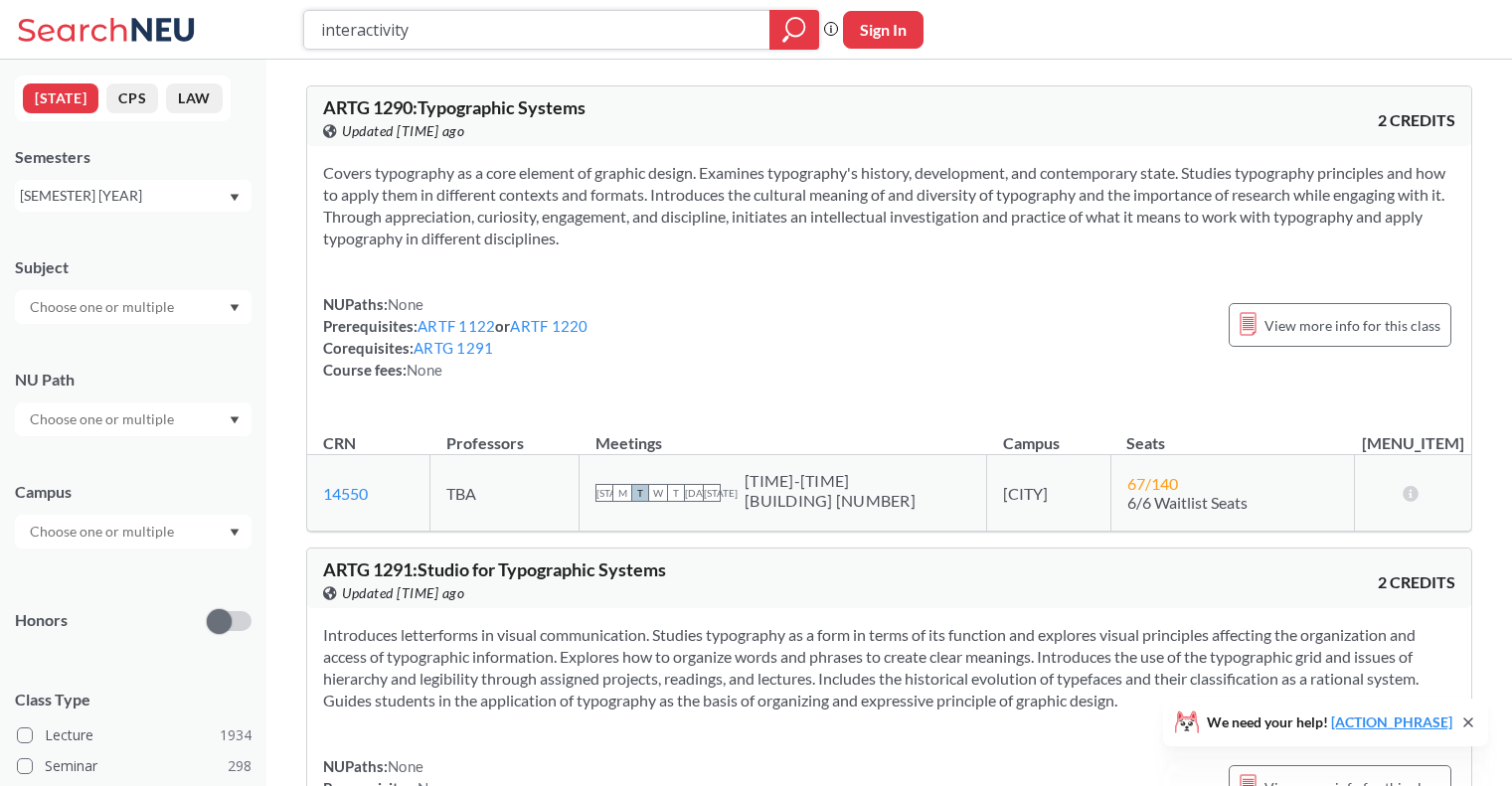 type on "interactivity" 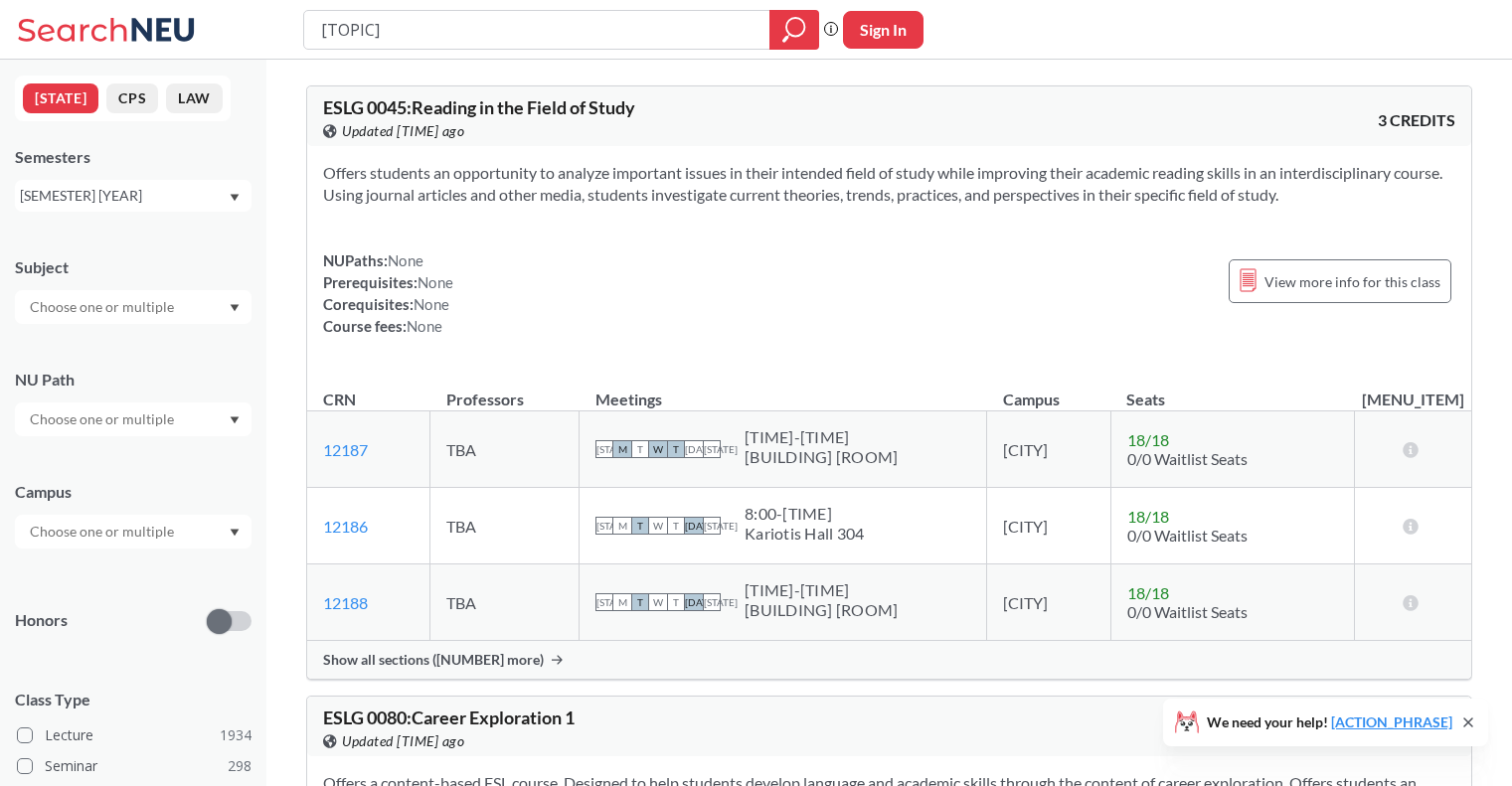 type on "[TOPIC]" 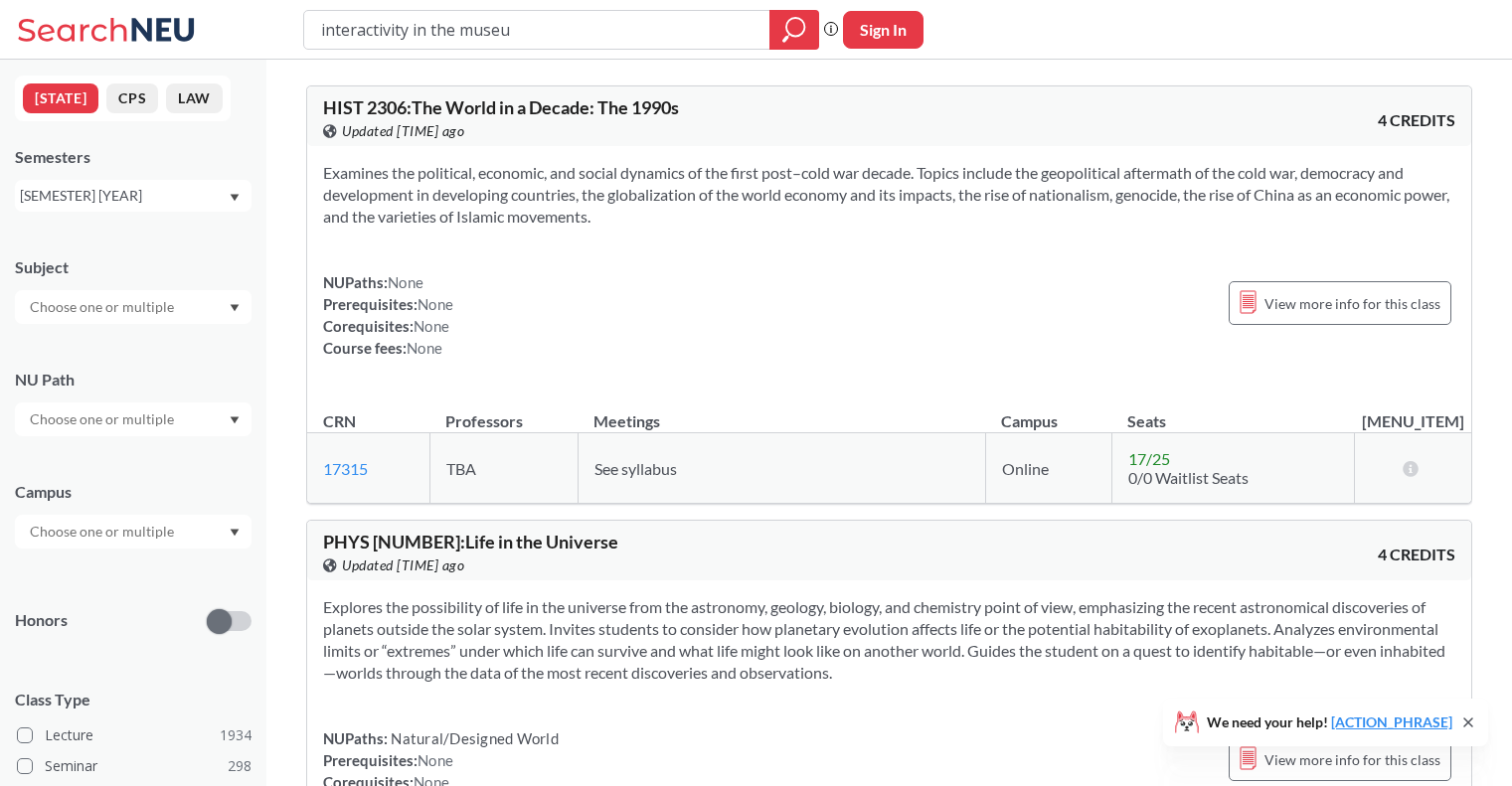 type on "[TOPIC]" 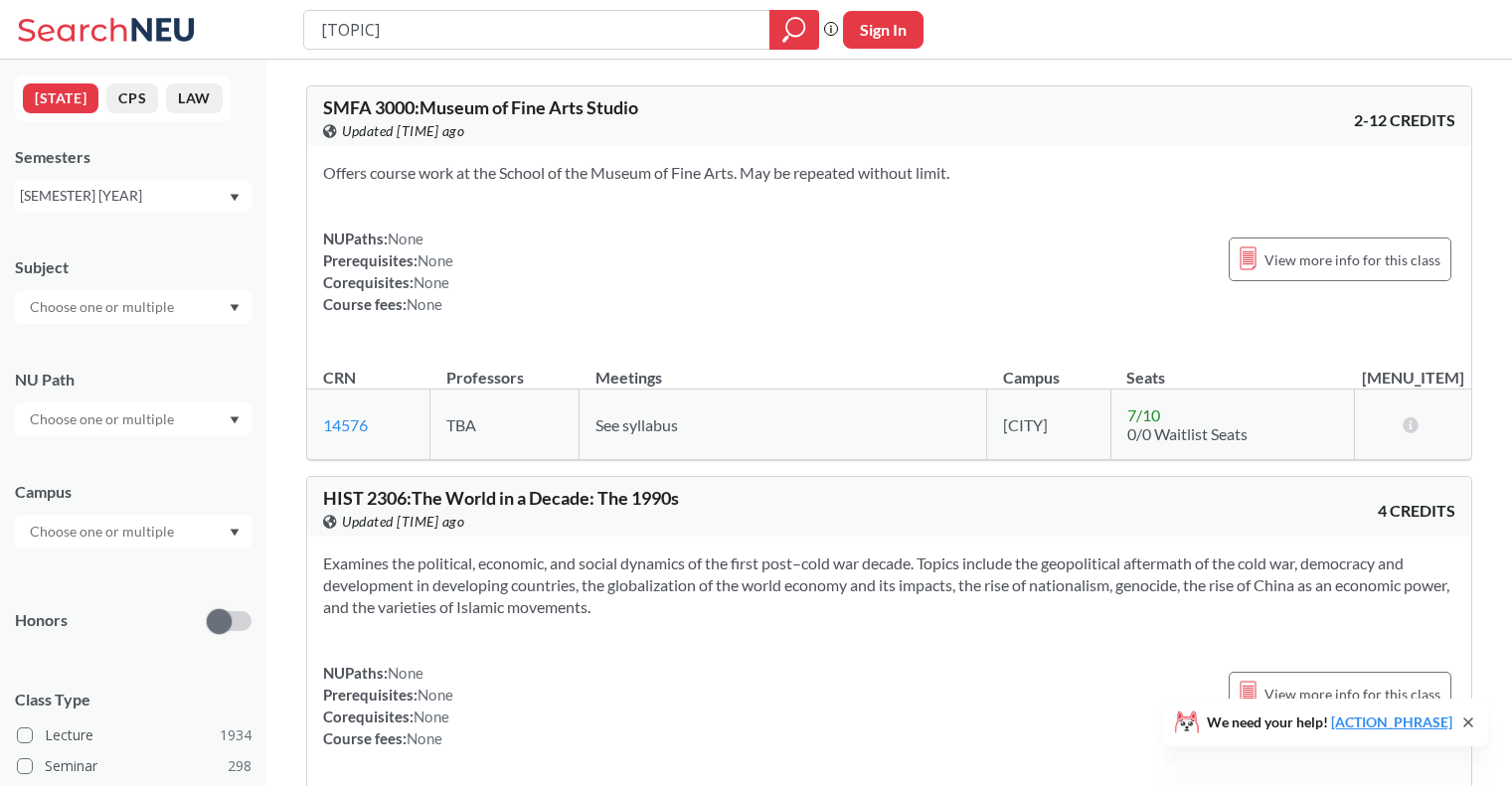 click on "[TOPIC]" at bounding box center (537, 30) 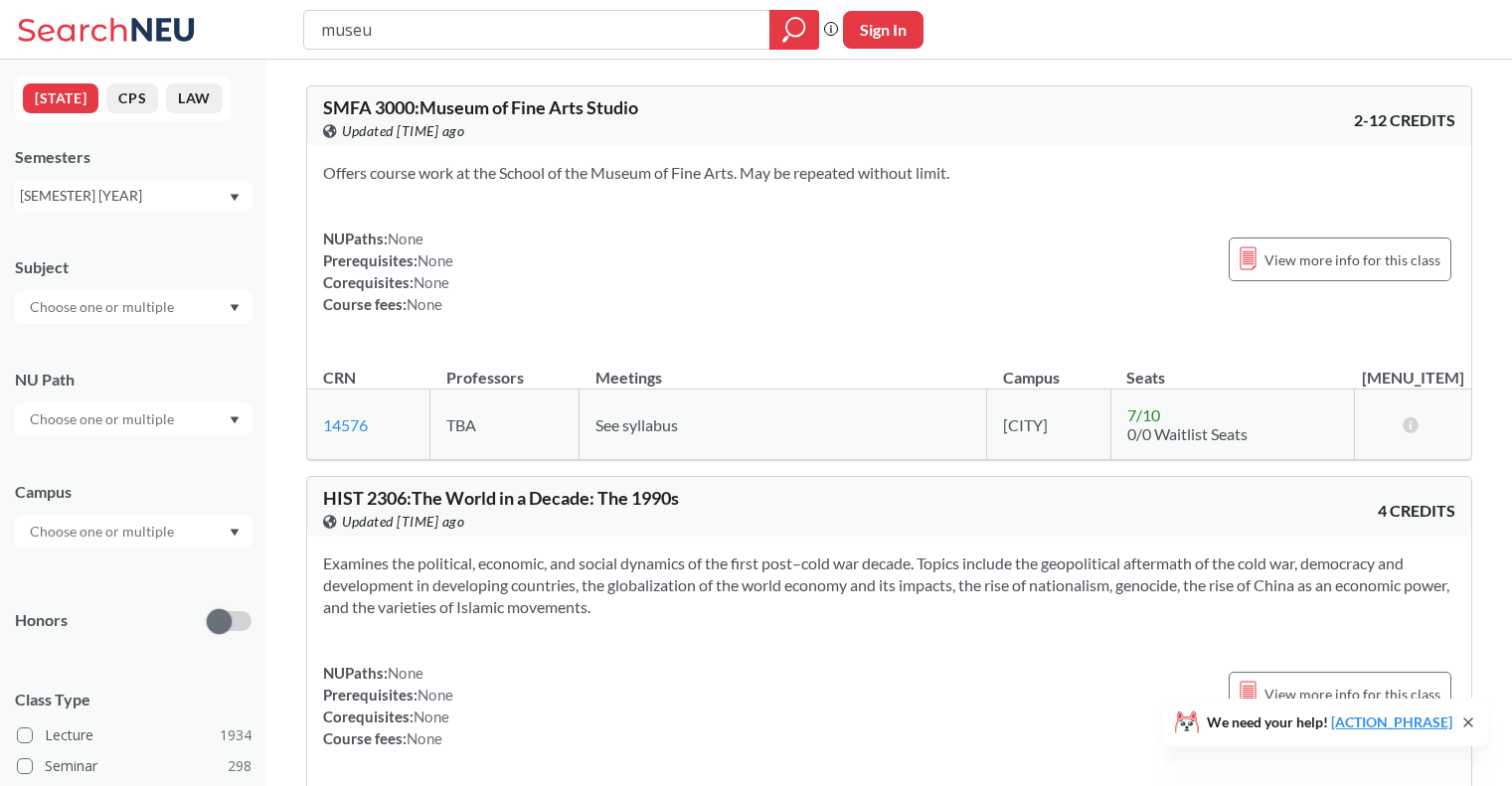 type on "museum" 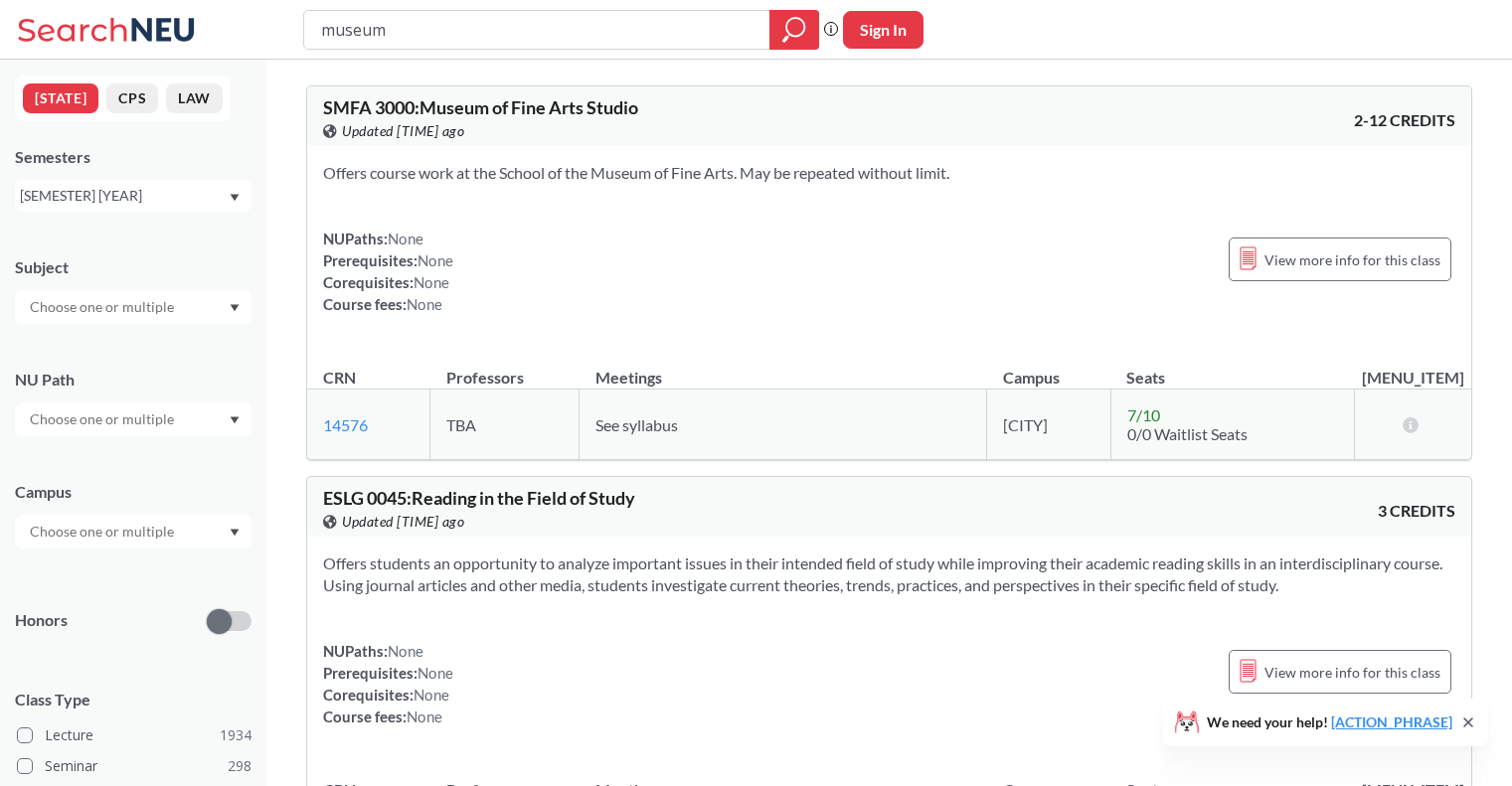 scroll, scrollTop: 16, scrollLeft: 0, axis: vertical 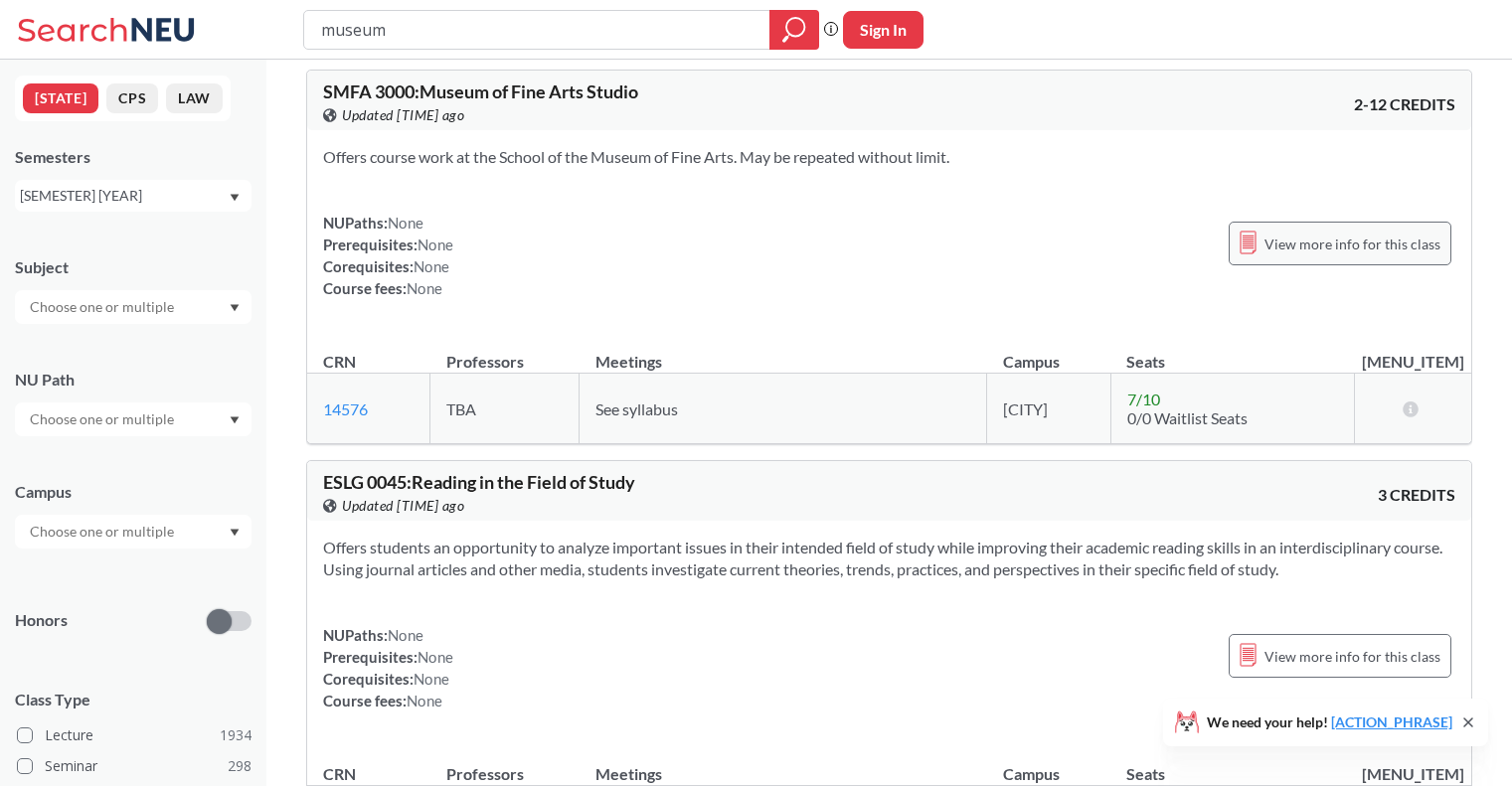 click on "View more info for this class" at bounding box center [1352, 243] 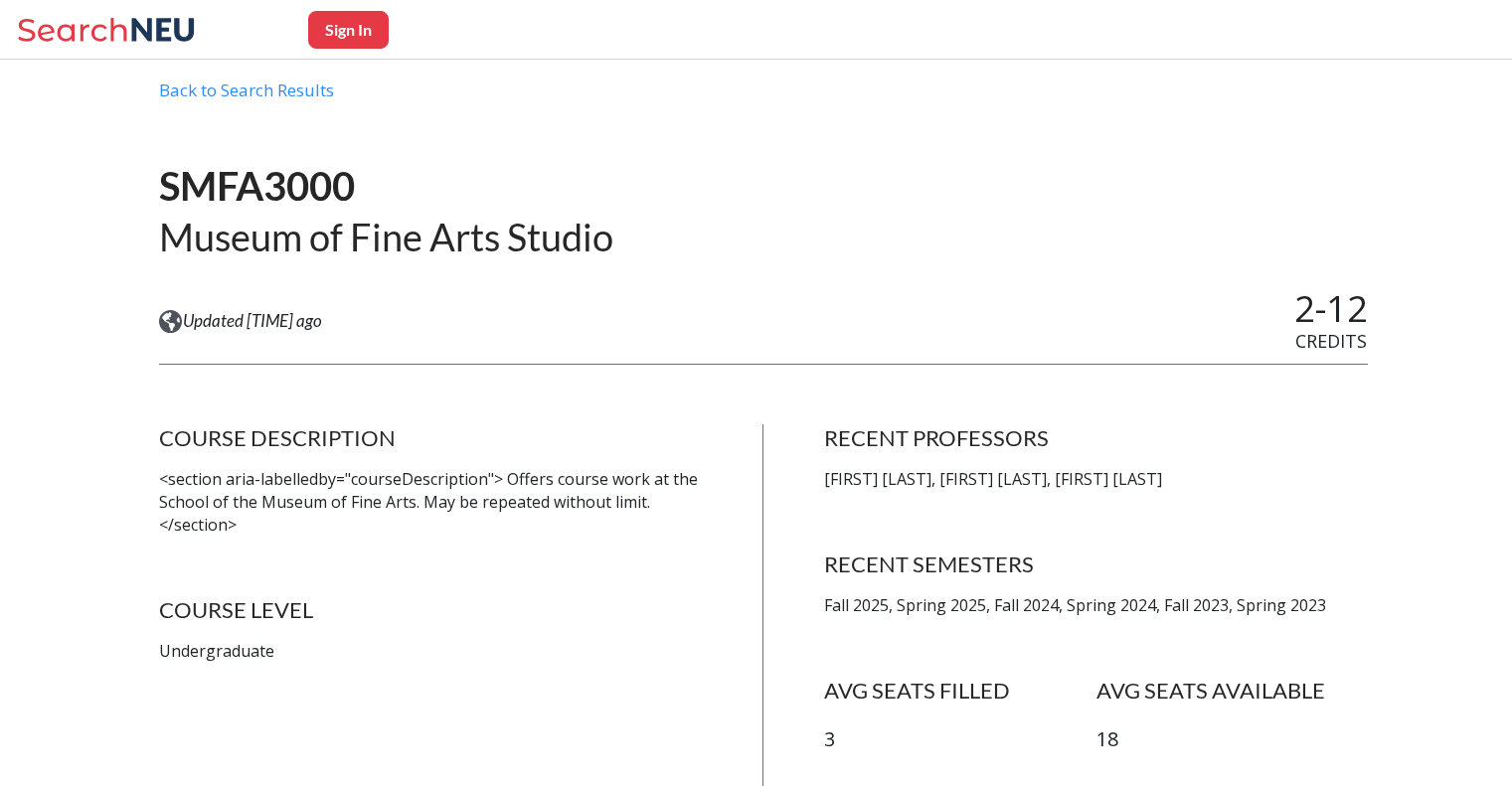 scroll, scrollTop: 24, scrollLeft: 0, axis: vertical 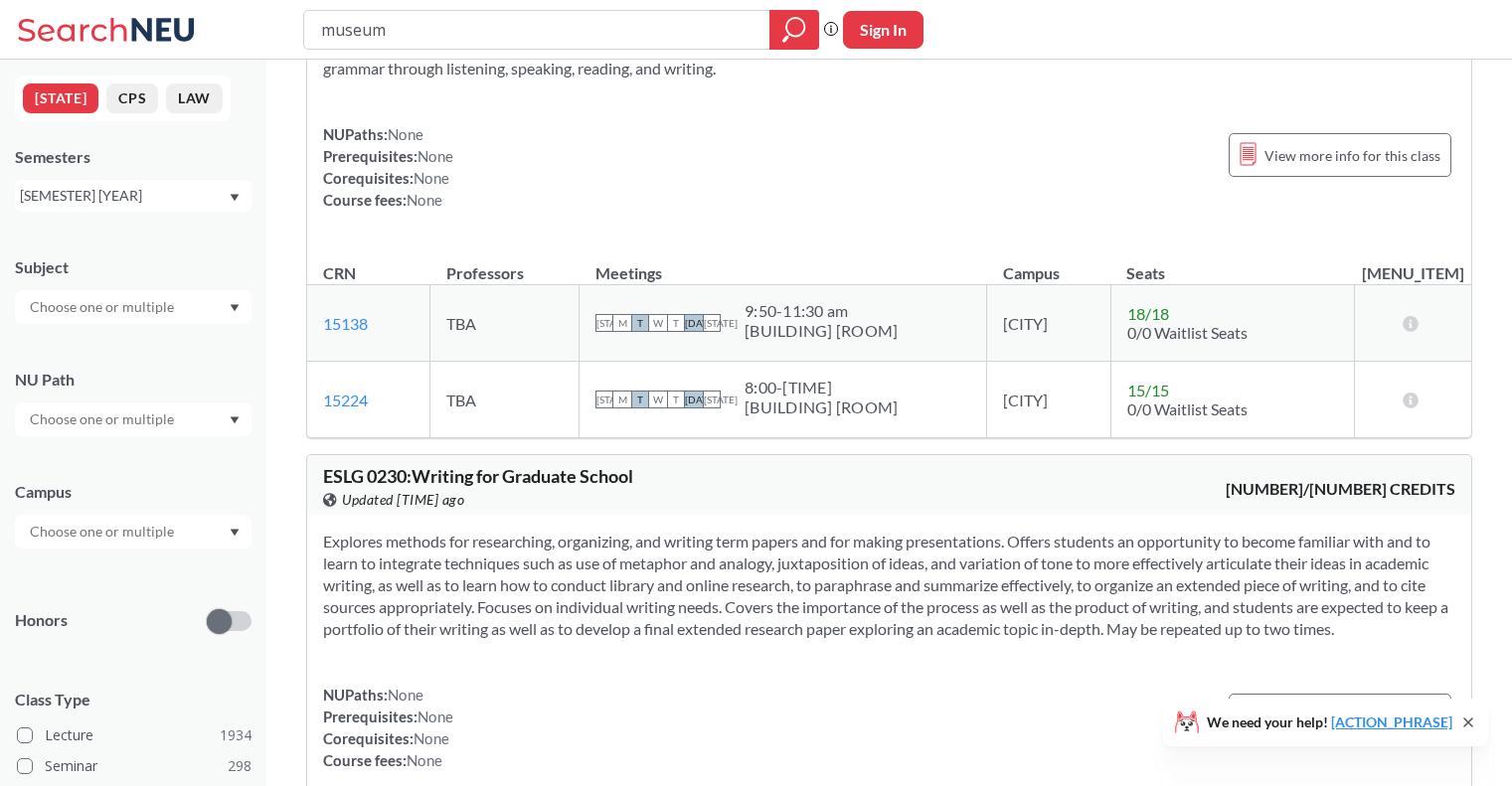 click on "museum" at bounding box center [537, 30] 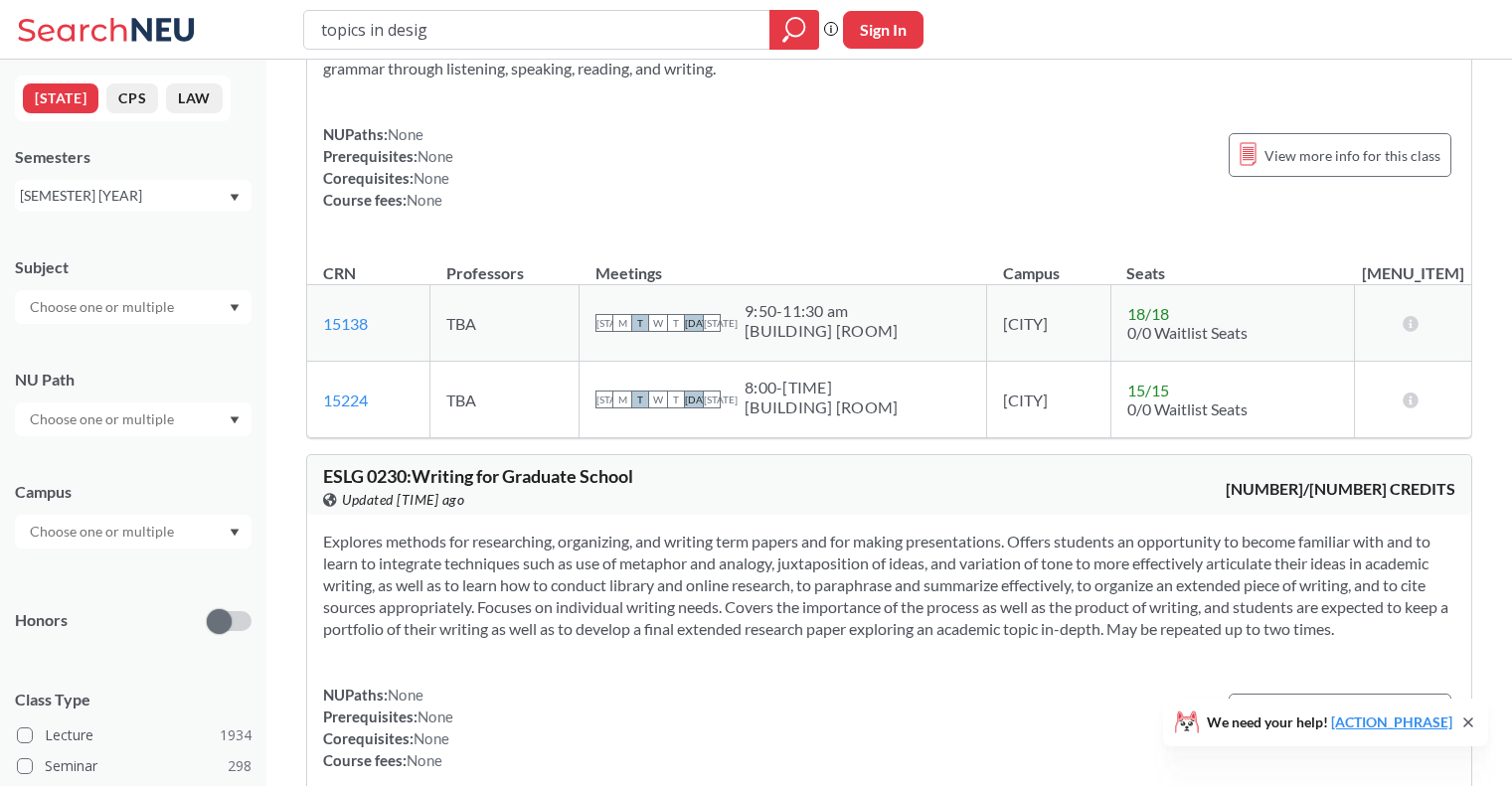 type on "topics in design" 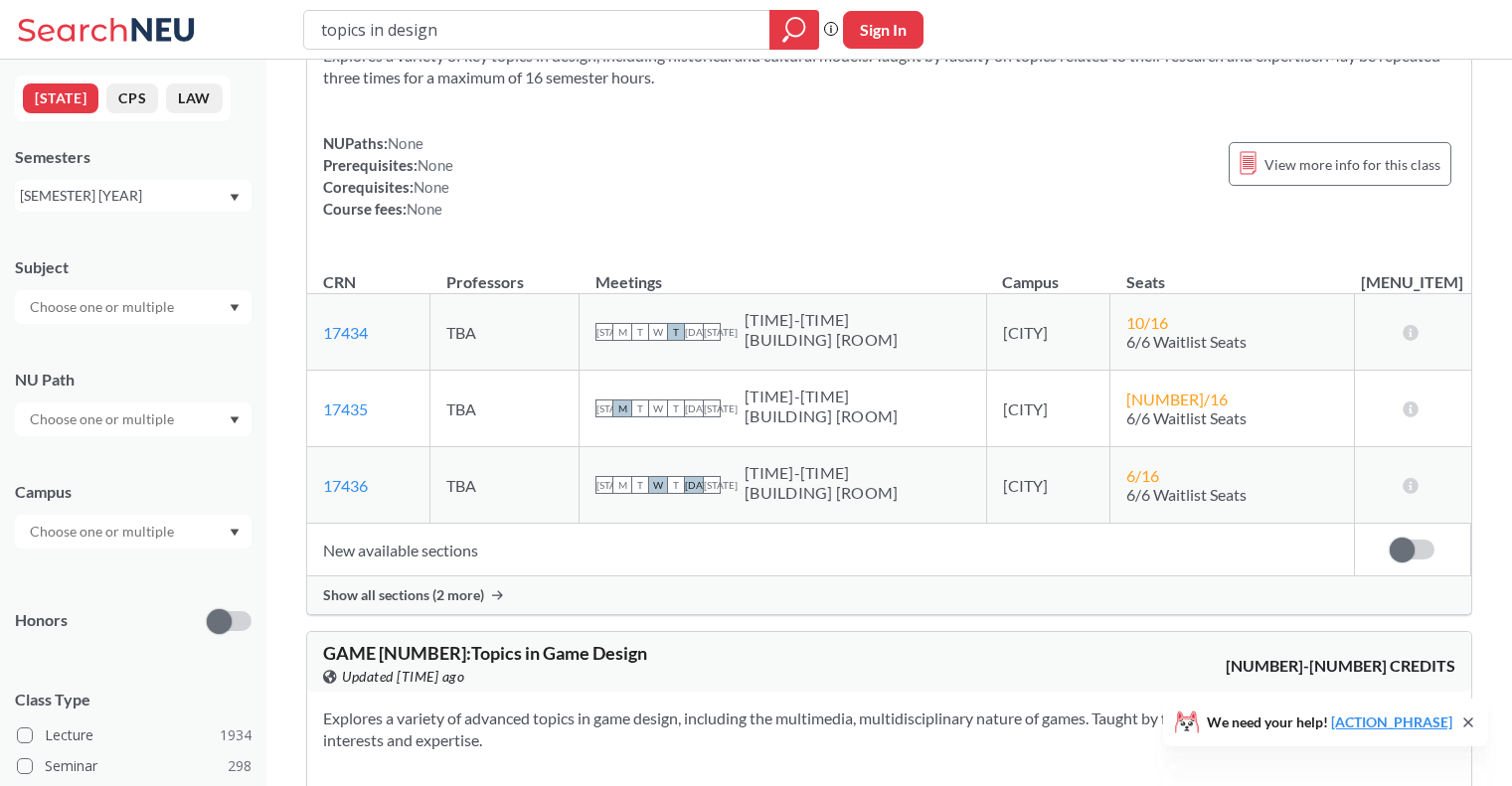 scroll, scrollTop: 118, scrollLeft: 0, axis: vertical 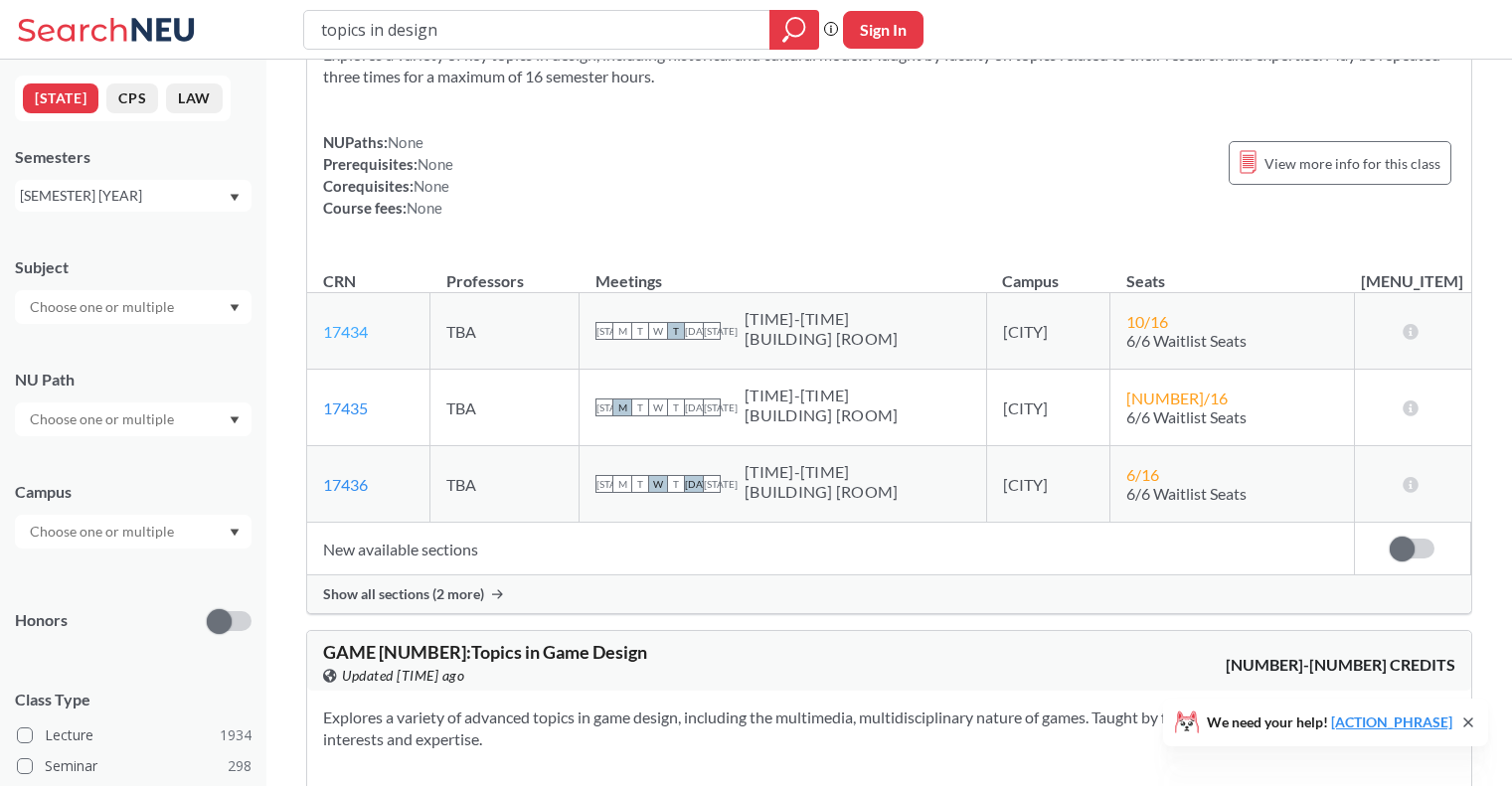 click on "17434" at bounding box center [345, 331] 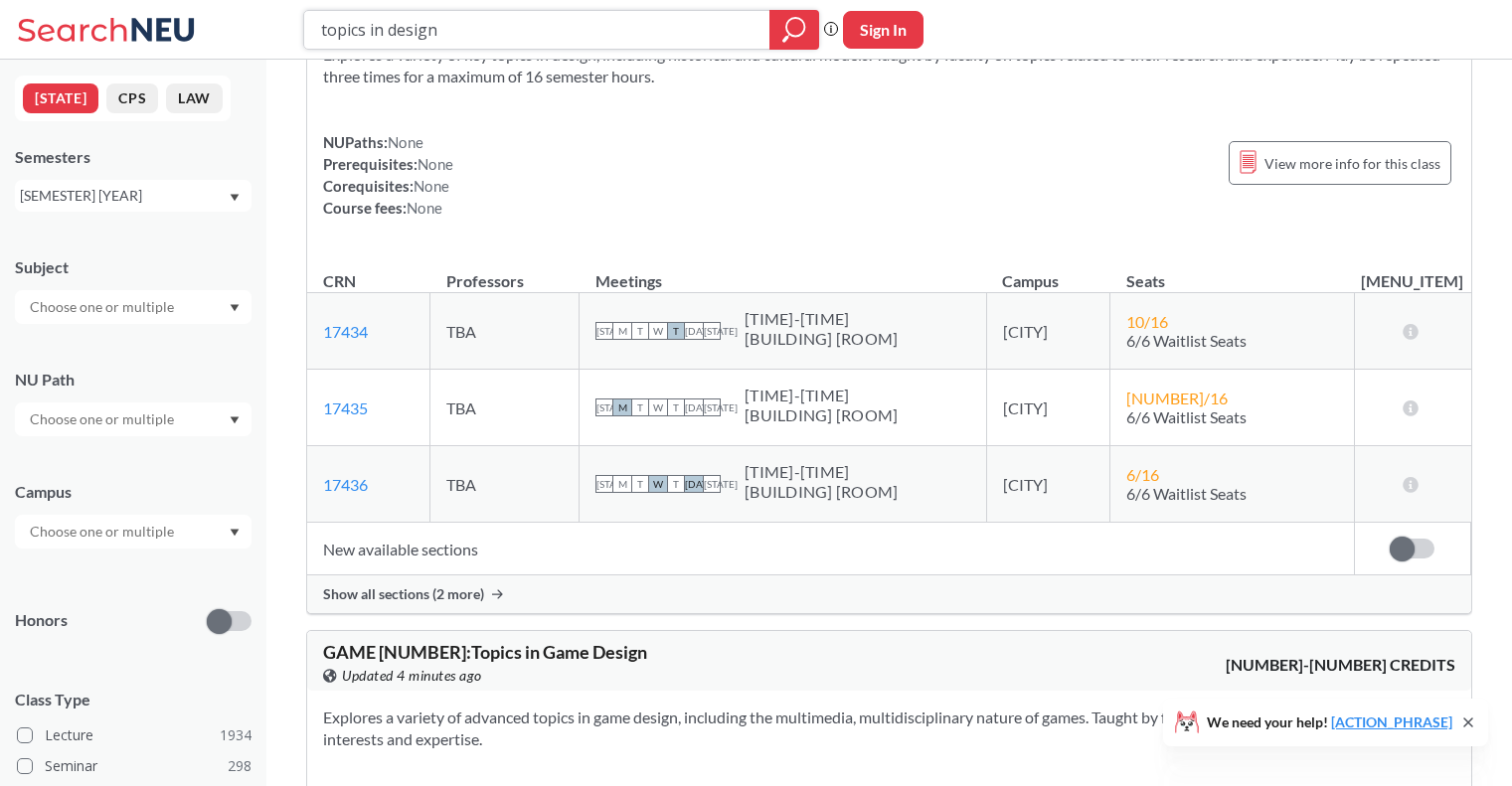 click on "topics in design" at bounding box center [537, 30] 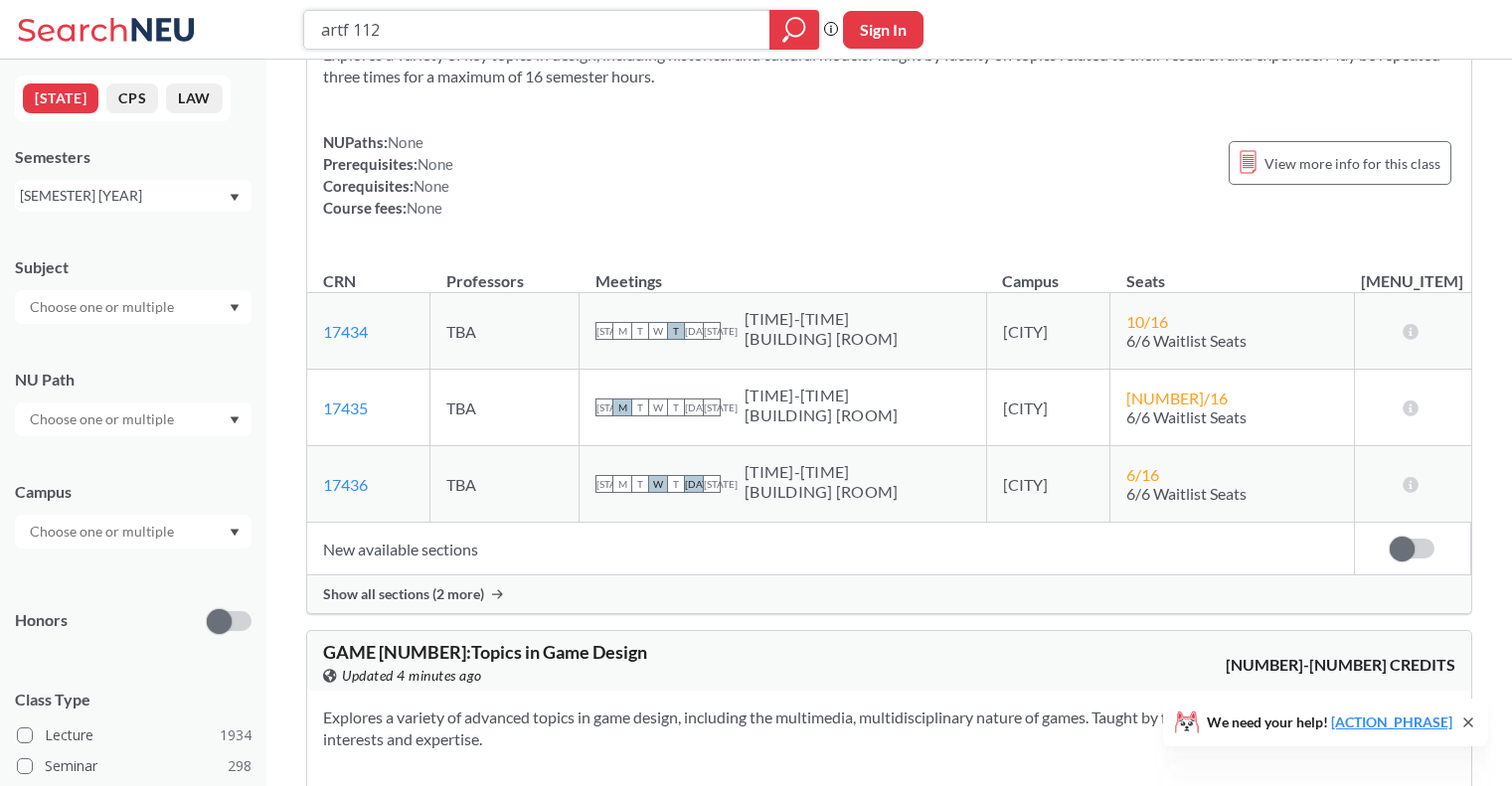 type on "artf 1122" 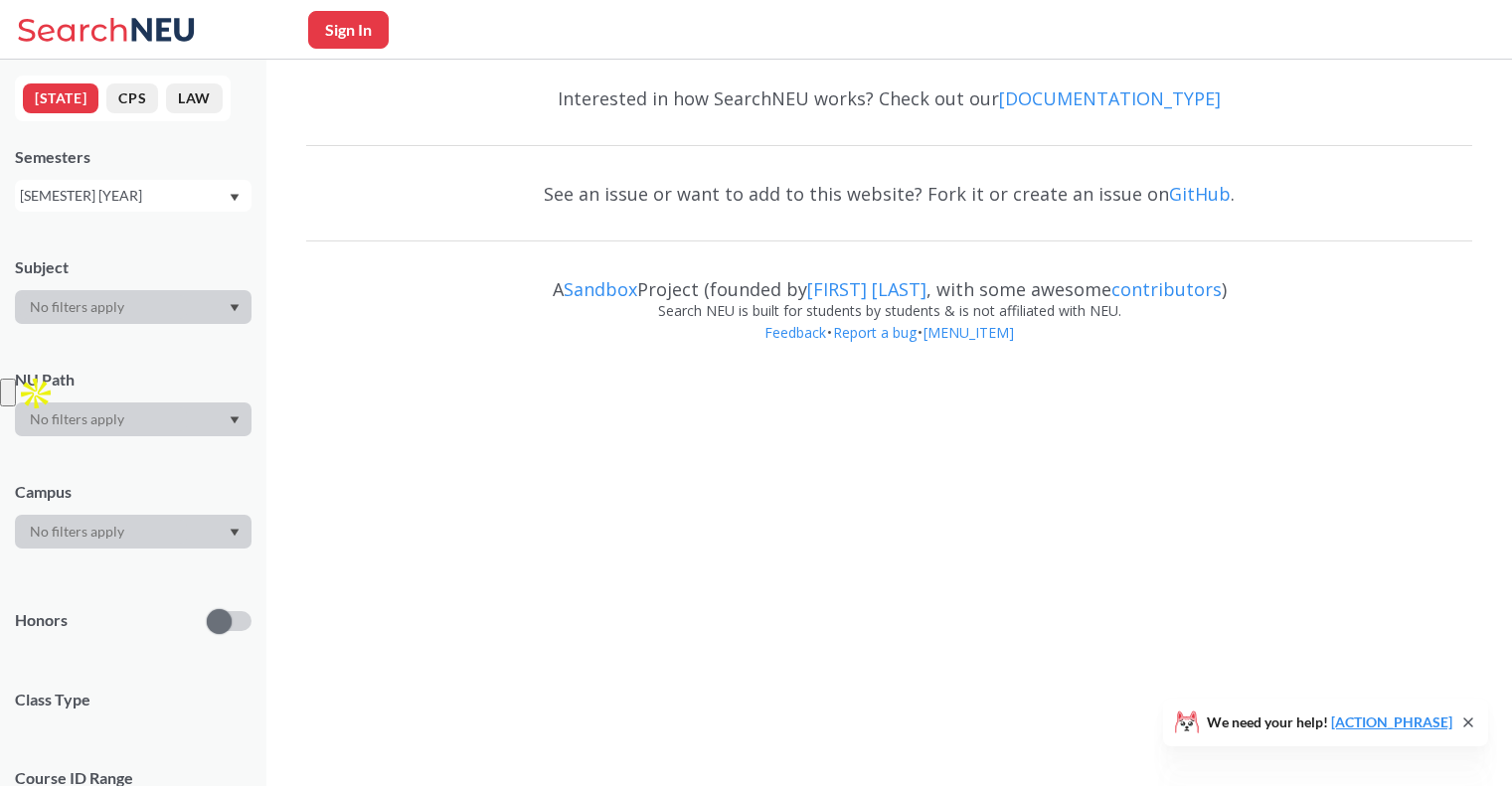 scroll, scrollTop: 0, scrollLeft: 0, axis: both 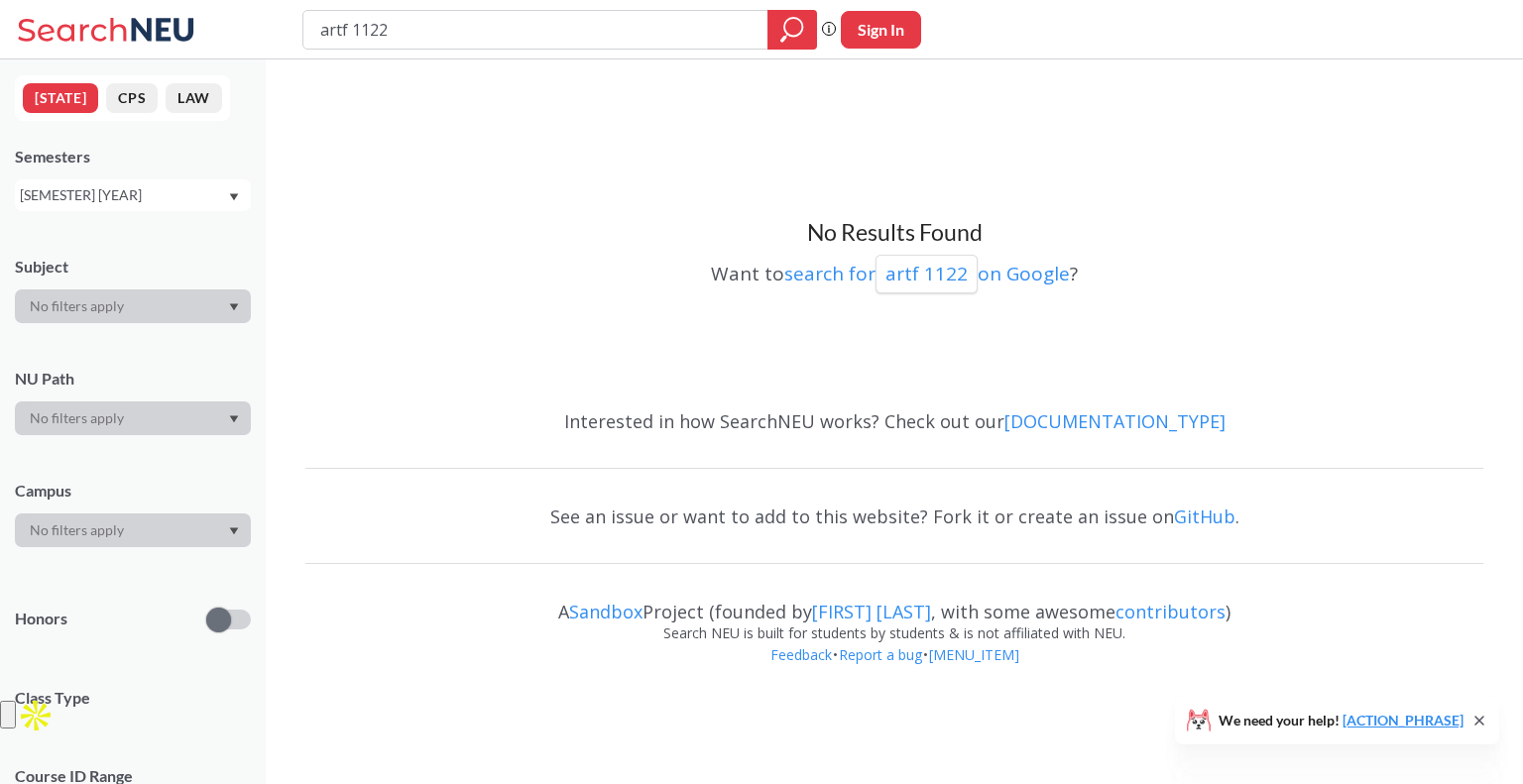 click on "artf 1122" at bounding box center (535, 30) 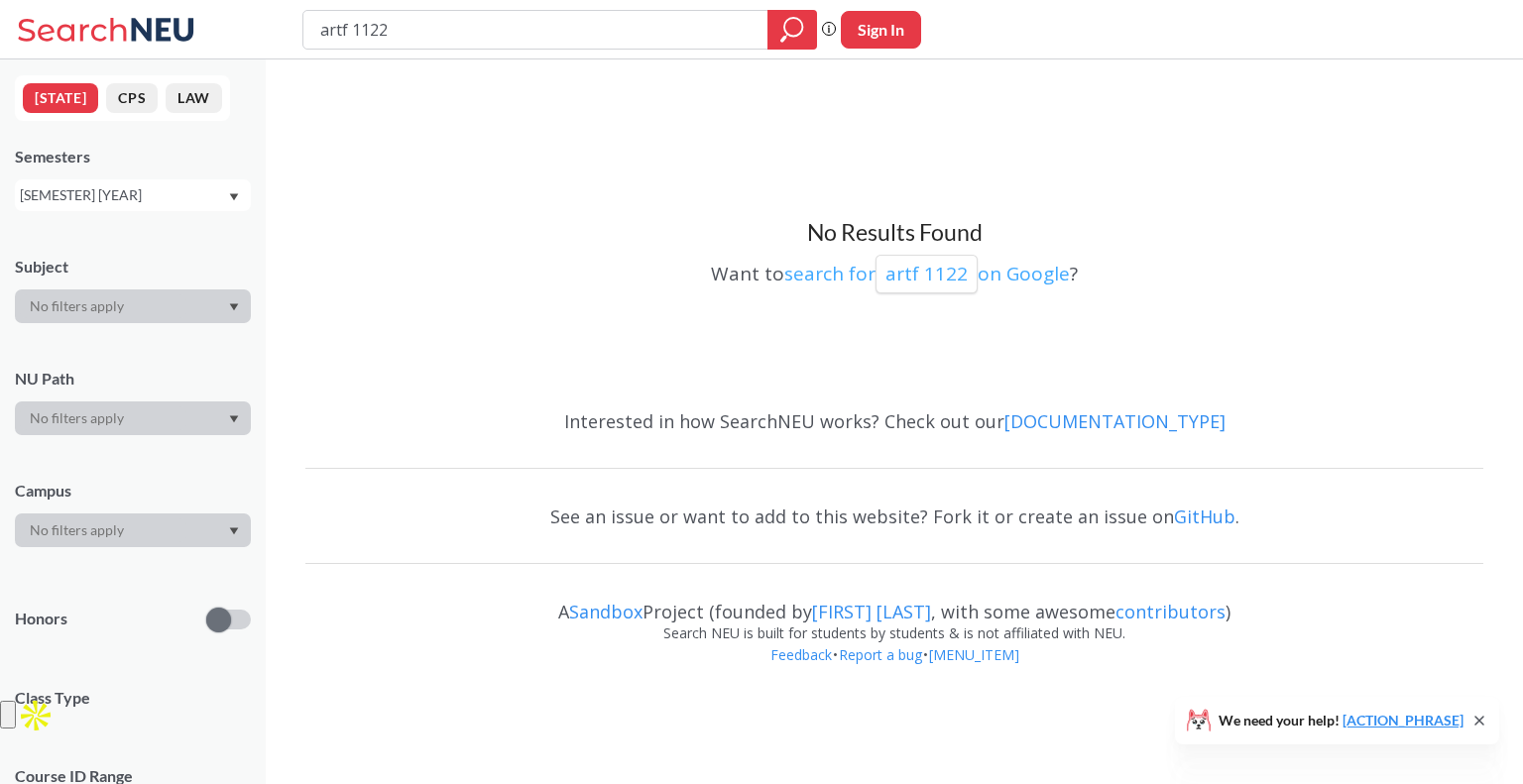 click on "artf 1122" at bounding box center (926, 274) 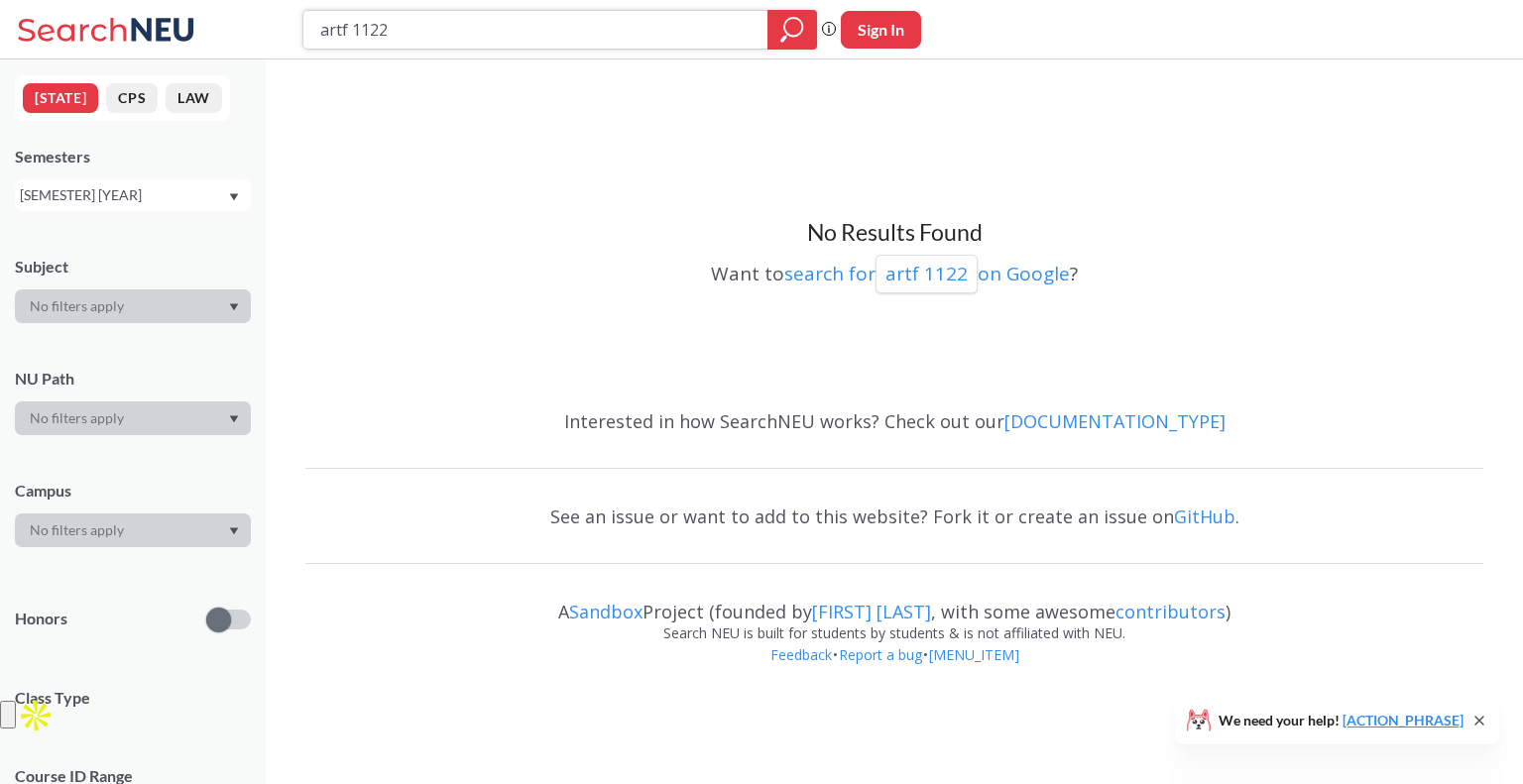 click on "artf 1122" at bounding box center (535, 30) 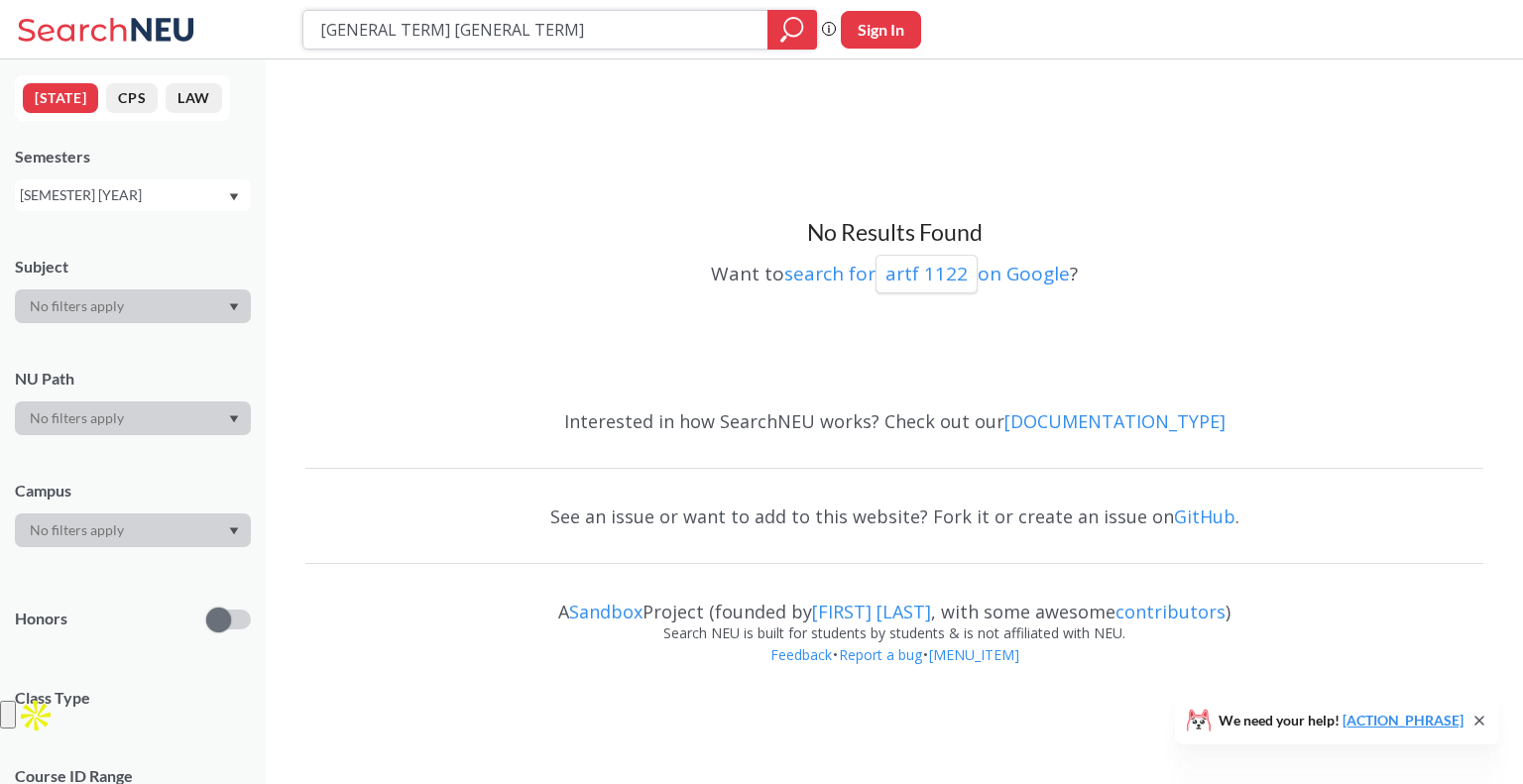 type on "advanced writin" 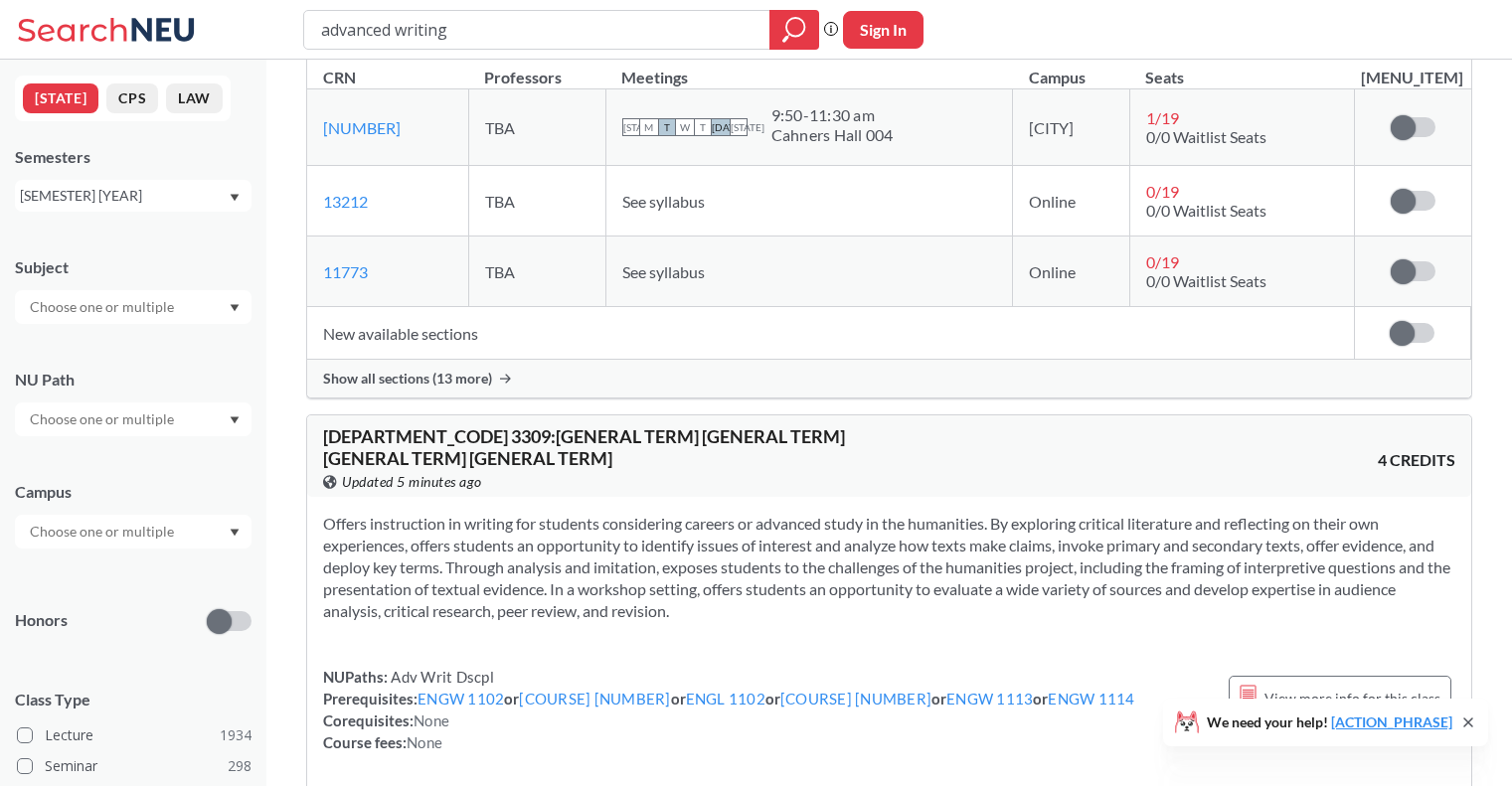 scroll, scrollTop: 1622, scrollLeft: 0, axis: vertical 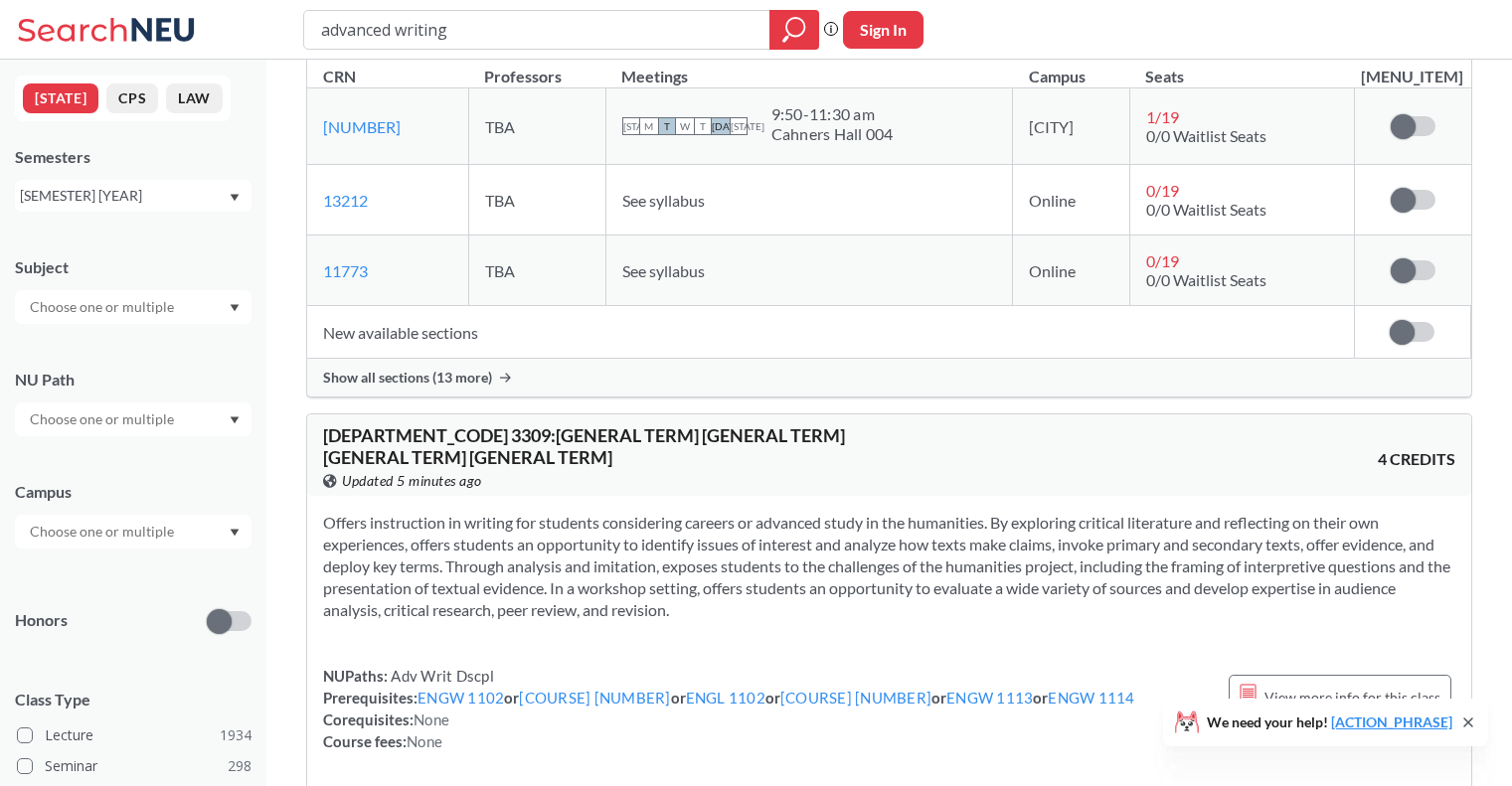 click on "[SEMESTER] [YEAR]" at bounding box center [123, 196] 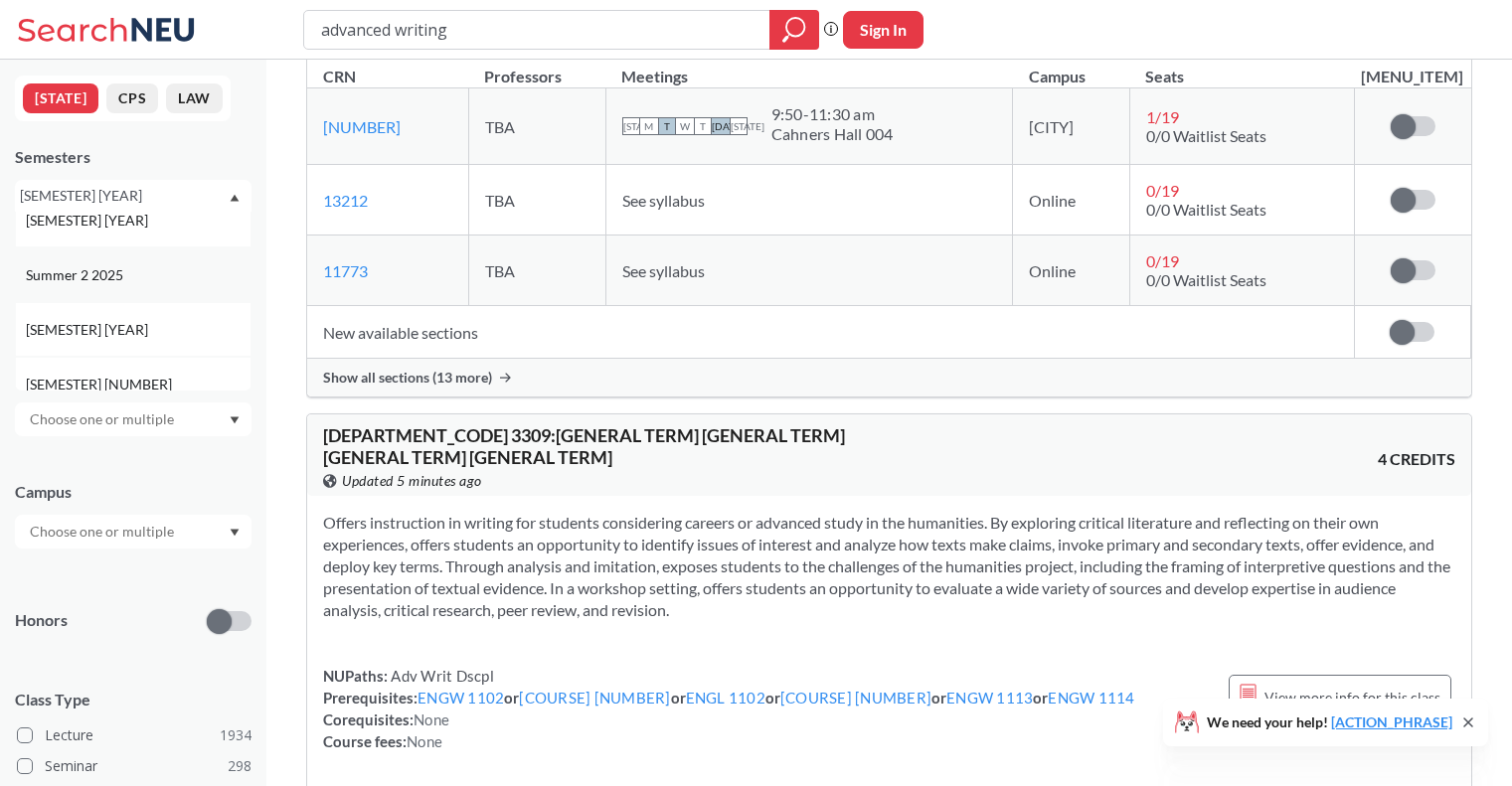 scroll, scrollTop: 58, scrollLeft: 0, axis: vertical 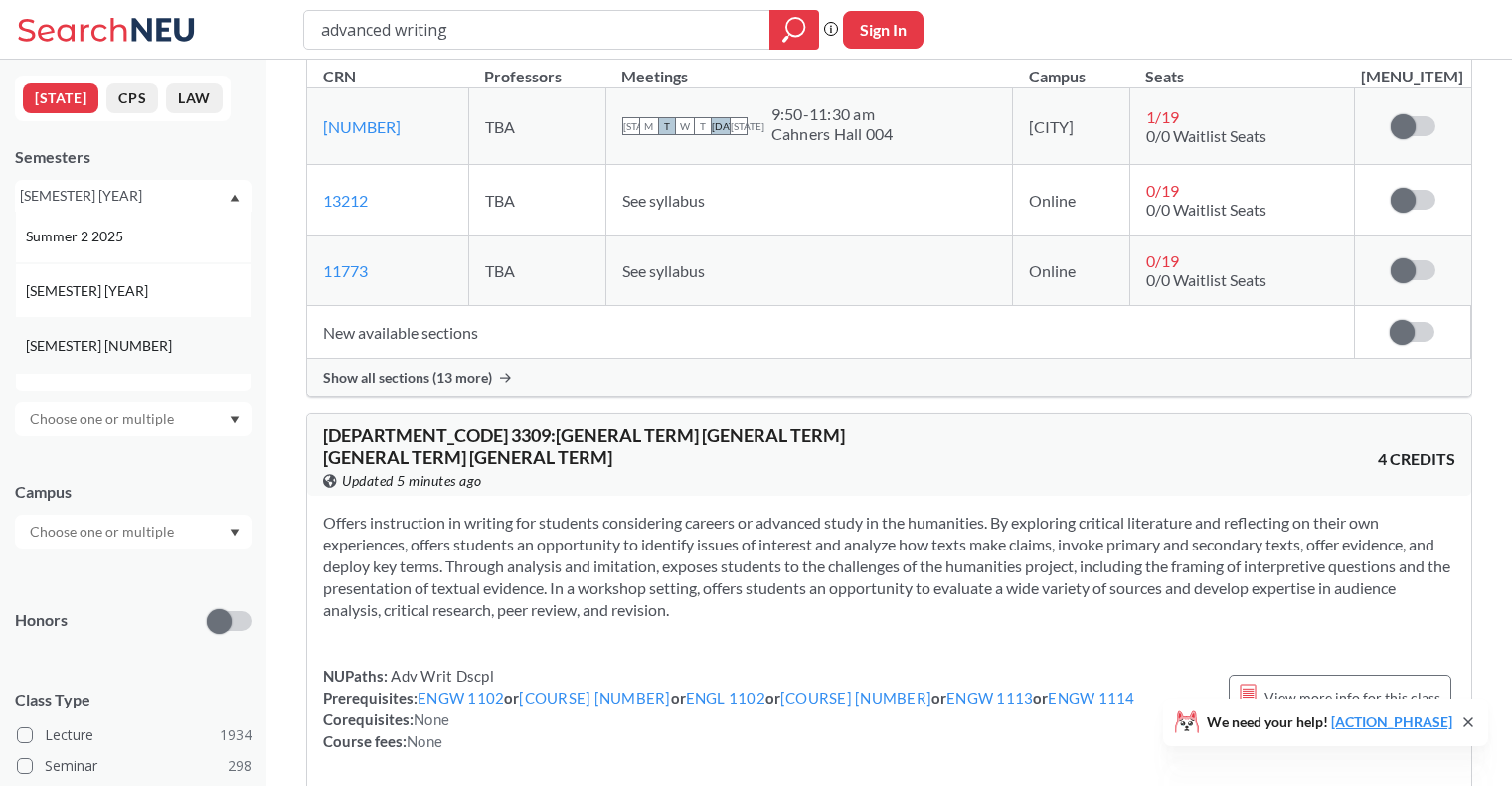 click on "[SEMESTER] [NUMBER]" at bounding box center [138, 346] 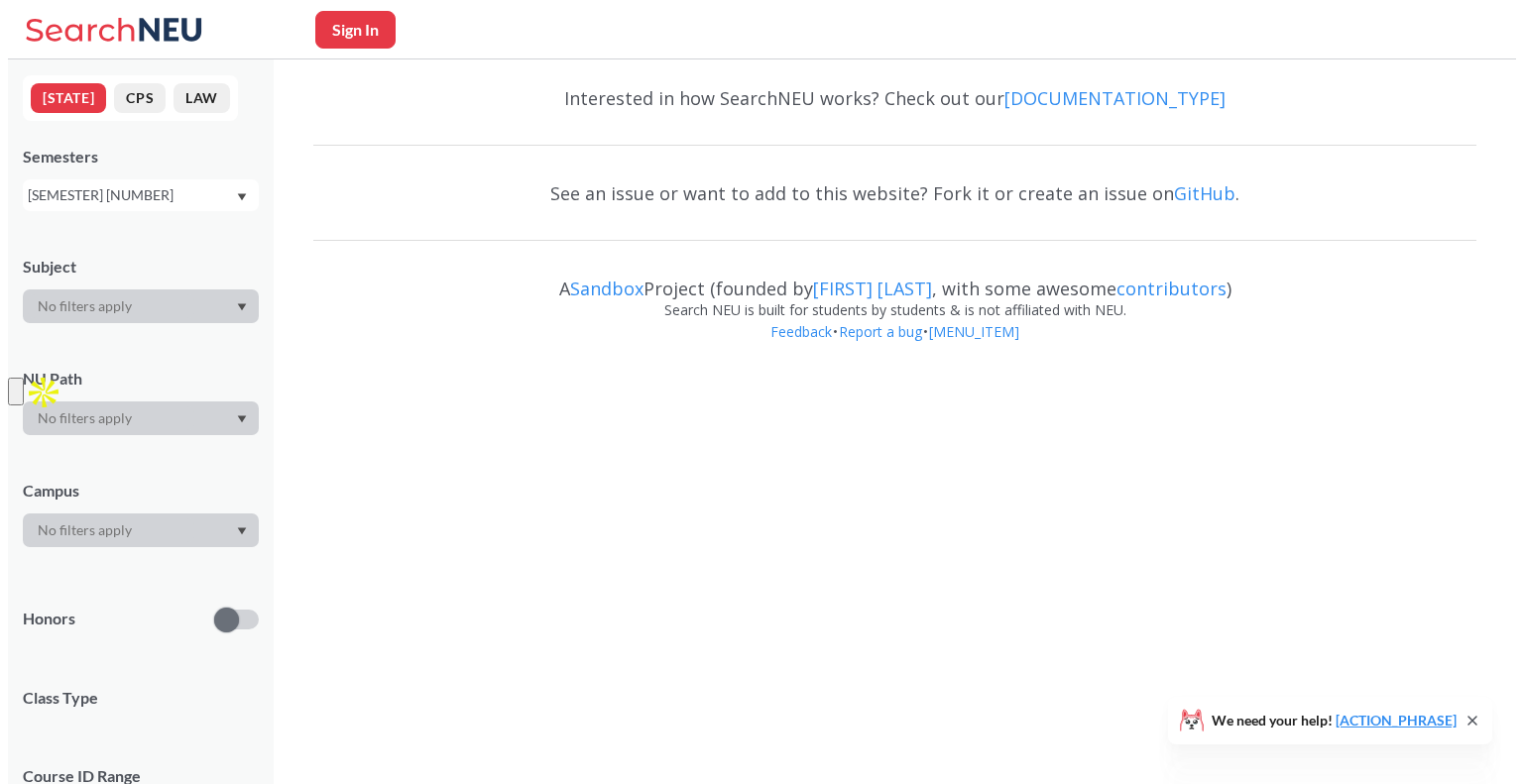 scroll, scrollTop: 0, scrollLeft: 0, axis: both 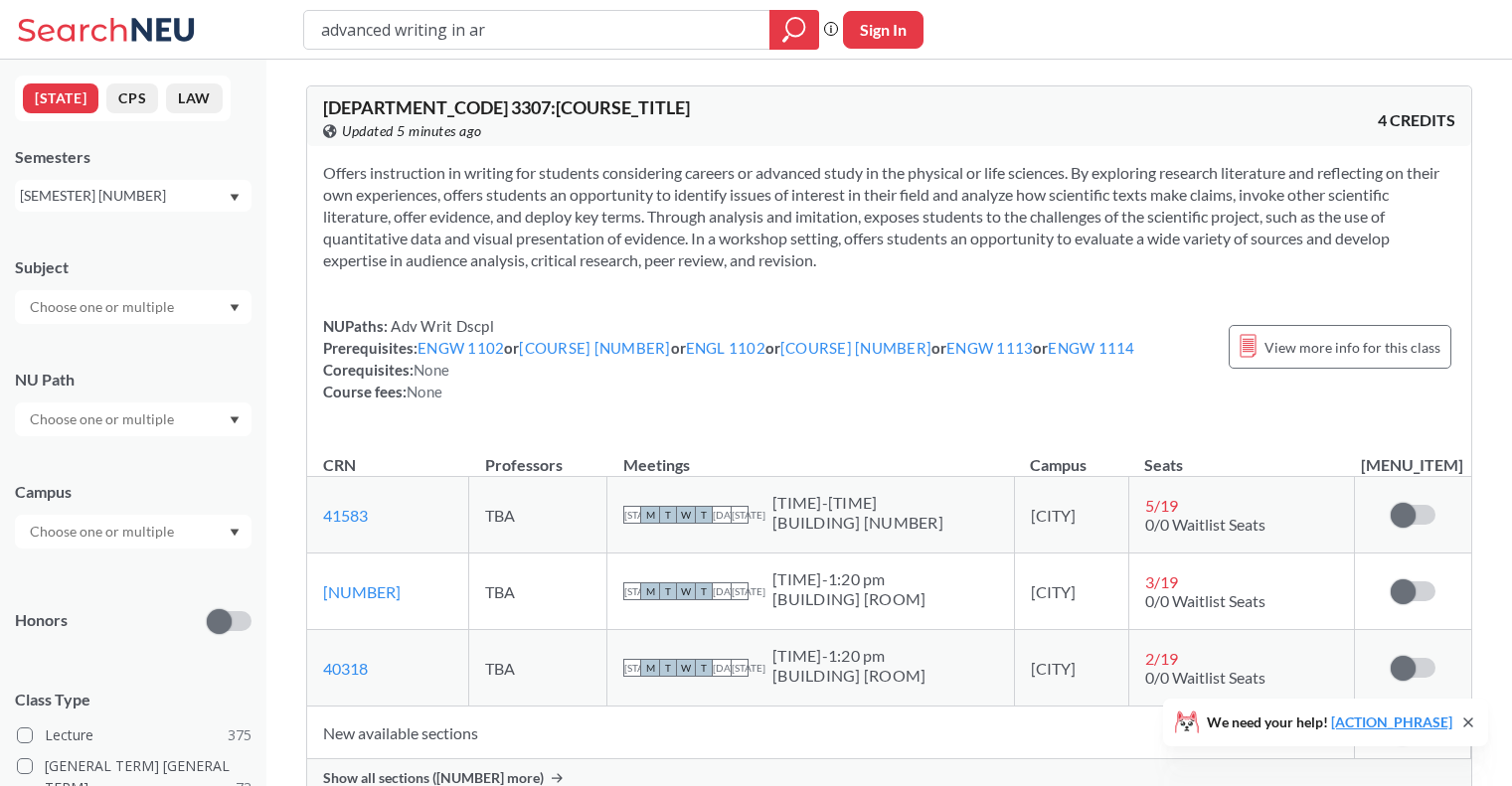 type on "advanced writing in art" 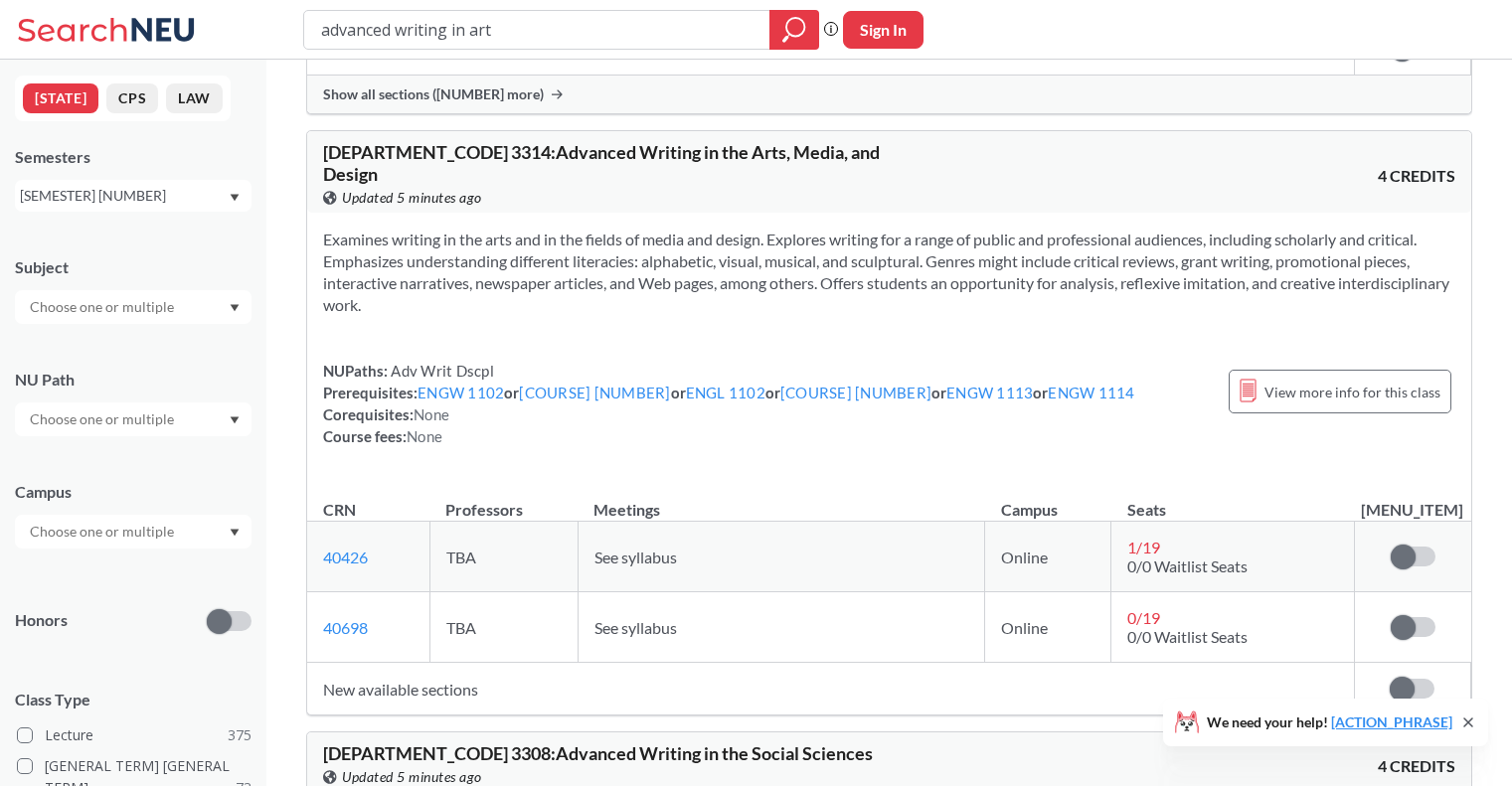 scroll, scrollTop: 685, scrollLeft: 0, axis: vertical 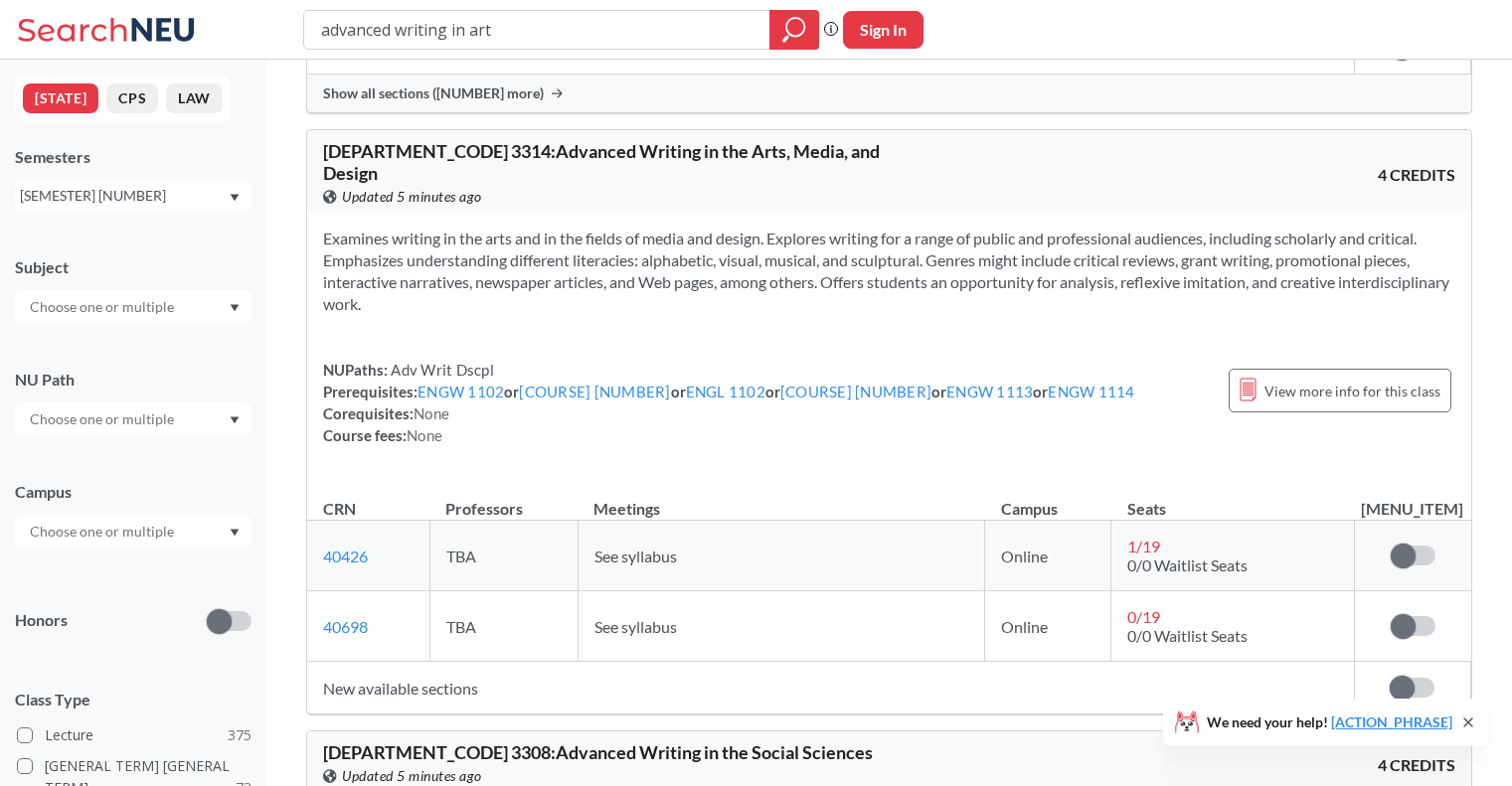 click on "ENGW 3314 : Advanced Writing in the Arts, Media, and Design" at bounding box center (601, 162) 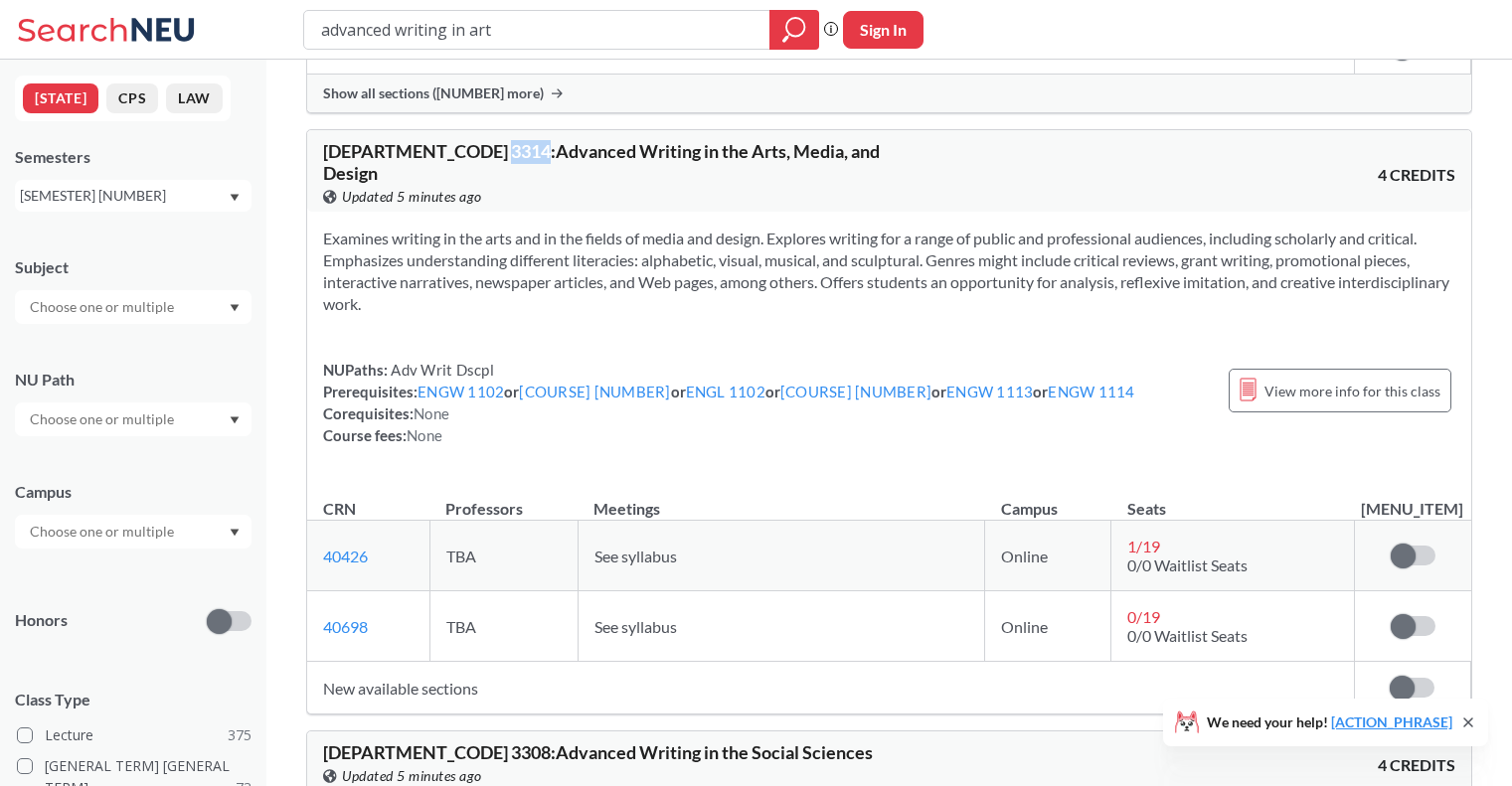 click on "ENGW 3314 : Advanced Writing in the Arts, Media, and Design" at bounding box center [601, 162] 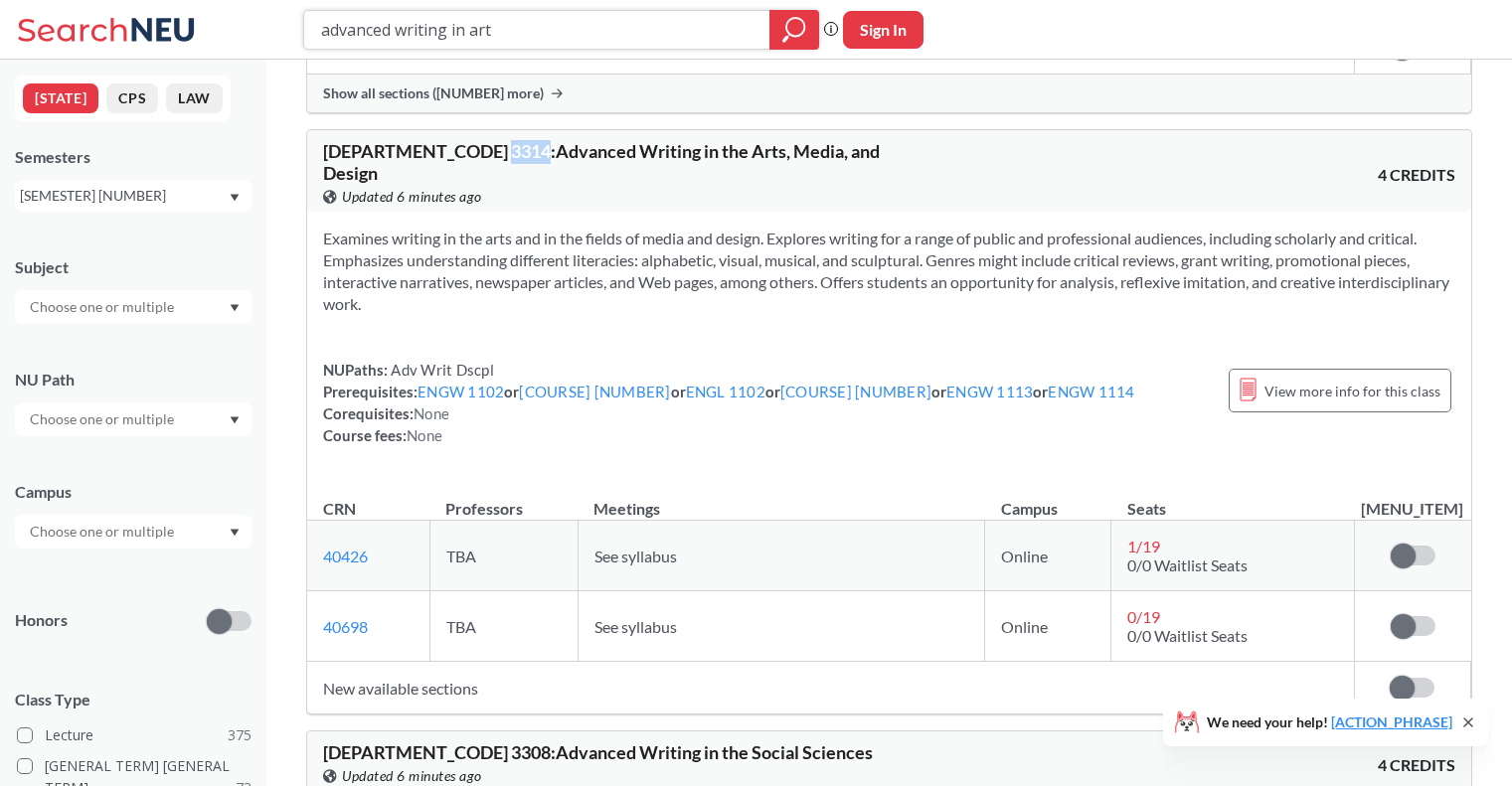 click on "advanced writing in art" at bounding box center [537, 30] 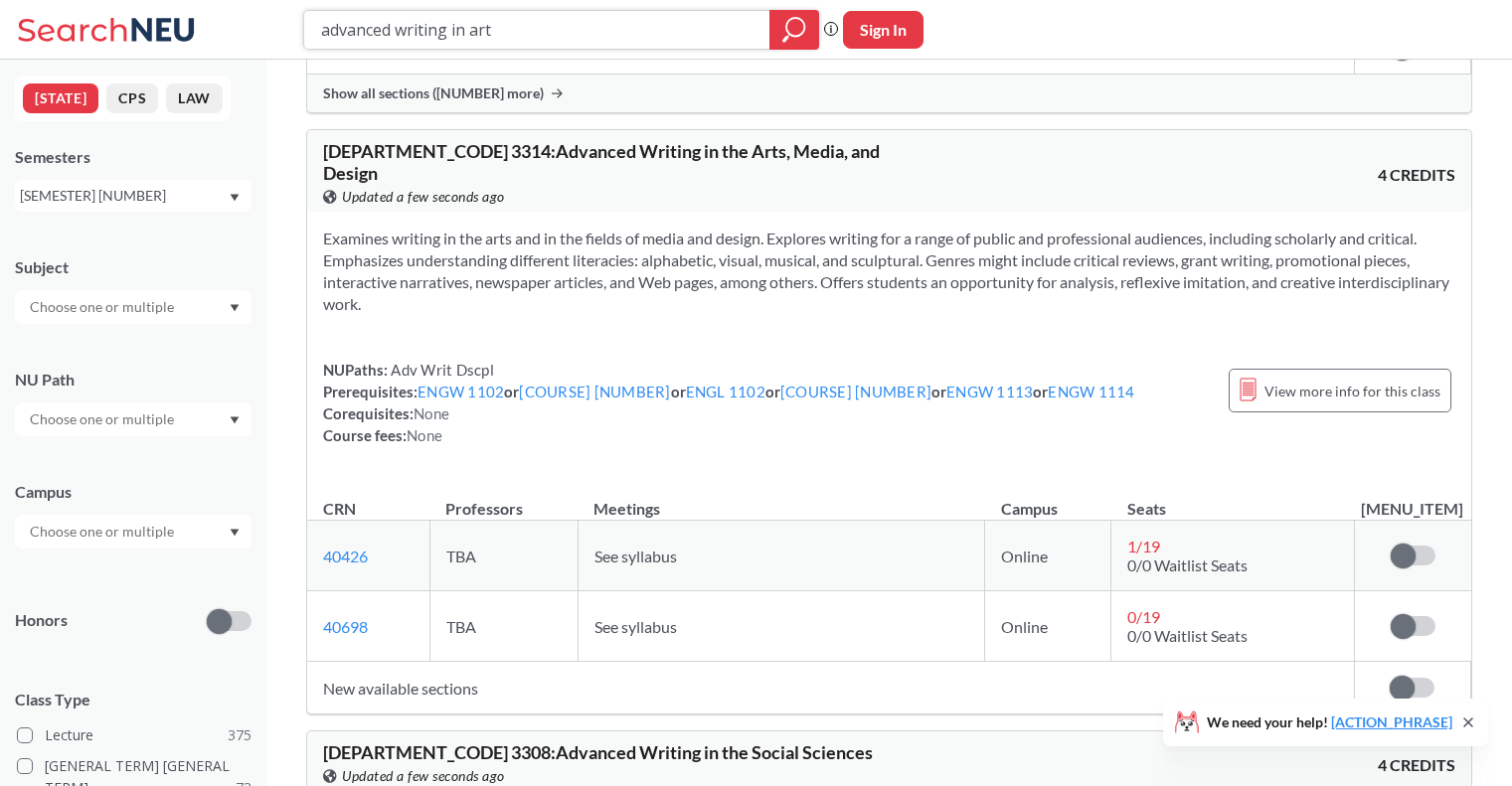 click on "advanced writing in art" at bounding box center (537, 30) 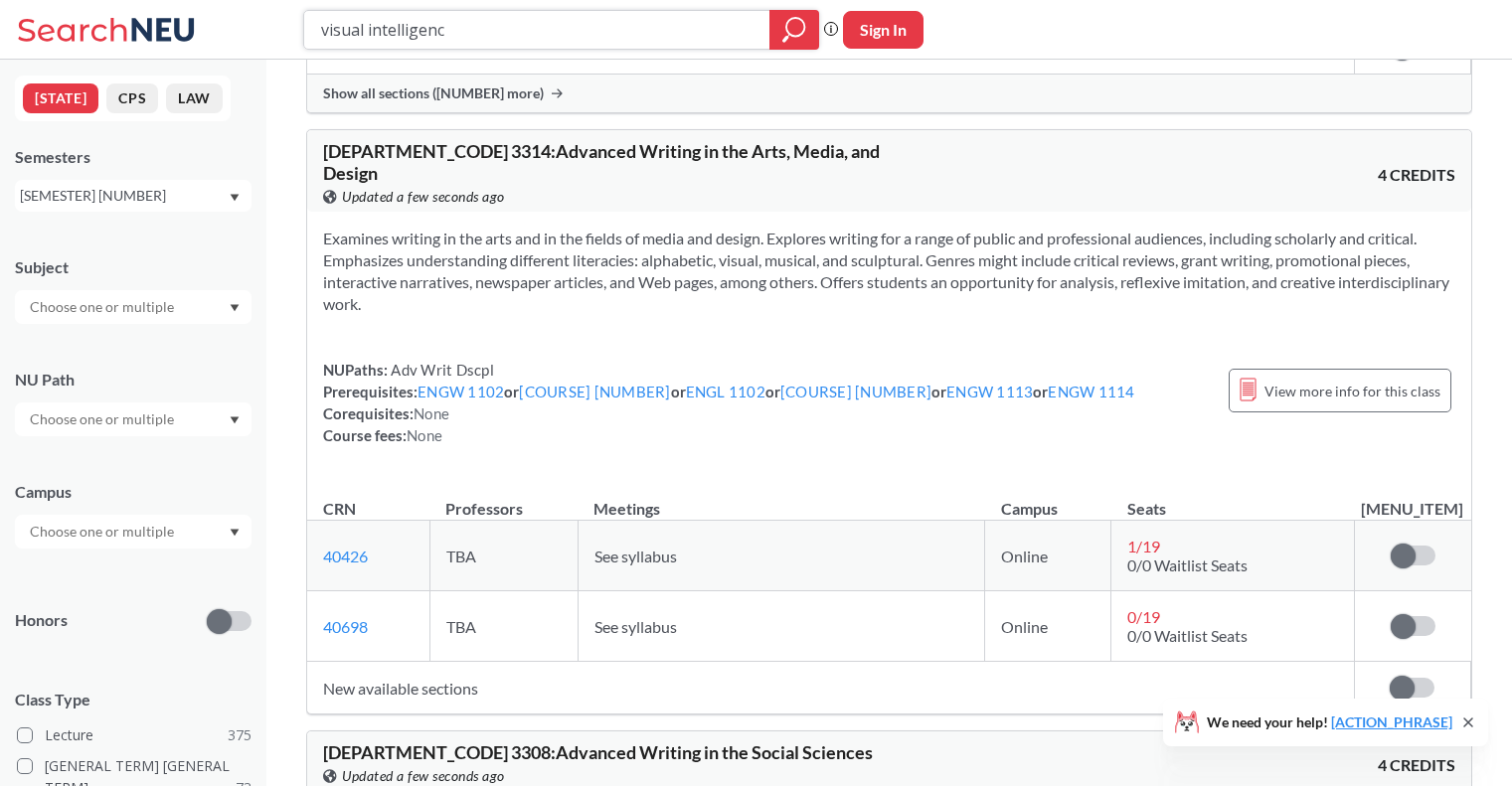 type on "visual intelligence" 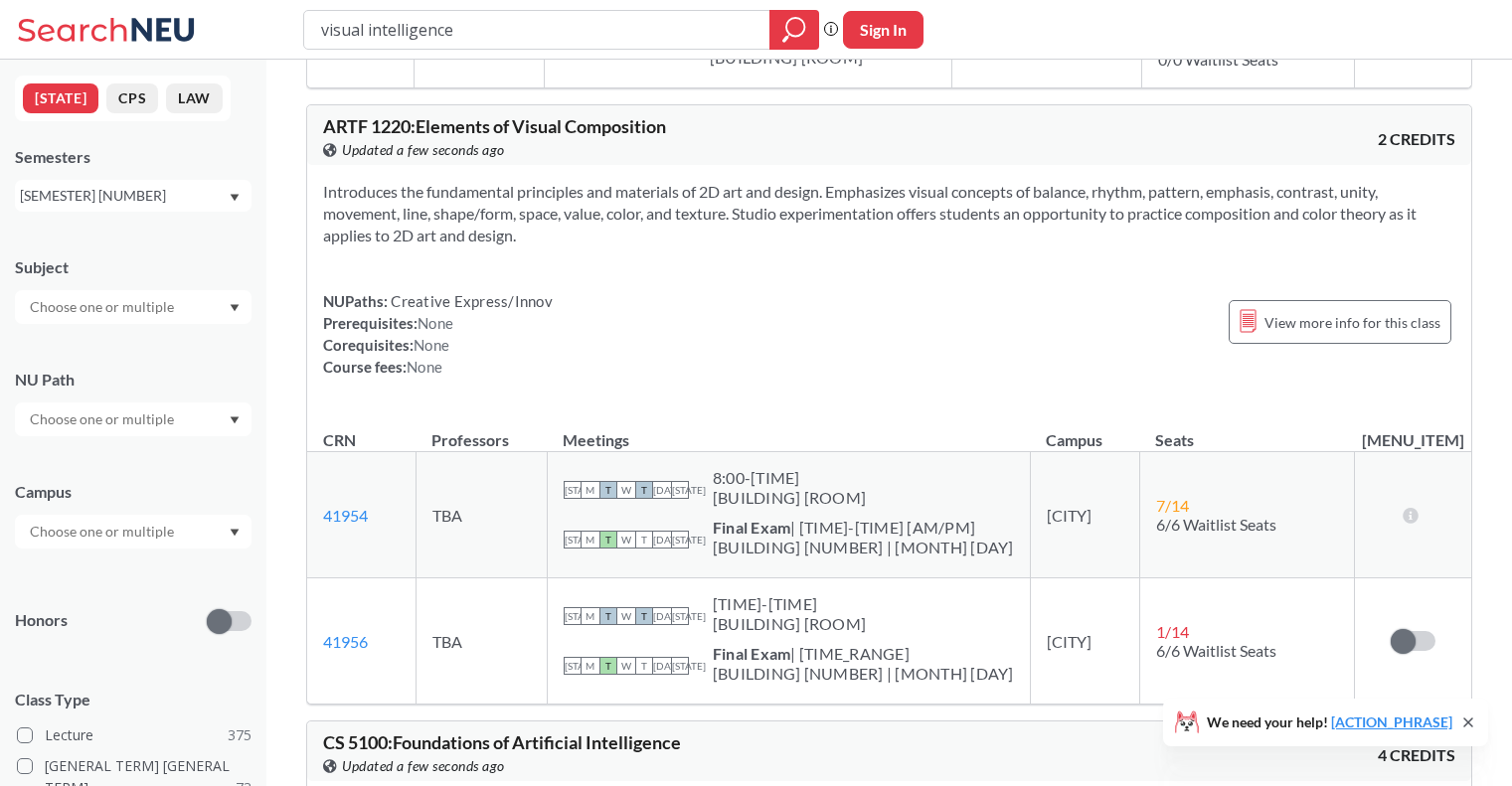scroll, scrollTop: 978, scrollLeft: 0, axis: vertical 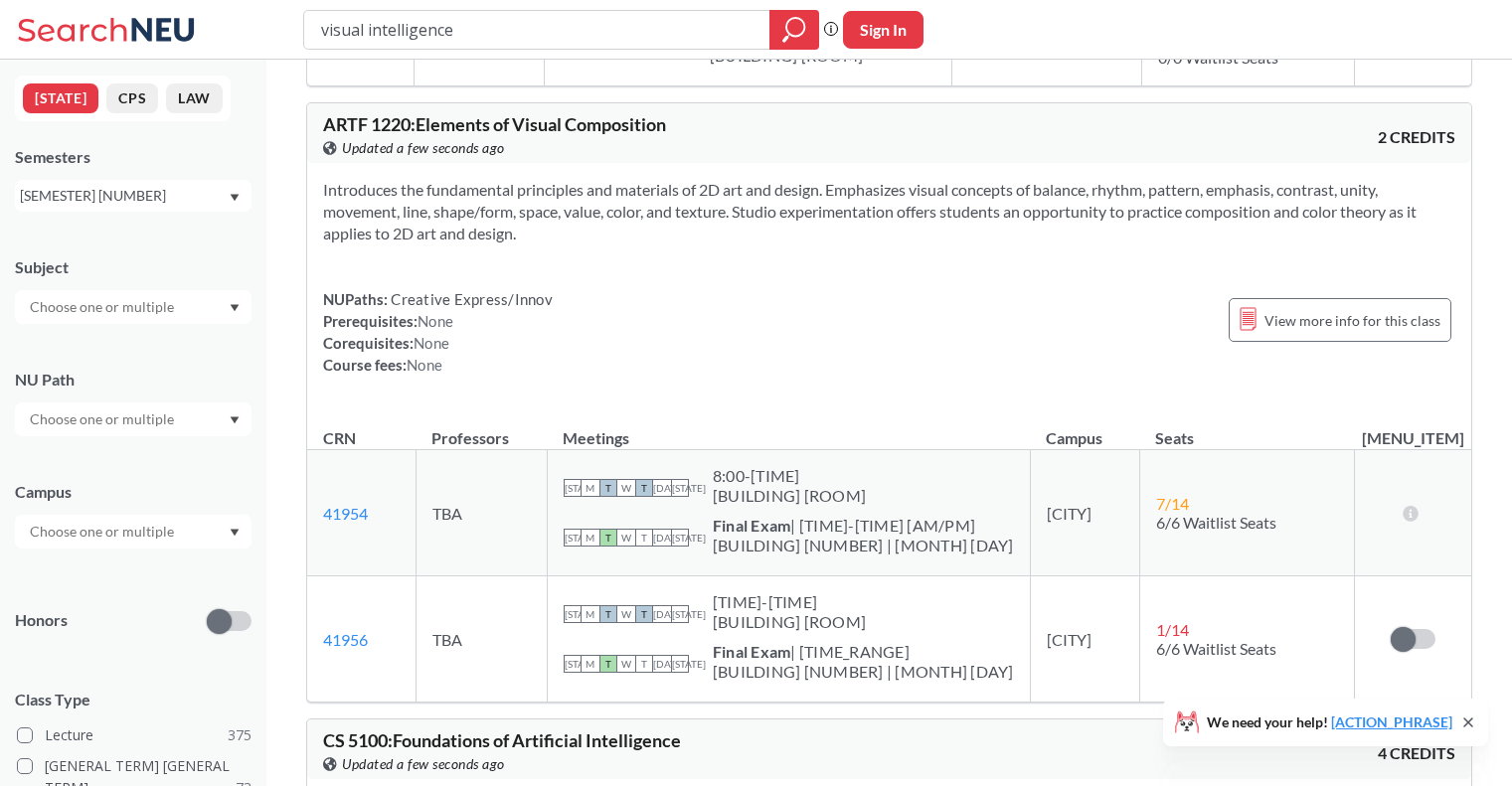 click on "[SEMESTER] [NUMBER]" at bounding box center (133, 196) 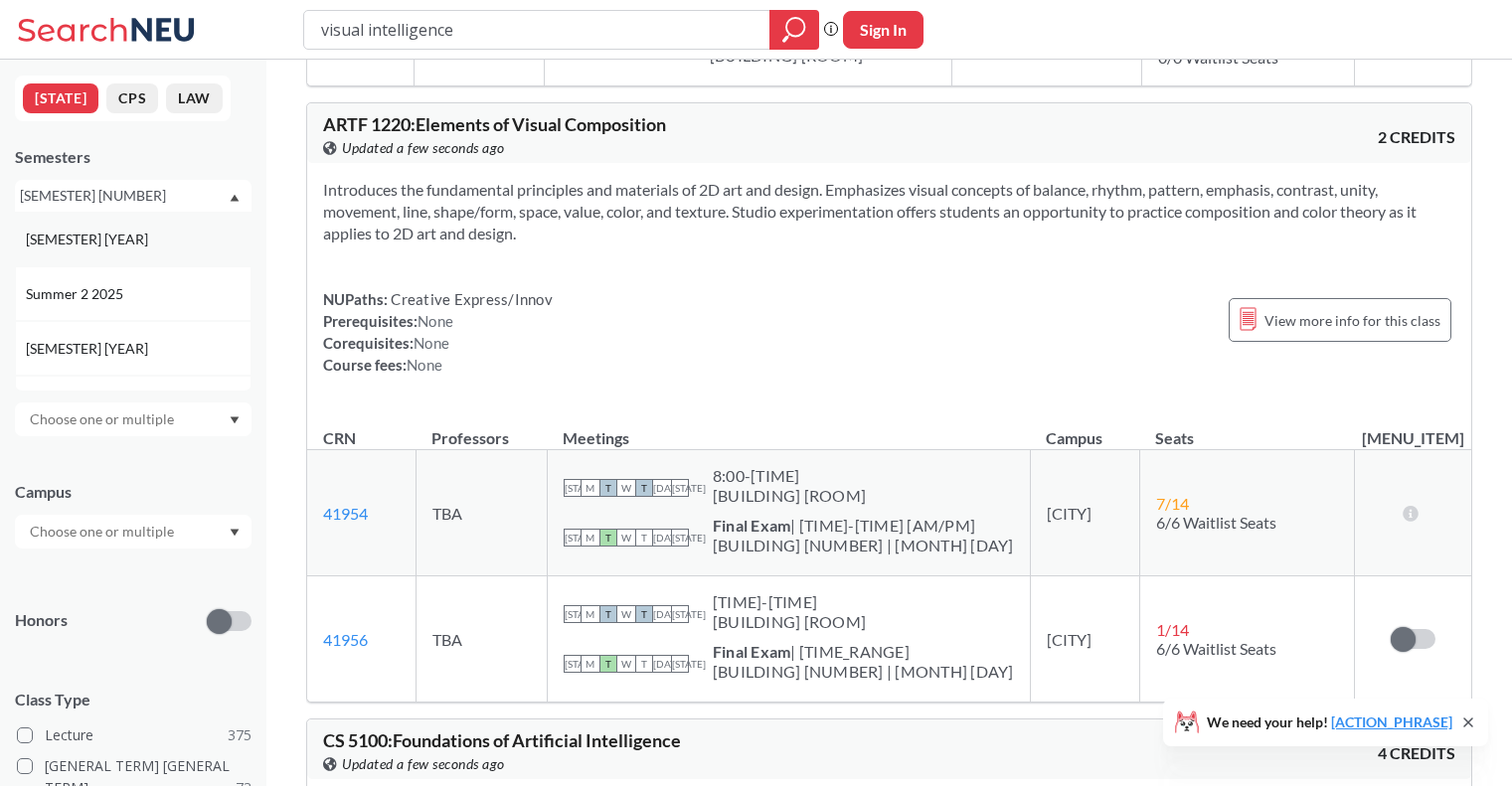 click on "[SEMESTER] [YEAR]" at bounding box center [138, 239] 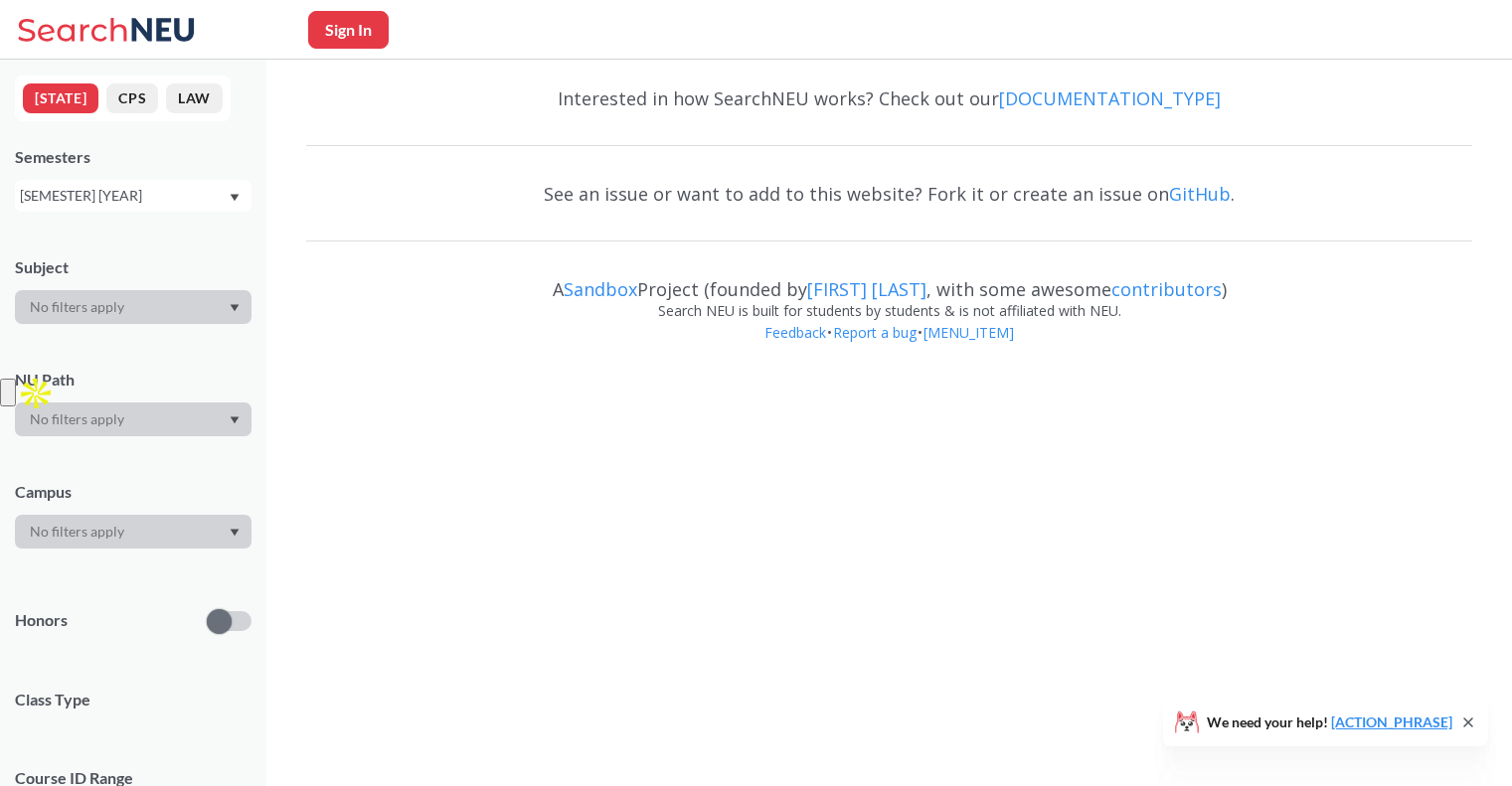 scroll, scrollTop: 0, scrollLeft: 0, axis: both 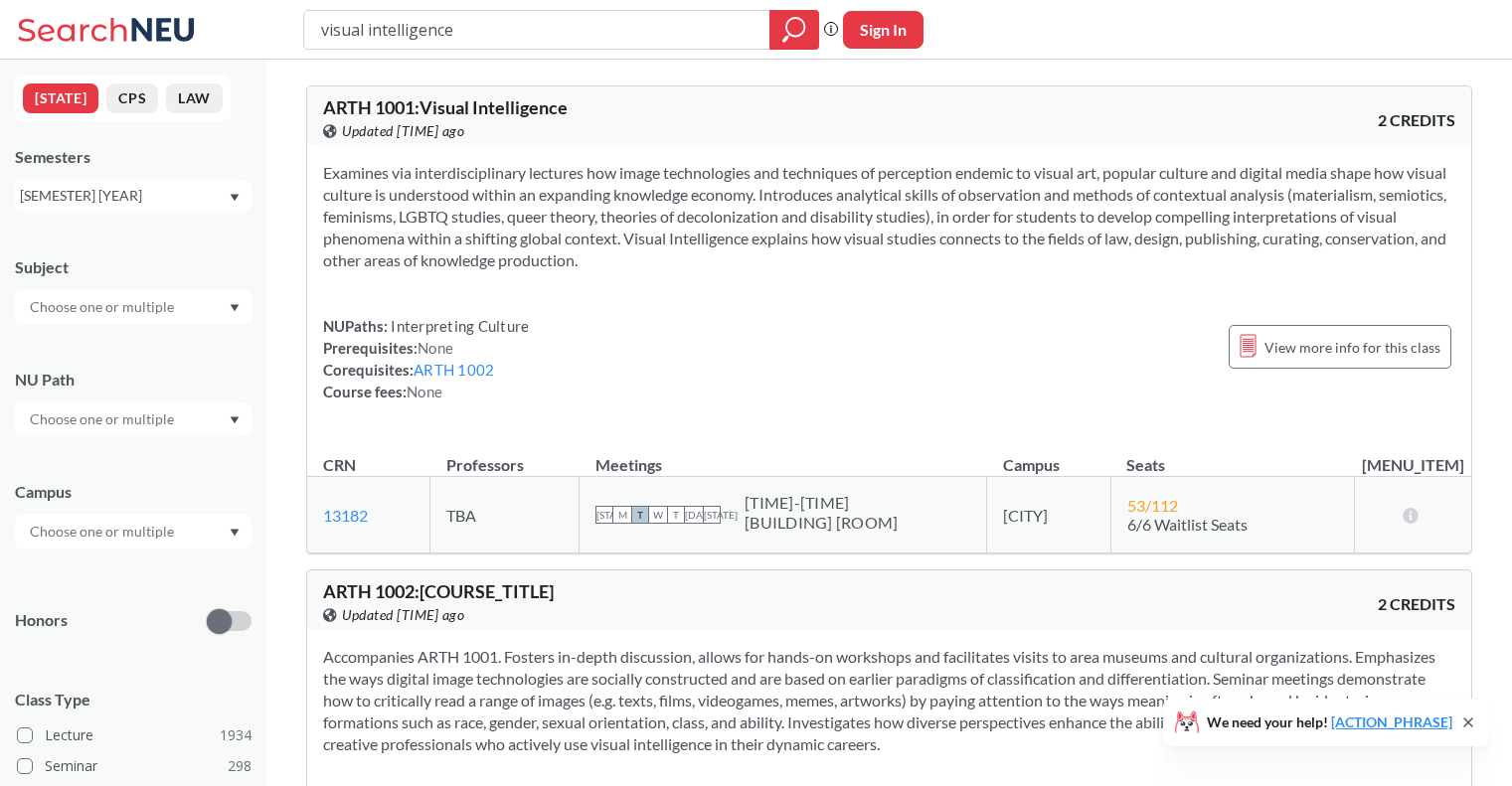 click on "[COURSE_CODE] : [COURSE_TITLE]" at bounding box center [445, 107] 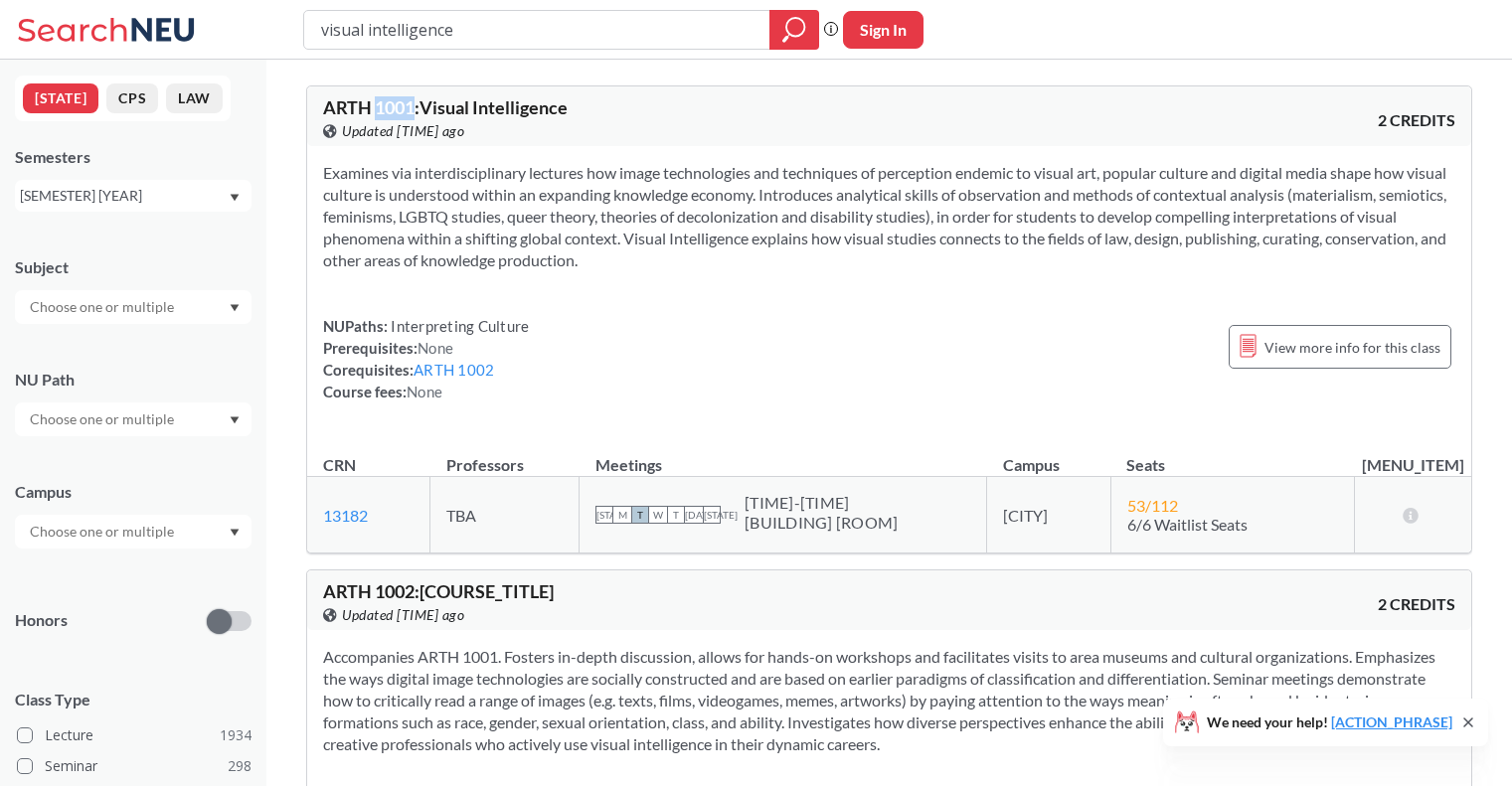 click on "[COURSE_CODE] : [COURSE_TITLE]" at bounding box center [445, 107] 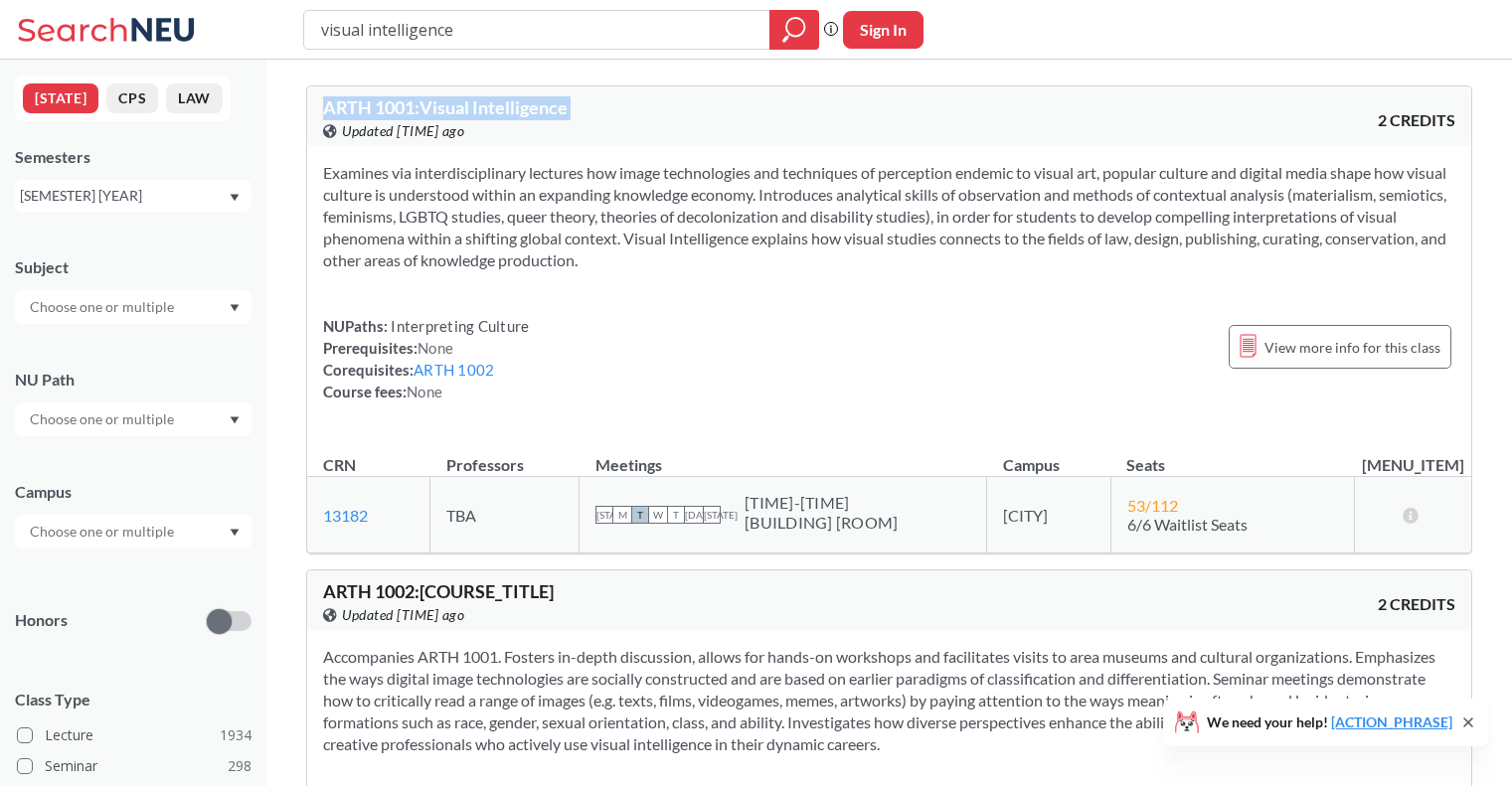 click on "[COURSE_CODE] : [COURSE_TITLE]" at bounding box center [445, 107] 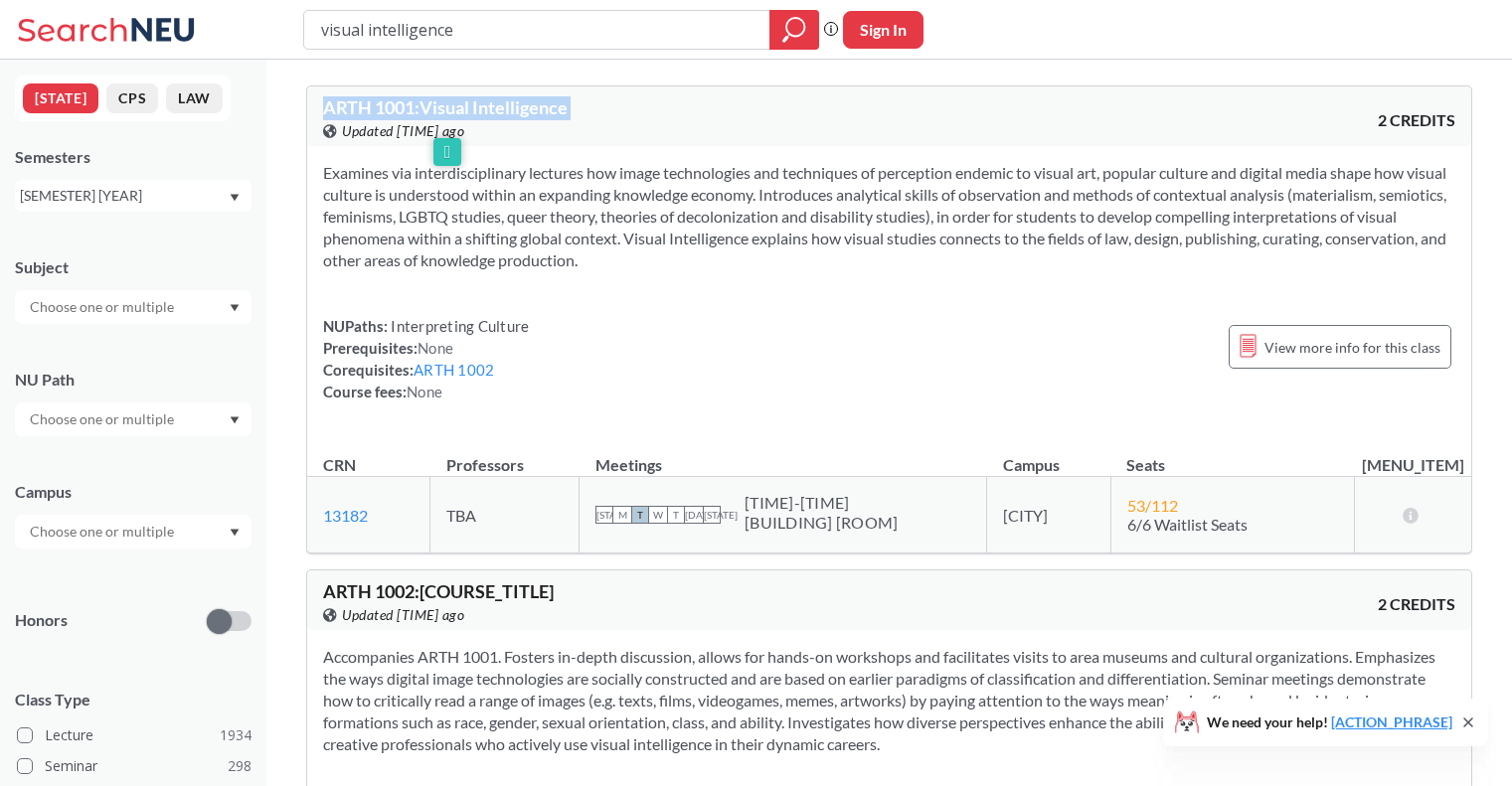 copy on "ARTH 1001 : Visual Intelligence View this course on Banner." 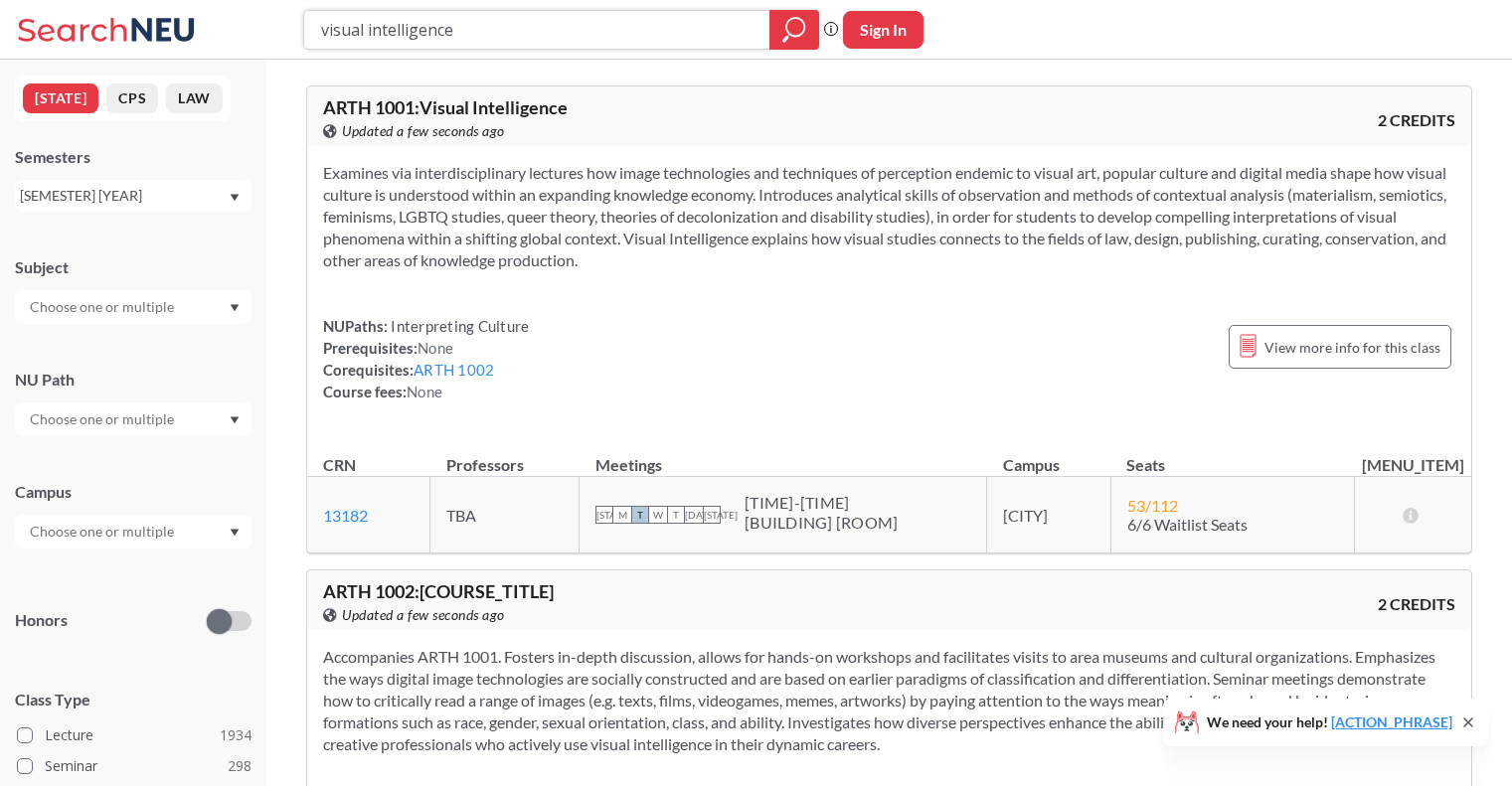 click on "visual intelligence" at bounding box center (537, 30) 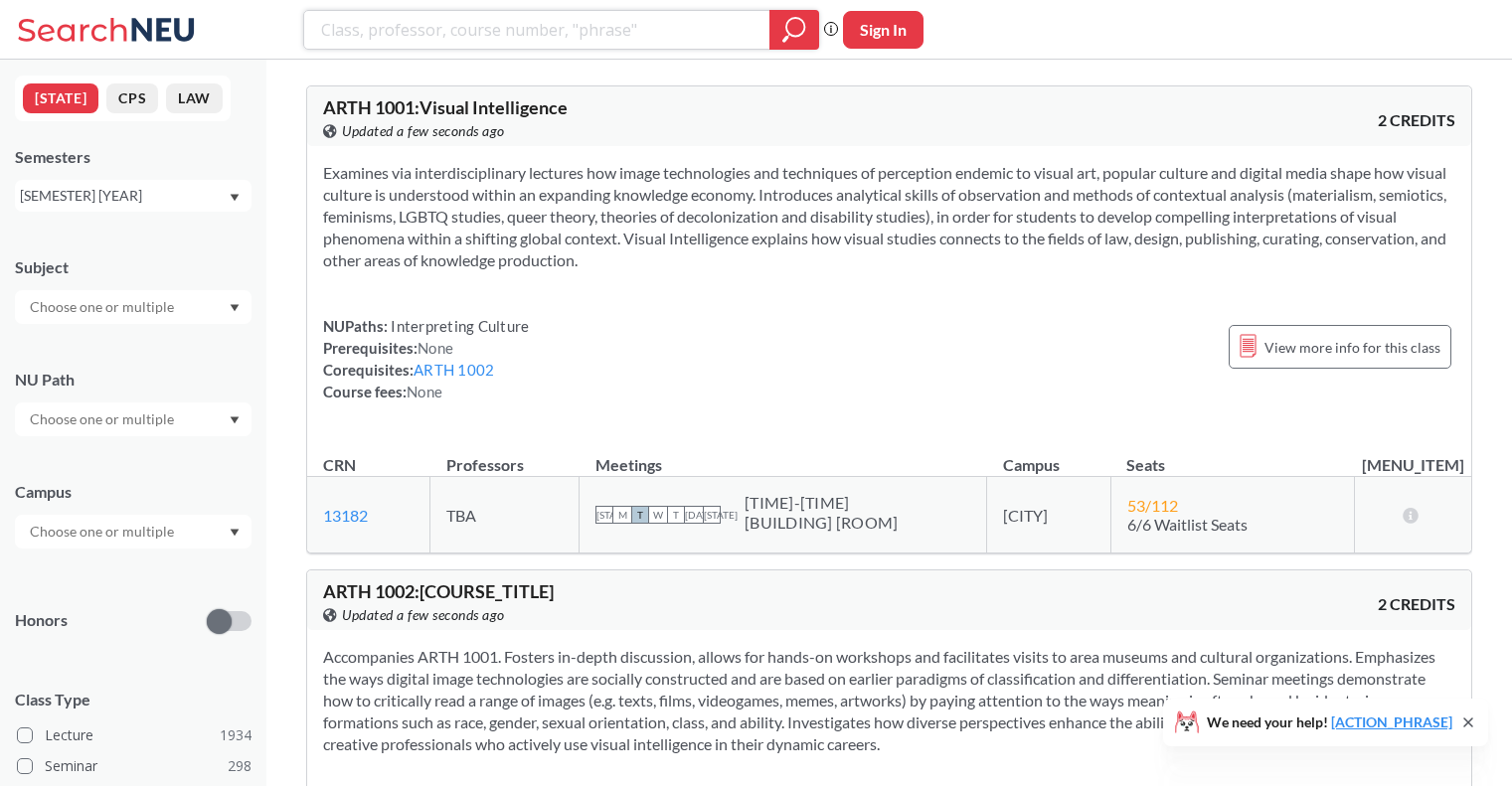 type 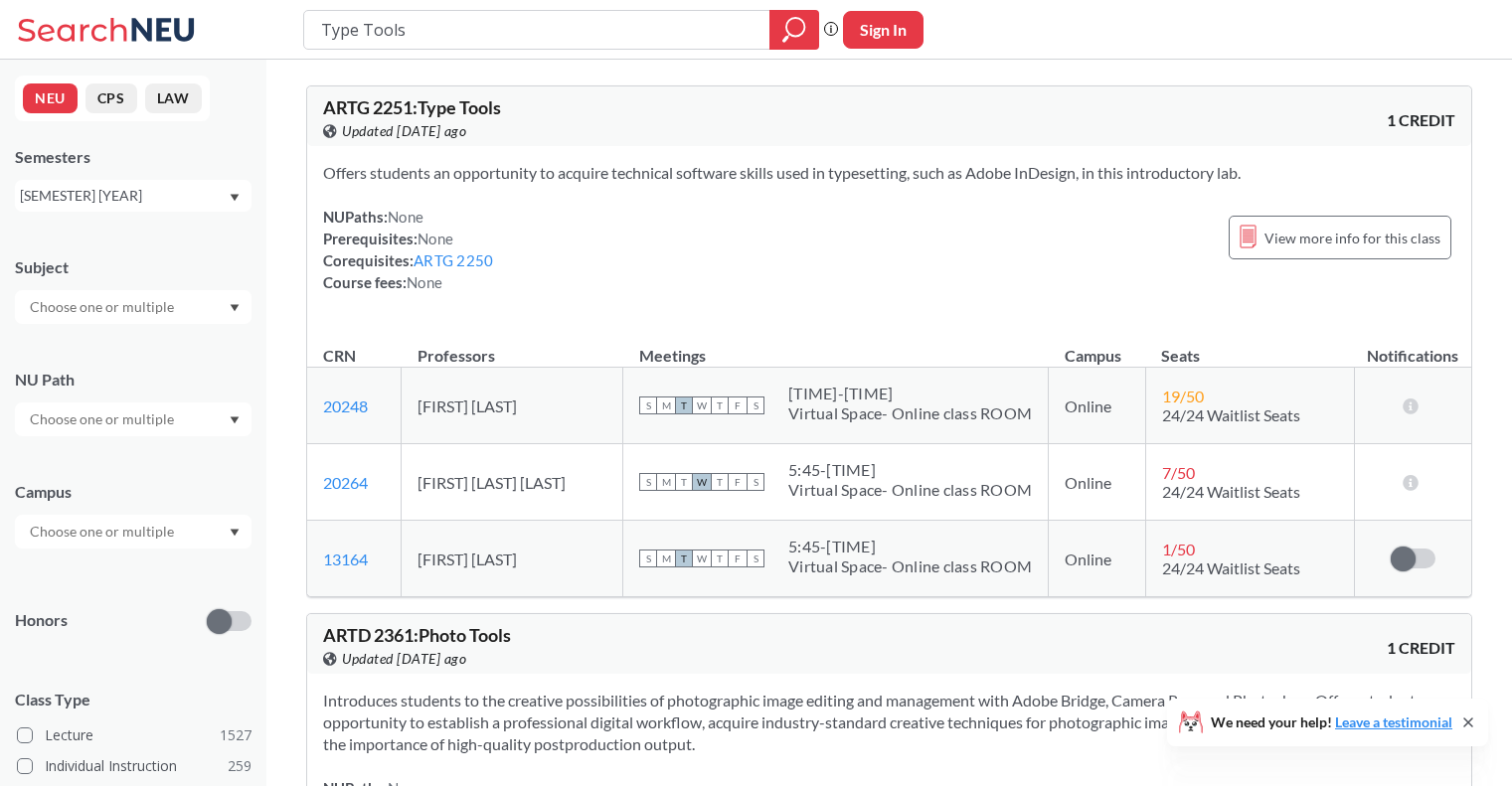 scroll, scrollTop: 33, scrollLeft: 0, axis: vertical 